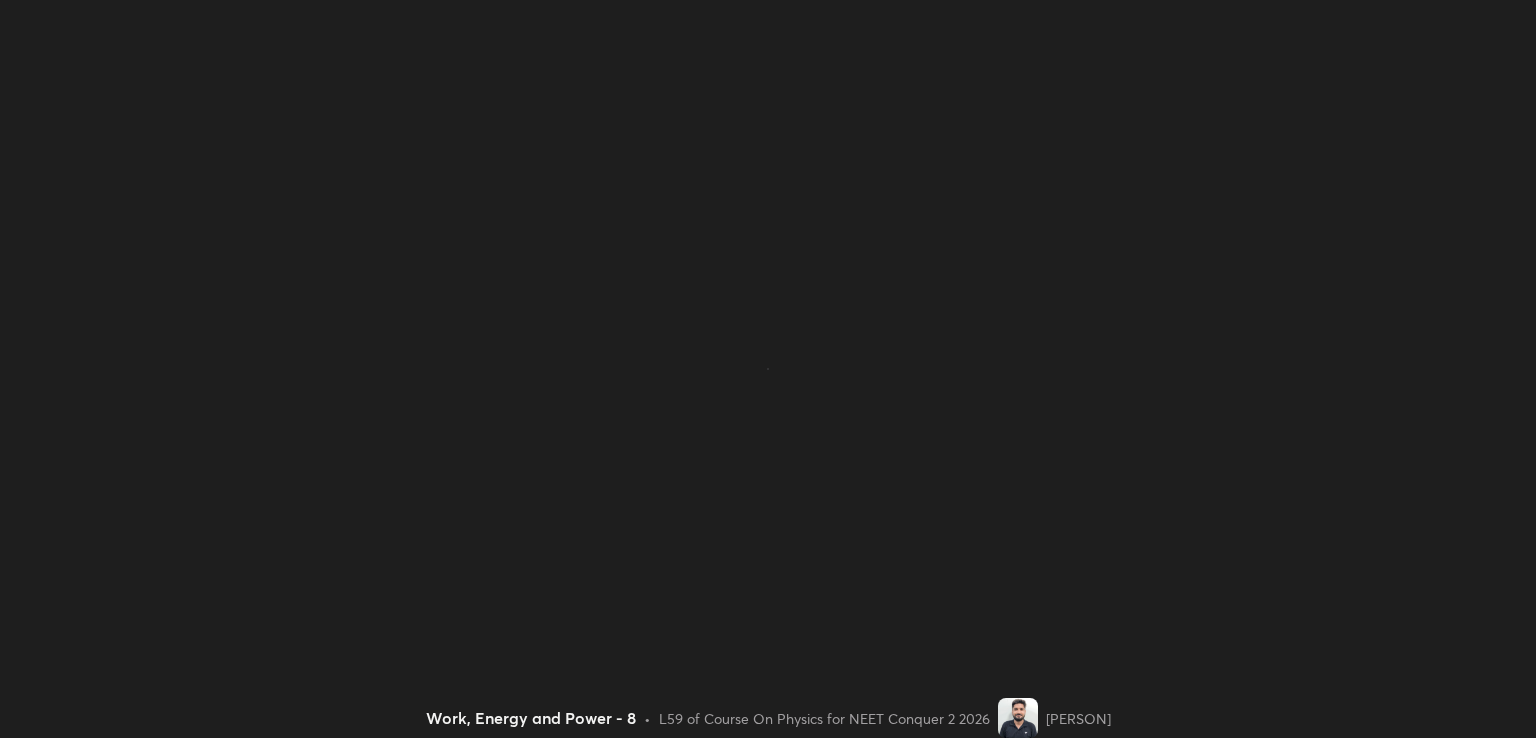 scroll, scrollTop: 0, scrollLeft: 0, axis: both 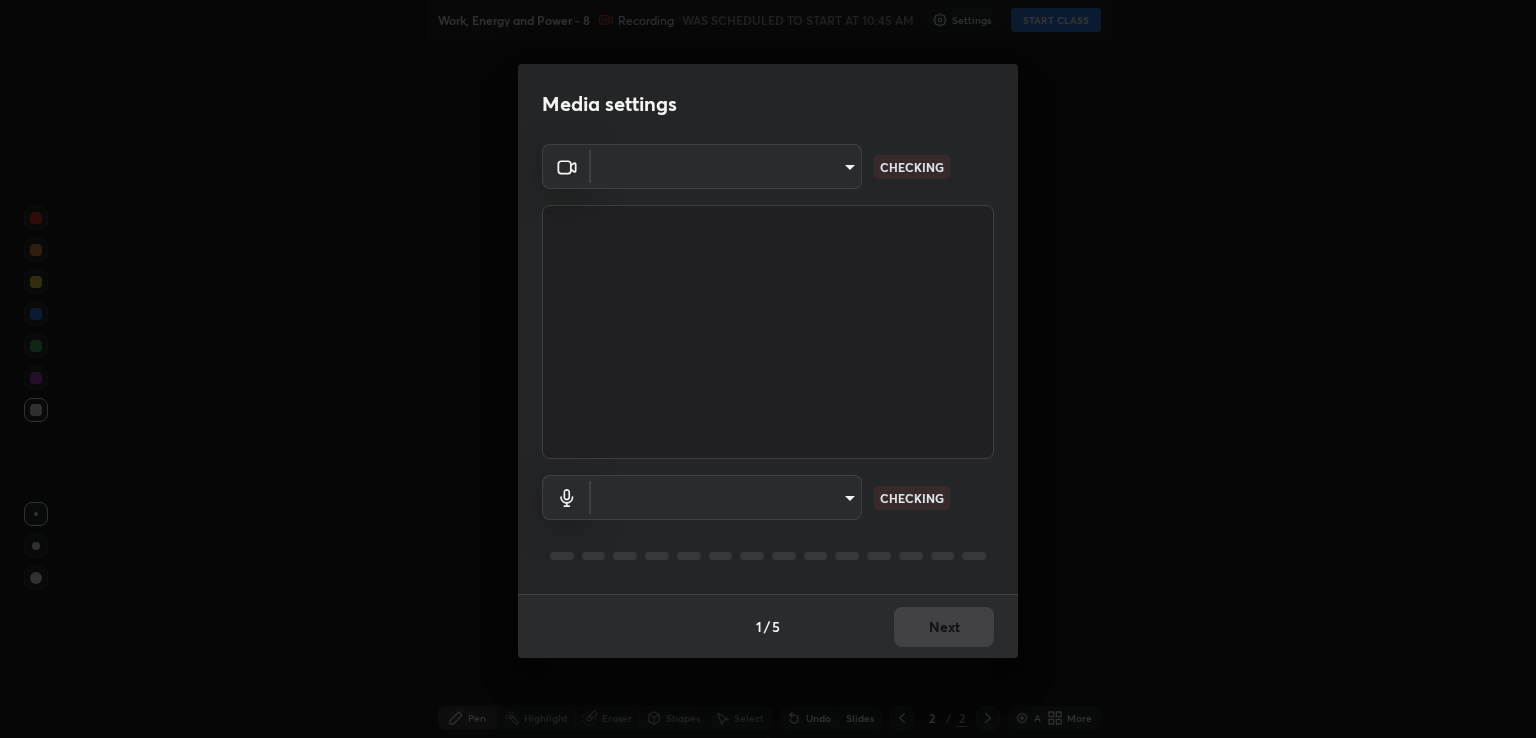 type on "ecbdbd44a66272db987f9f12271ef5319a85e28cdf2a8e5dd884bc8ad31297da" 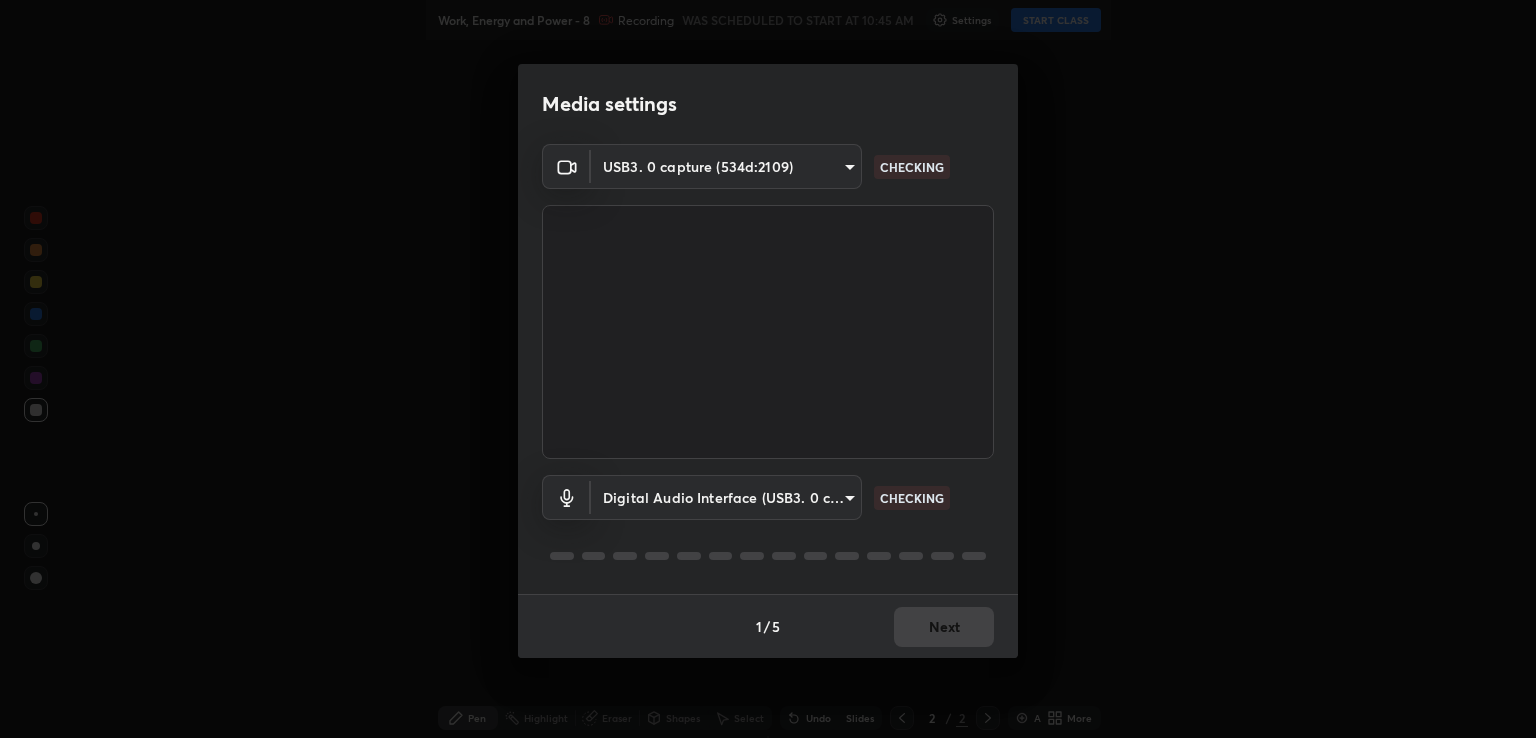 click on "Erase all Work, Energy and Power - 8 Recording WAS SCHEDULED TO START AT  10:45 AM Settings START CLASS Setting up your live class Work, Energy and Power - 8 • L59 of Course On Physics for NEET Conquer 2 2026 [PERSON] Pen Highlight Eraser Shapes Select Undo Slides 2 / 2 Add More No doubts shared Encourage your learners to ask a doubt for better clarity Report an issue Reason for reporting Buffering Chat not working Audio - Video sync issue Educator video quality low ​ Attach an image Report Media settings USB3. 0 capture ([HASH]) [HASH] CHECKING Digital Audio Interface (USB3. 0 capture) [HASH] CHECKING 1 / 5 Next" at bounding box center [768, 369] 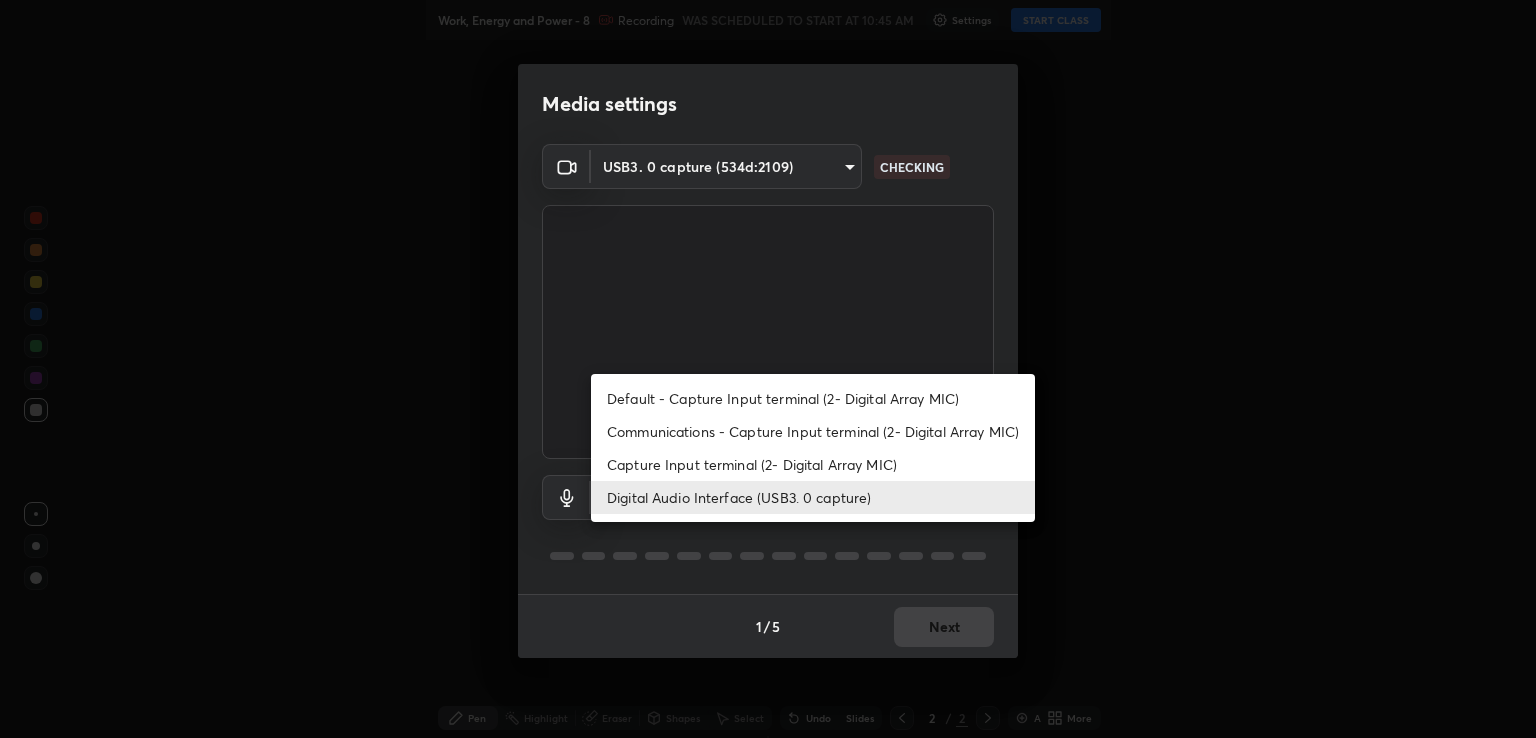 click on "Capture Input terminal (2- Digital Array MIC)" at bounding box center [813, 464] 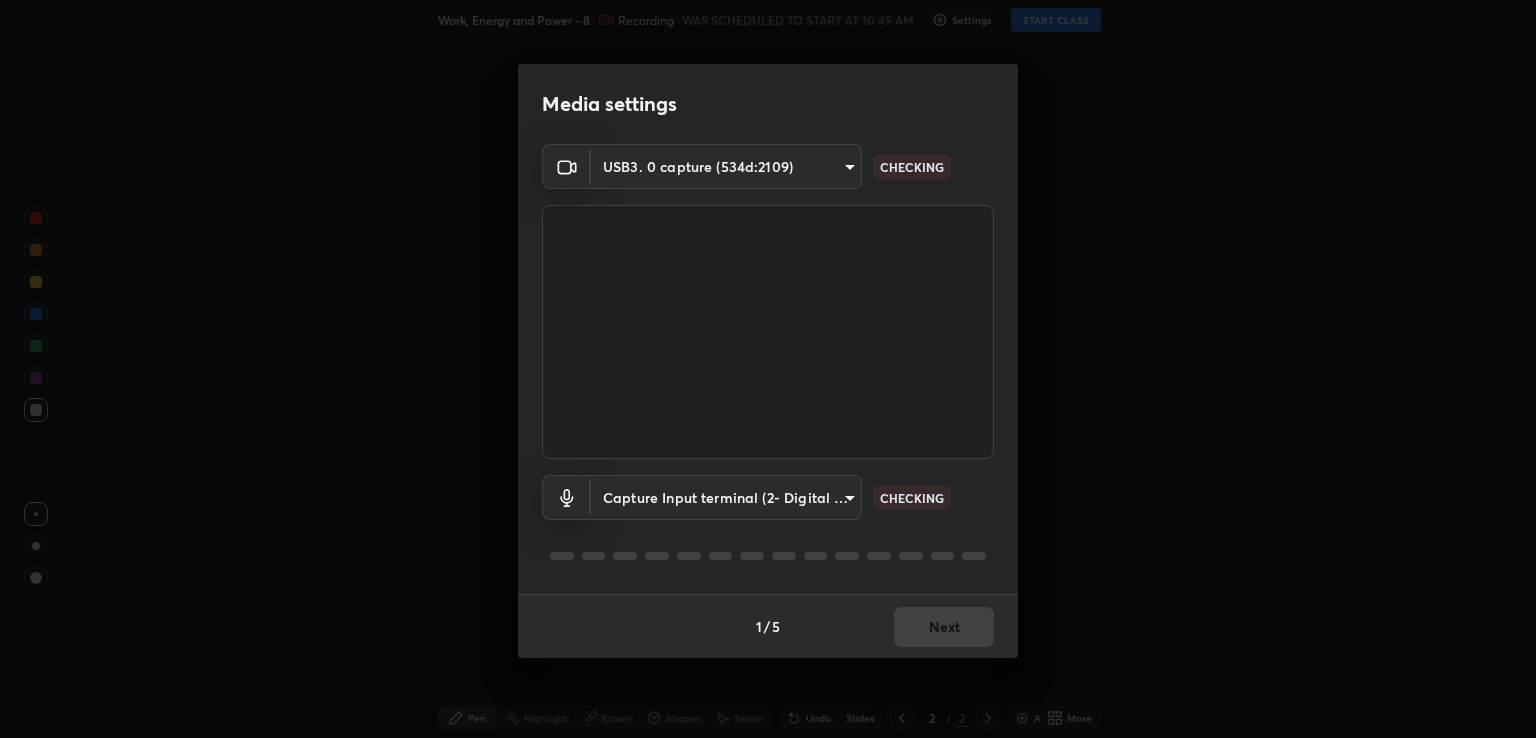 click on "Erase all Work, Energy and Power - 8 Recording WAS SCHEDULED TO START AT  10:45 AM Settings START CLASS Setting up your live class Work, Energy and Power - 8 • L59 of Course On Physics for NEET Conquer 2 2026 [PERSON] Pen Highlight Eraser Shapes Select Undo Slides 2 / 2 Add More No doubts shared Encourage your learners to ask a doubt for better clarity Report an issue Reason for reporting Buffering Chat not working Audio - Video sync issue Educator video quality low ​ Attach an image Report Media settings USB3. 0 capture ([HASH]) [HASH] CHECKING Capture Input terminal (2- Digital Array MIC) [HASH] CHECKING 1 / 5 Next" at bounding box center [768, 369] 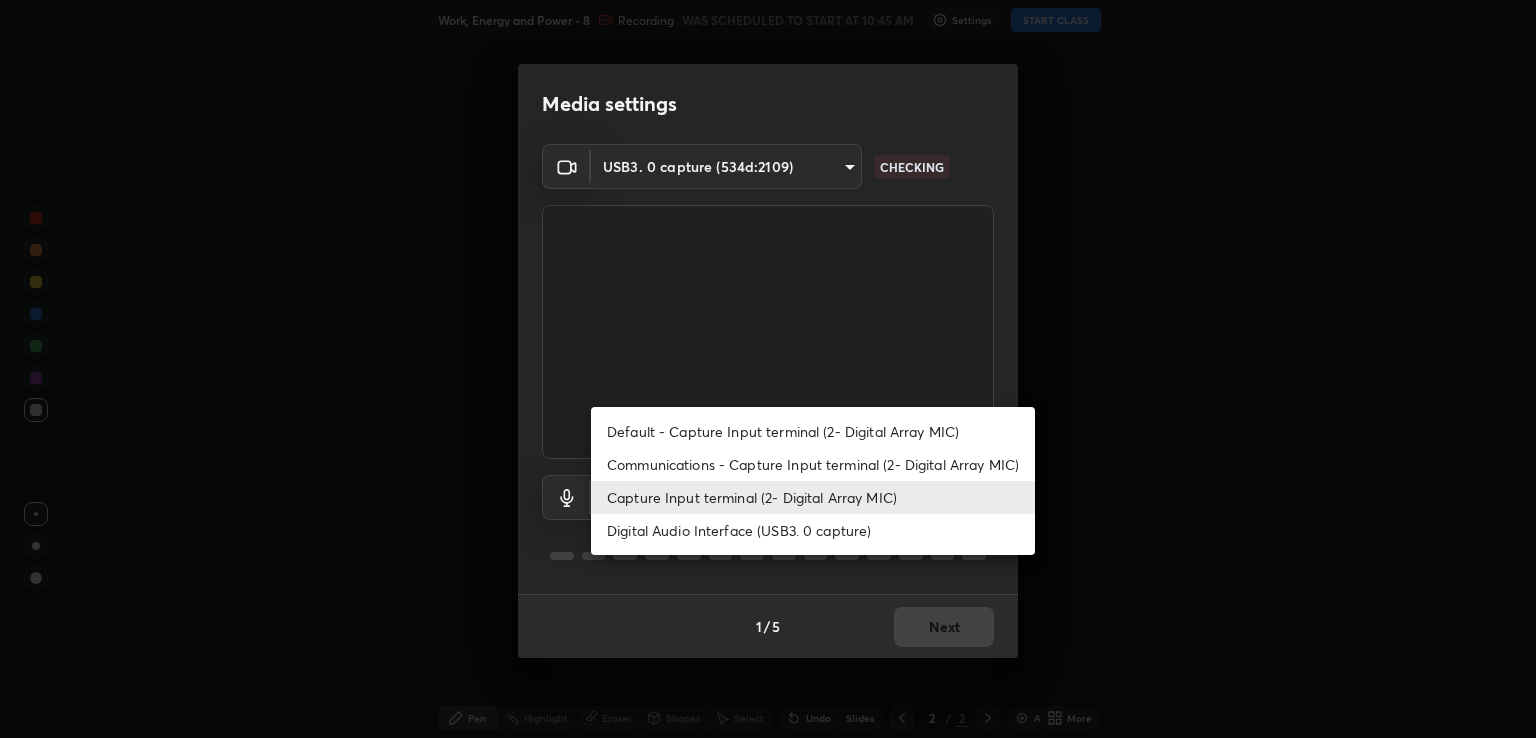 click on "Digital Audio Interface (USB3. 0 capture)" at bounding box center [813, 530] 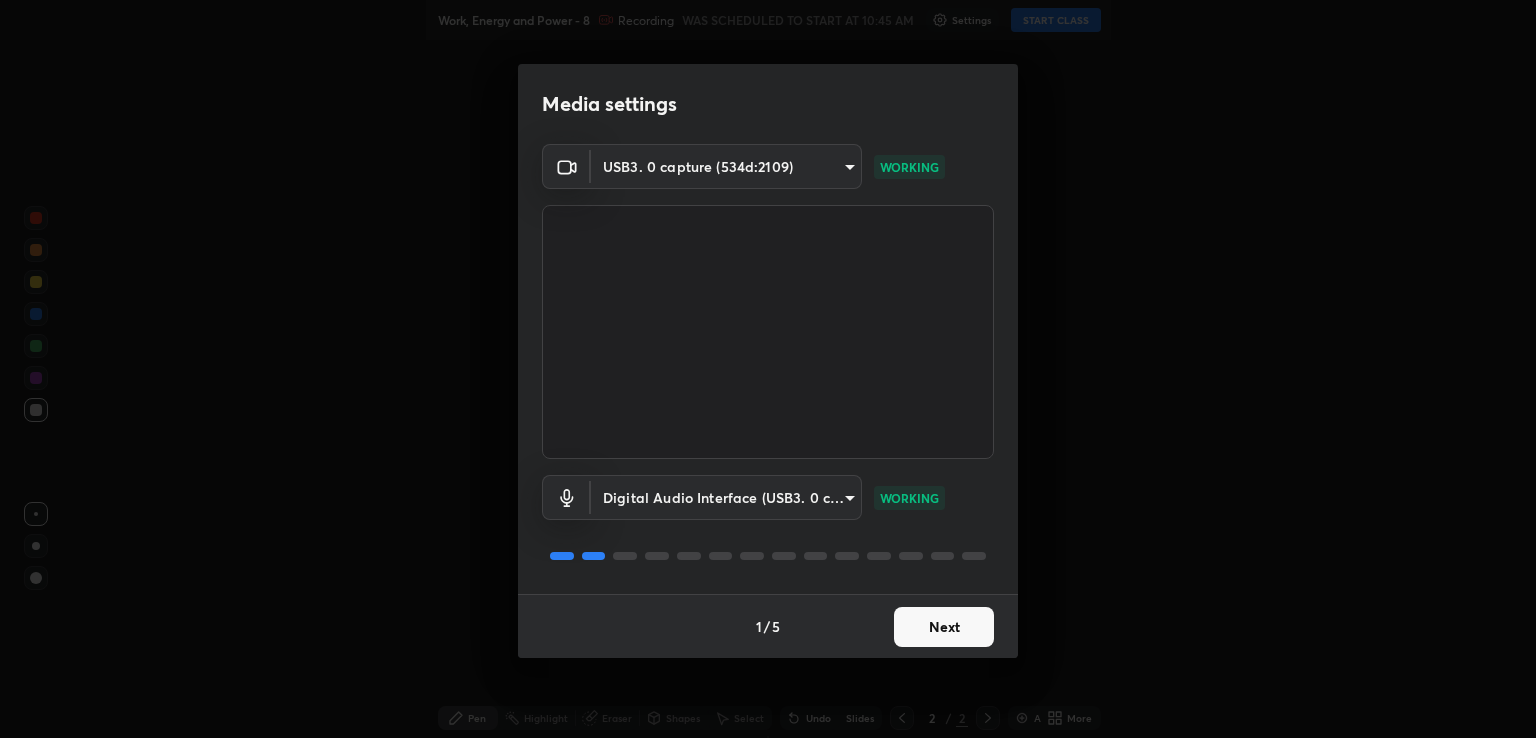click on "Next" at bounding box center (944, 627) 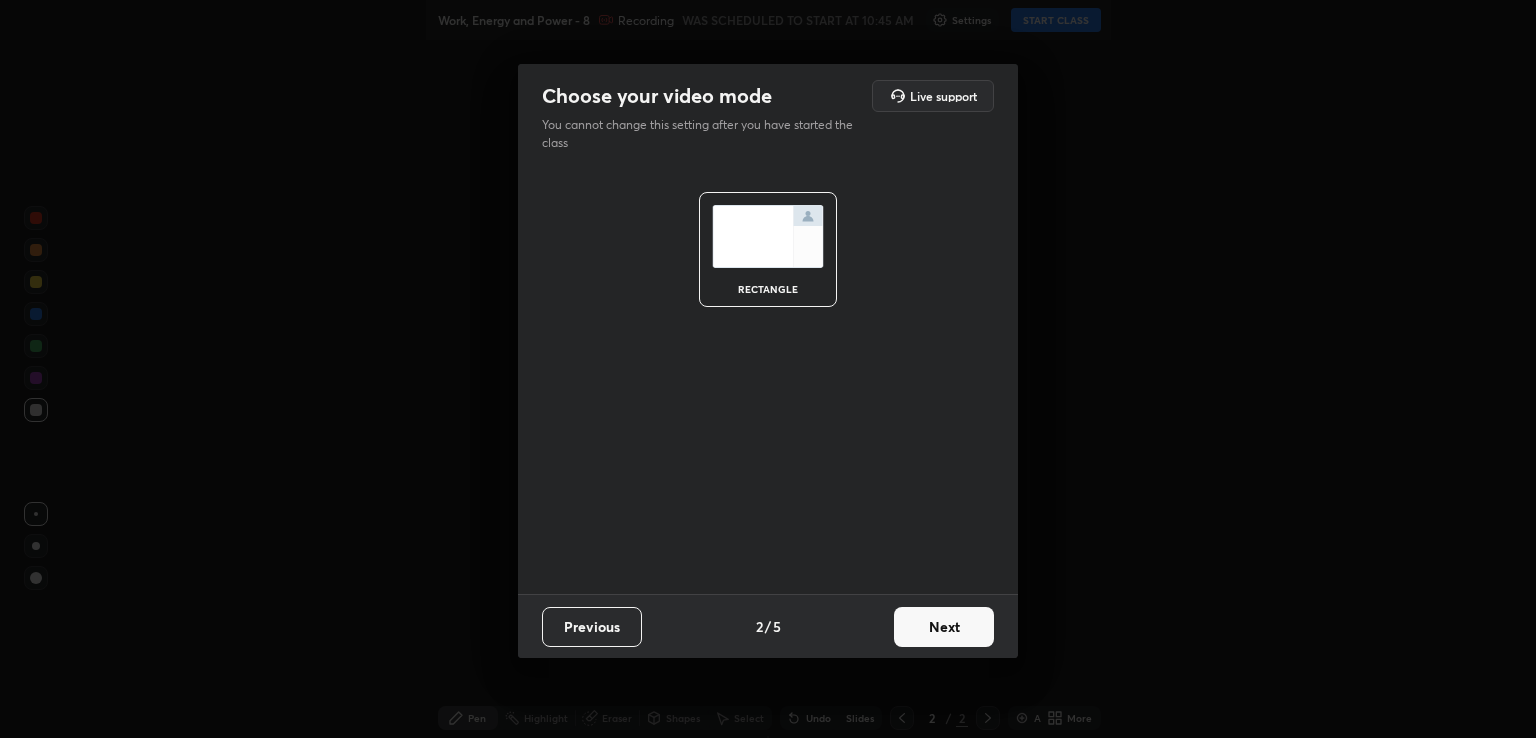 click on "Next" at bounding box center (944, 627) 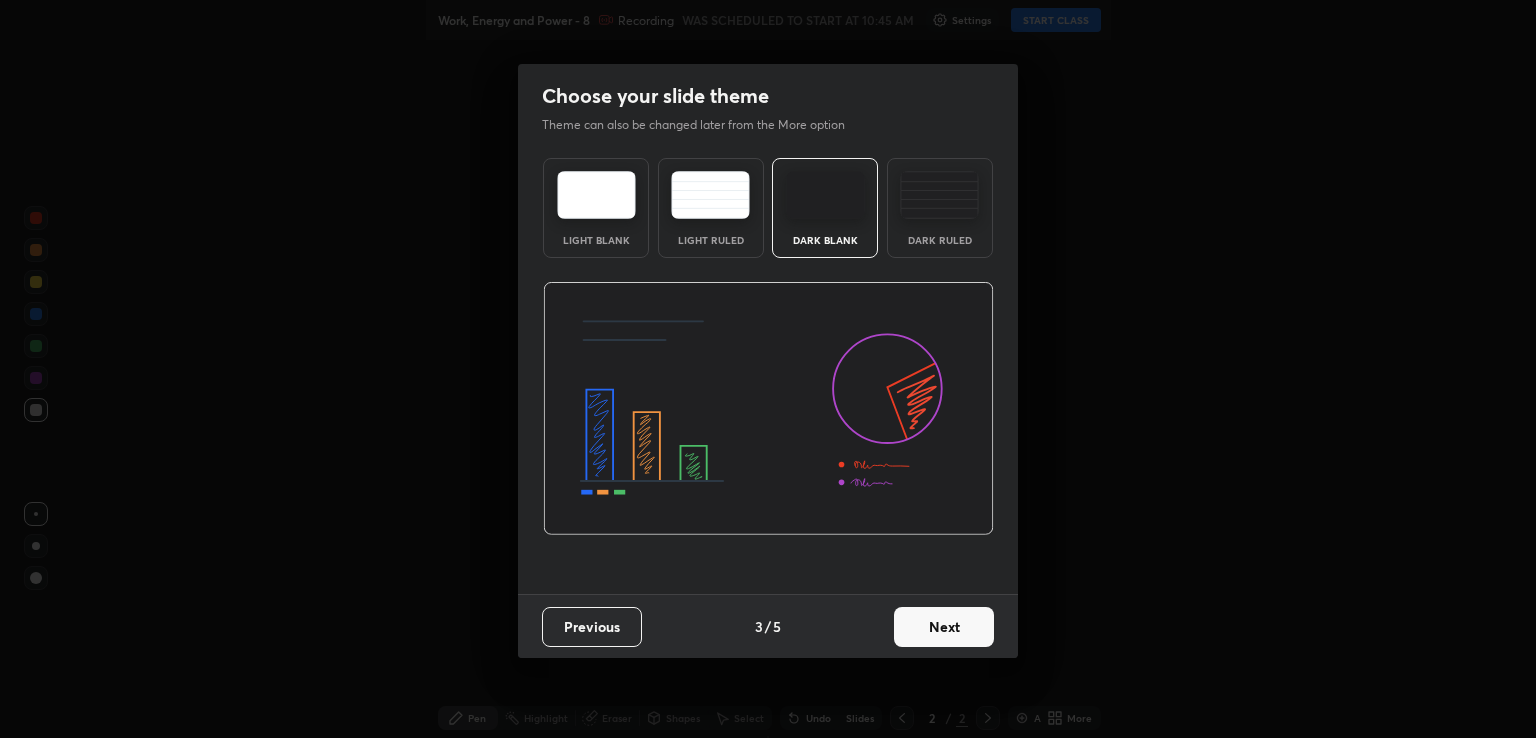 click on "Next" at bounding box center (944, 627) 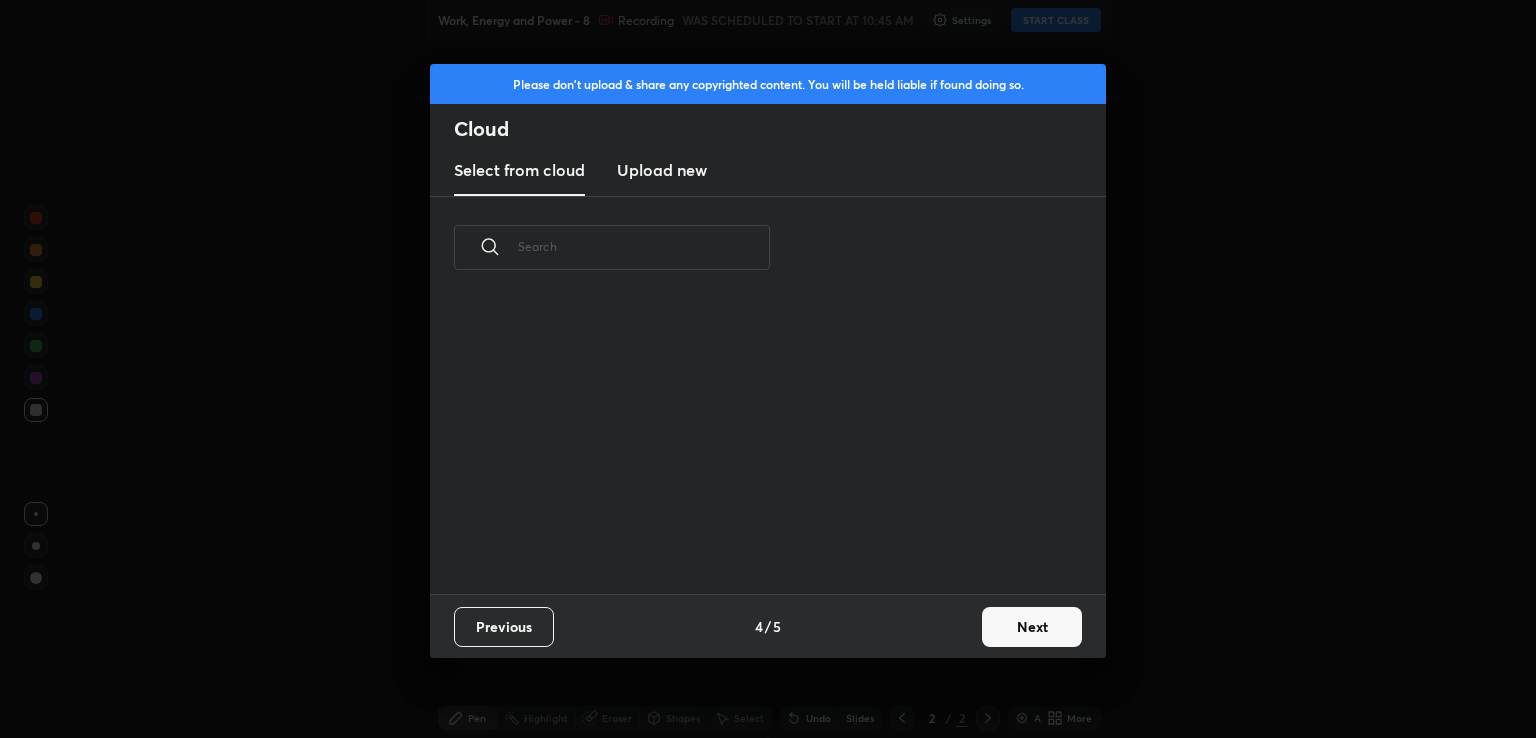 click on "Next" at bounding box center (1032, 627) 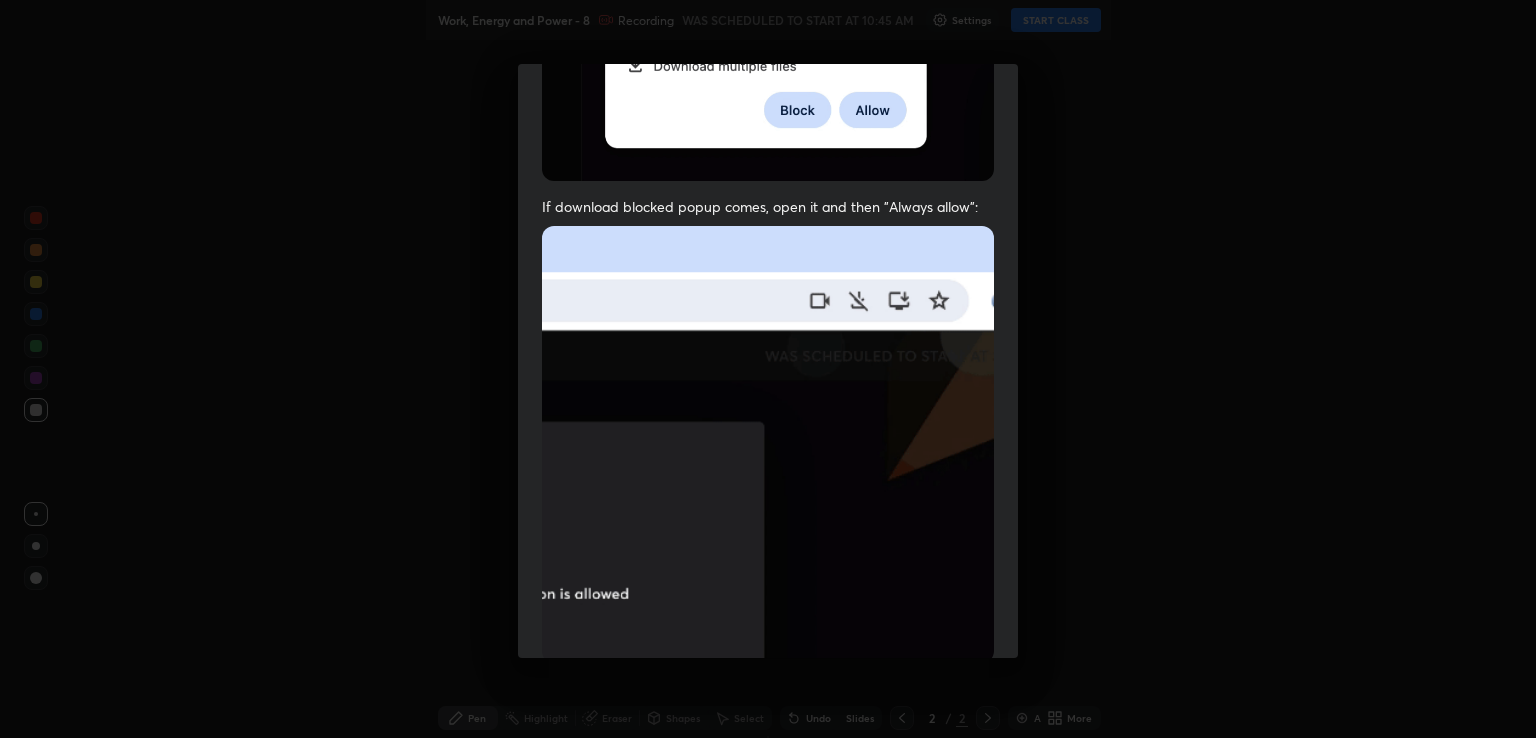 scroll, scrollTop: 405, scrollLeft: 0, axis: vertical 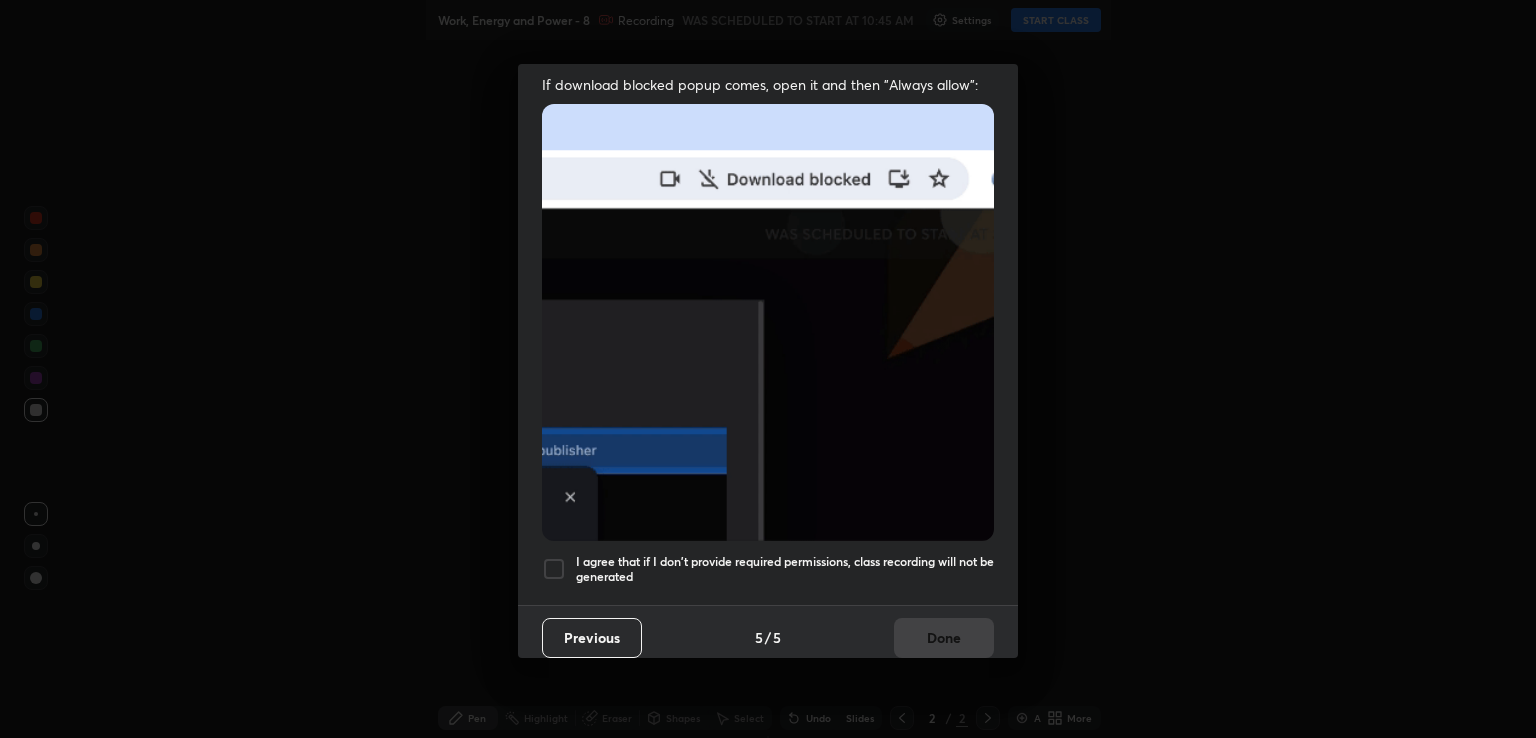 click on "I agree that if I don't provide required permissions, class recording will not be generated" at bounding box center (785, 569) 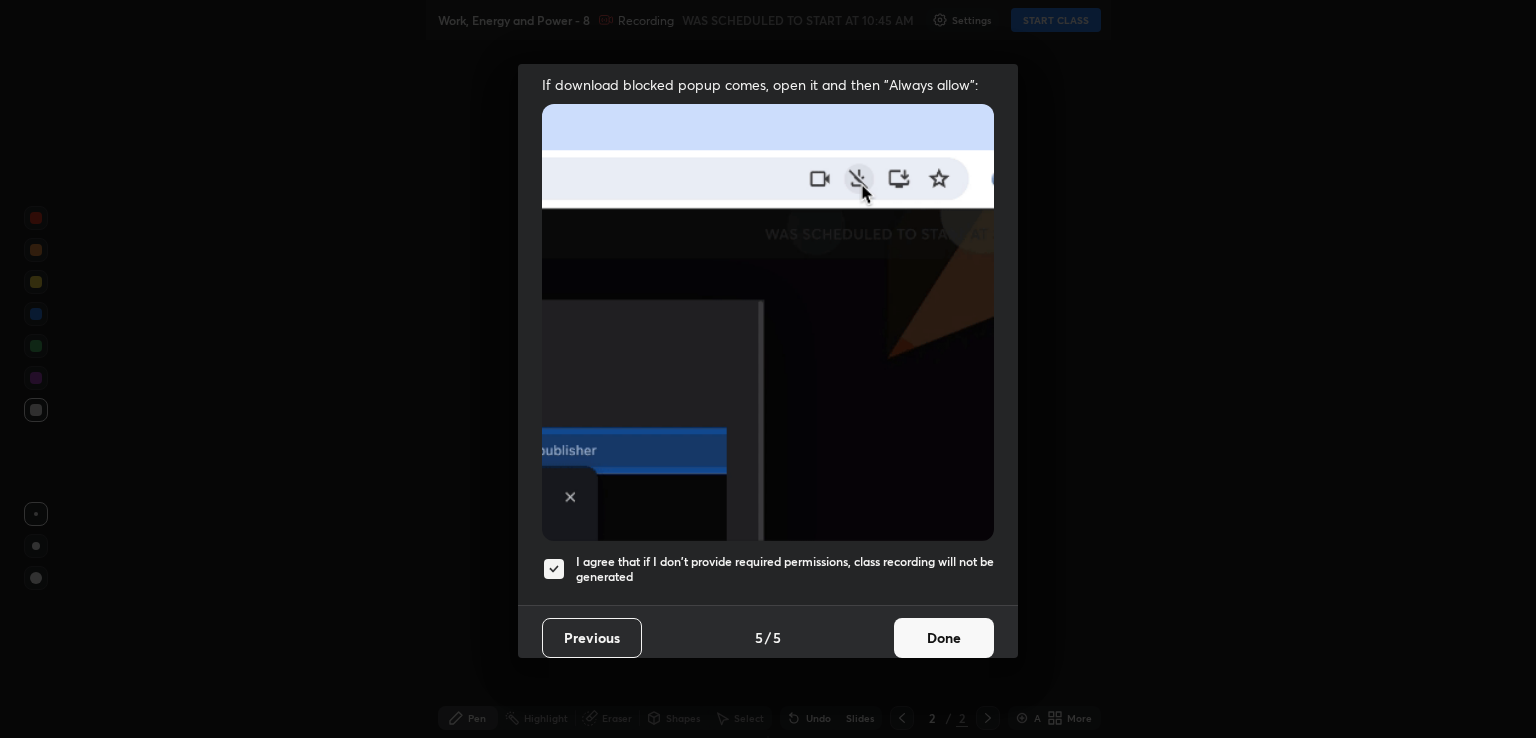 click on "Done" at bounding box center (944, 638) 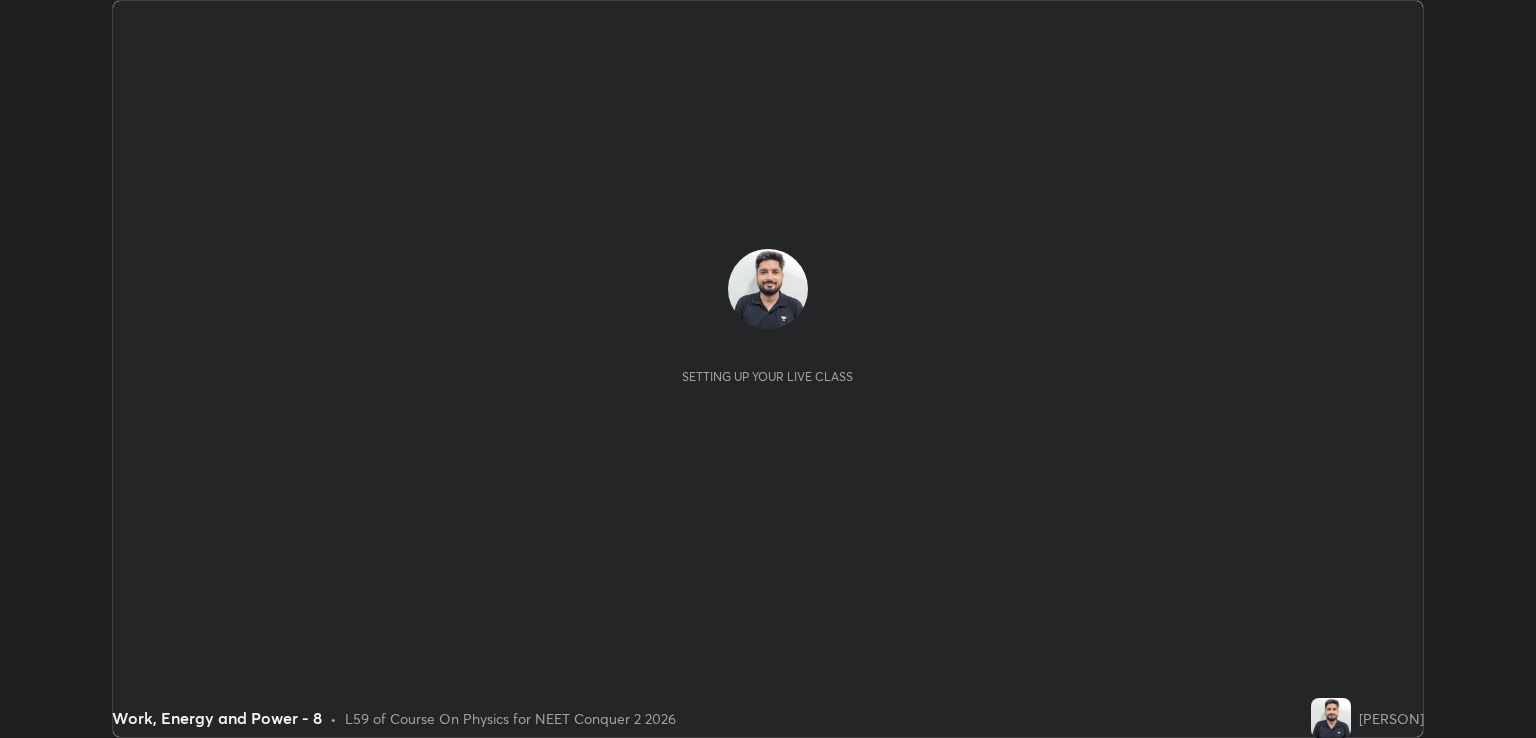scroll, scrollTop: 0, scrollLeft: 0, axis: both 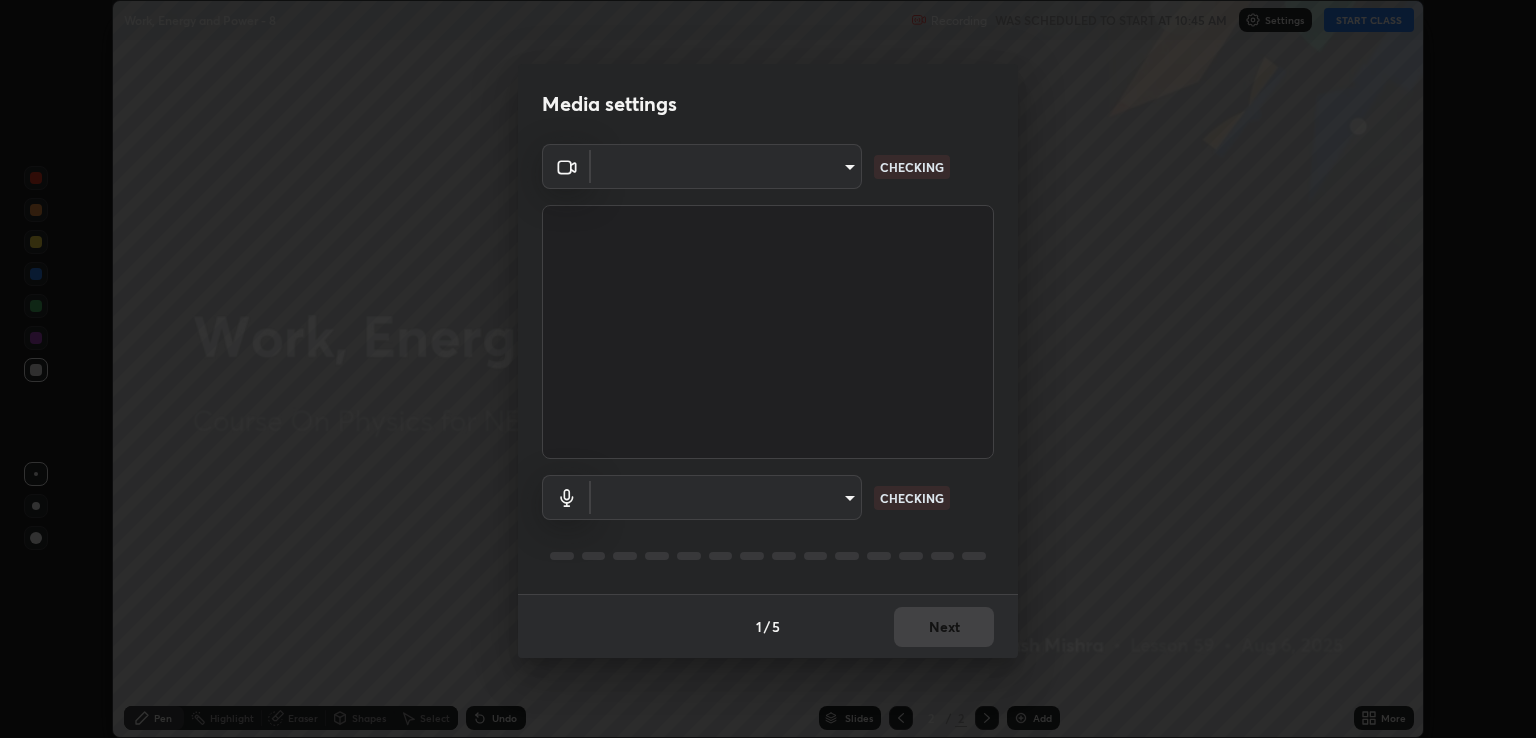 type on "ecbdbd44a66272db987f9f12271ef5319a85e28cdf2a8e5dd884bc8ad31297da" 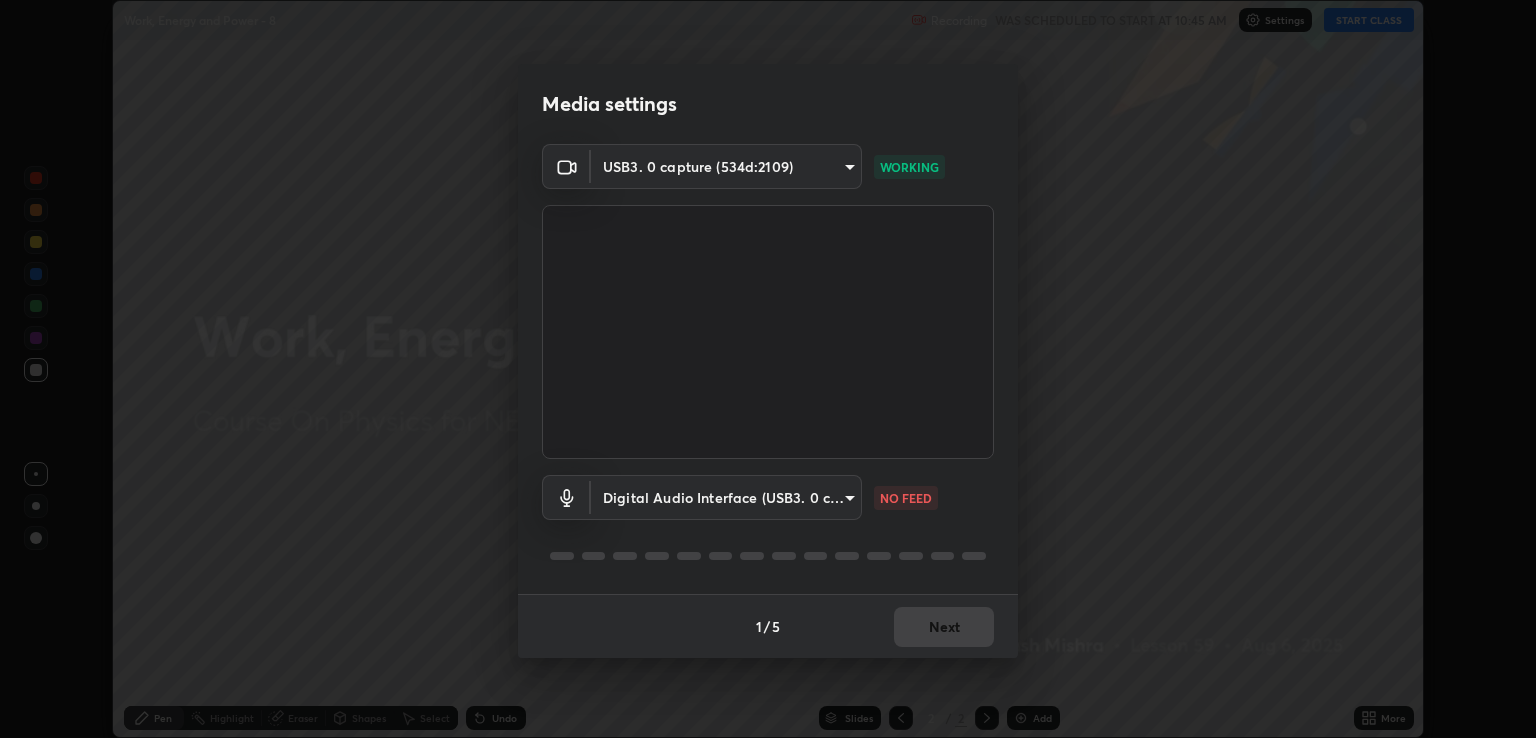 click on "Erase all Work, Energy and Power - 8 Recording WAS SCHEDULED TO START AT  10:45 AM Settings START CLASS Setting up your live class Work, Energy and Power - 8 • L59 of Course On Physics for NEET Conquer 2 2026 [PERSON] Pen Highlight Eraser Shapes Select Undo Slides 2 / 2 Add More No doubts shared Encourage your learners to ask a doubt for better clarity Report an issue Reason for reporting Buffering Chat not working Audio - Video sync issue Educator video quality low ​ Attach an image Report Media settings USB3. 0 capture (534d:2109) ecbdbd44a66272db987f9f12271ef5319a85e28cdf2a8e5dd884bc8ad31297da WORKING Digital Audio Interface (USB3. 0 capture) 641fb1797ef8f9550b7f0158b383ff89036df526a4b0c4fe678c68e459c52791 NO FEED 1 / 5 Next" at bounding box center [768, 369] 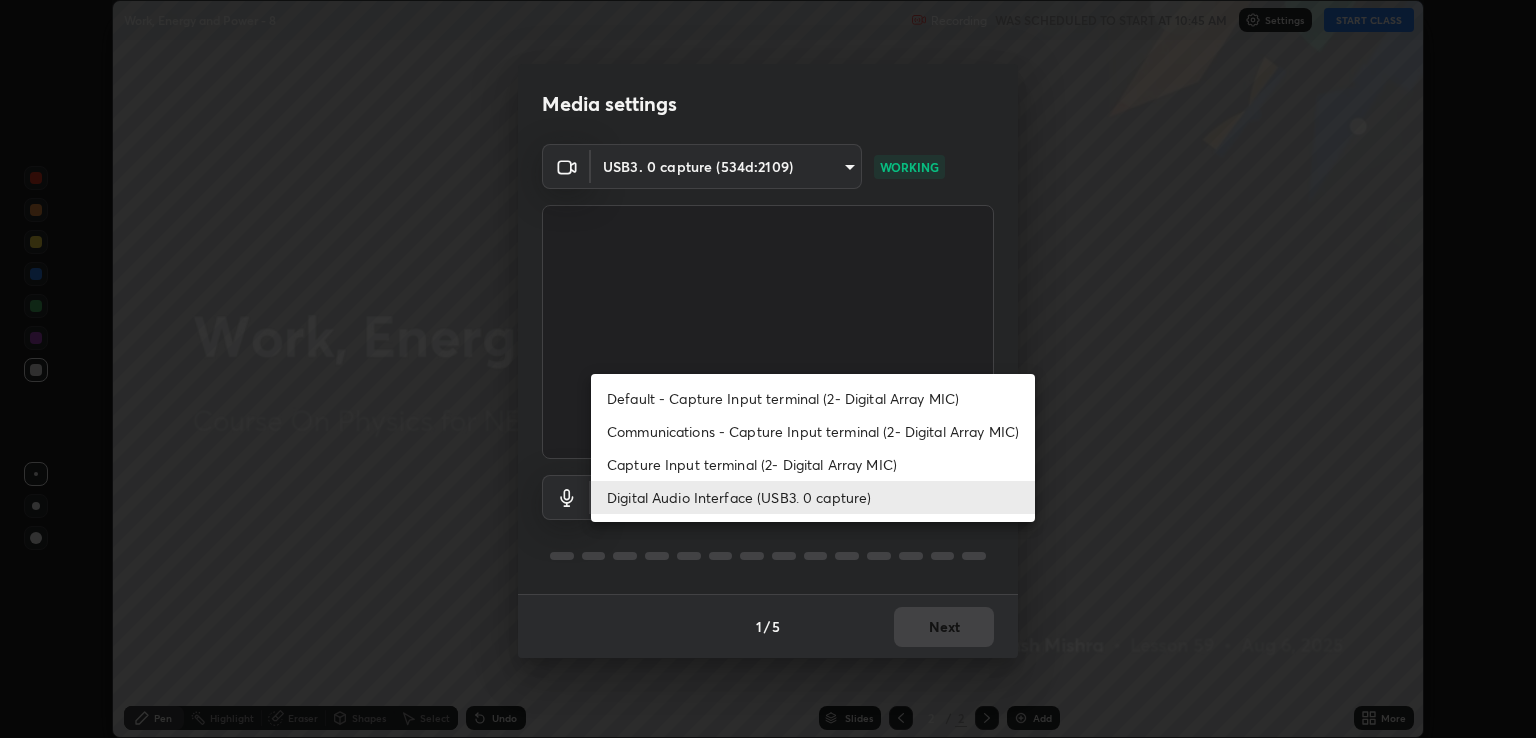 click on "Capture Input terminal (2- Digital Array MIC)" at bounding box center (813, 464) 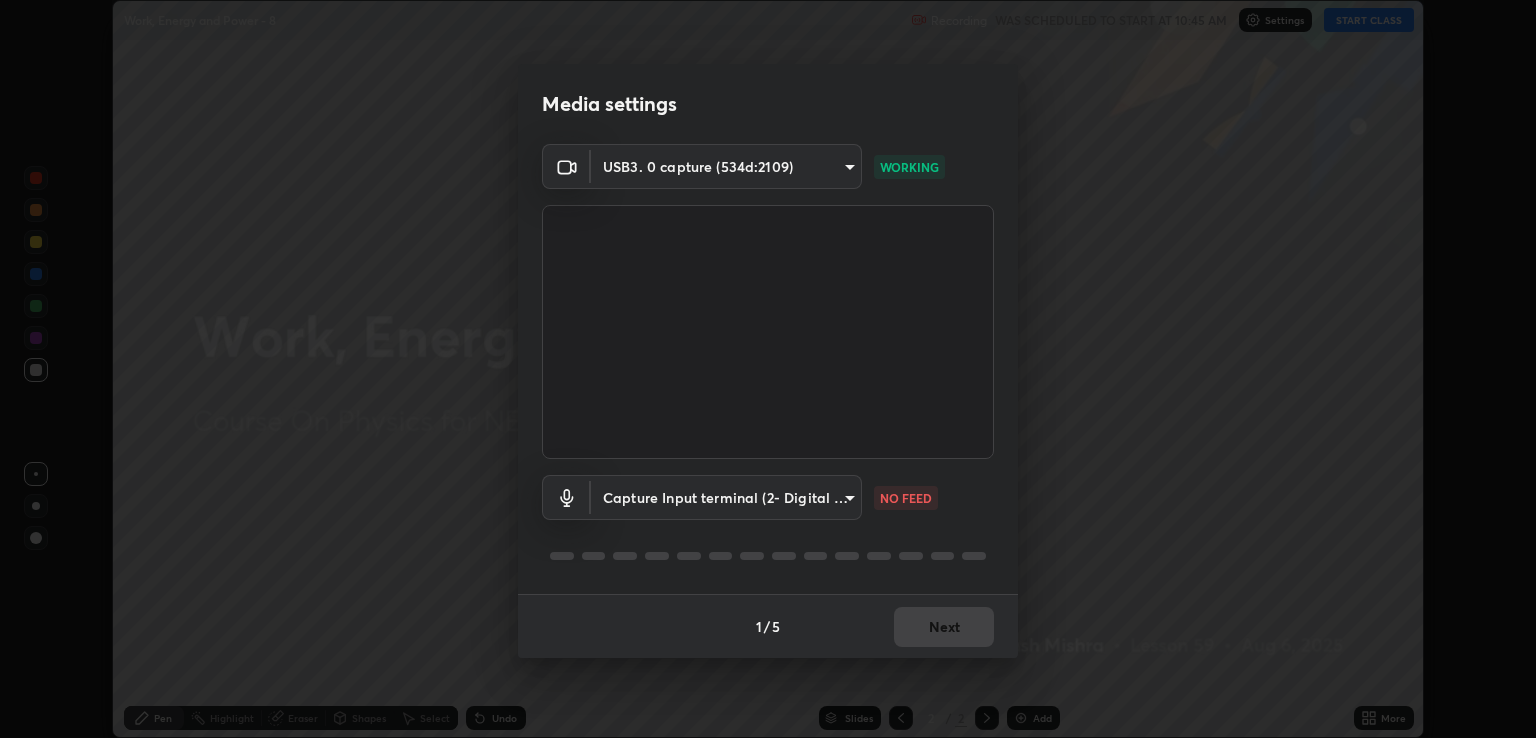 click on "Erase all Work, Energy and Power - 8 Recording WAS SCHEDULED TO START AT  10:45 AM Settings START CLASS Setting up your live class Work, Energy and Power - 8 • L59 of Course On Physics for NEET Conquer 2 2026 [PERSON] Pen Highlight Eraser Shapes Select Undo Slides 2 / 2 Add More No doubts shared Encourage your learners to ask a doubt for better clarity Report an issue Reason for reporting Buffering Chat not working Audio - Video sync issue Educator video quality low ​ Attach an image Report Media settings USB3. 0 capture (534d:2109) ecbdbd44a66272db987f9f12271ef5319a85e28cdf2a8e5dd884bc8ad31297da WORKING Capture Input terminal (2- Digital Array MIC) 6f44f3f918cc842ef6afac2364334028f856bd68785194fb92211e1c888e7b5f NO FEED 1 / 5 Next Default - Capture Input terminal (2- Digital Array MIC) Communications - Capture Input terminal (2- Digital Array MIC) Capture Input terminal (2- Digital Array MIC) Digital Audio Interface (USB3. 0 capture)" at bounding box center (768, 369) 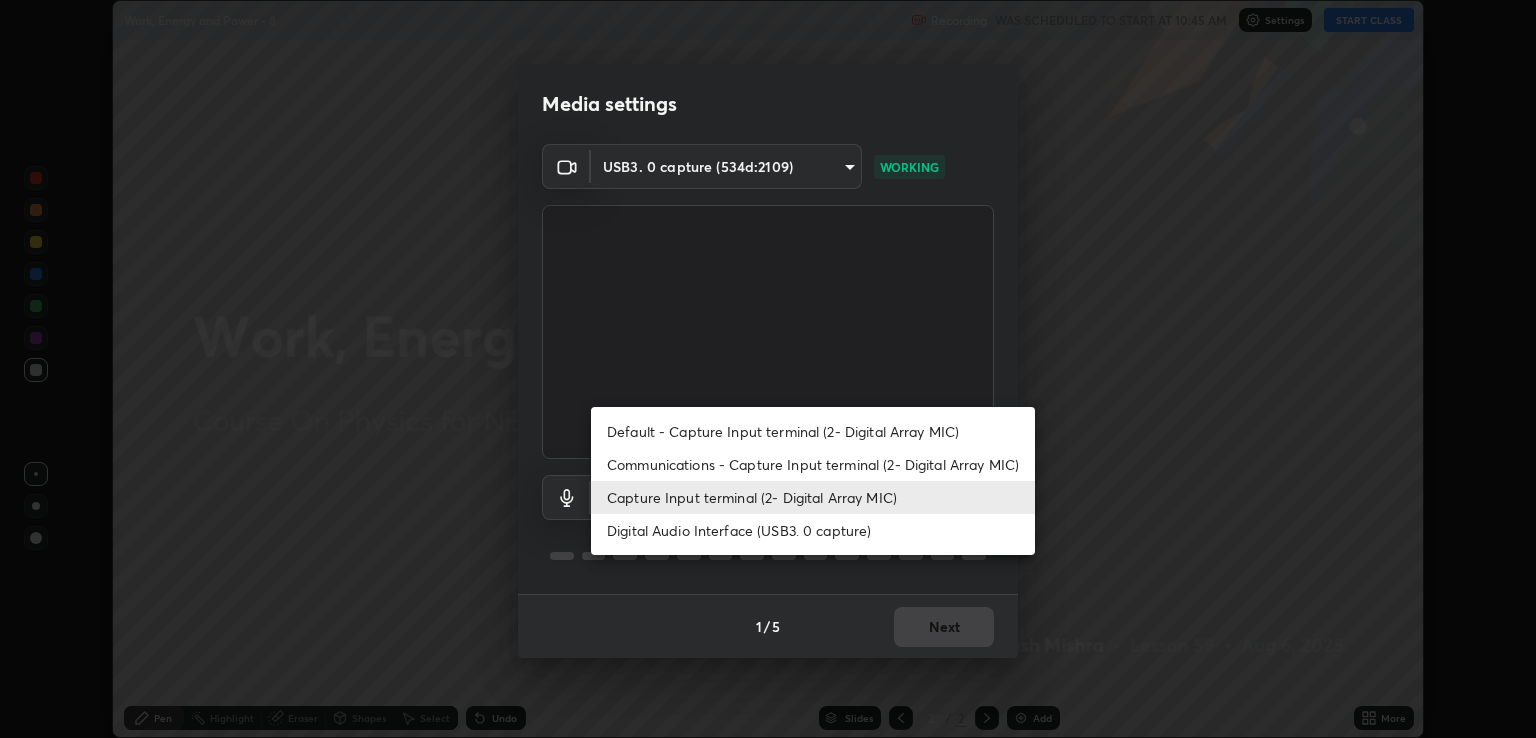 click on "Digital Audio Interface (USB3. 0 capture)" at bounding box center [813, 530] 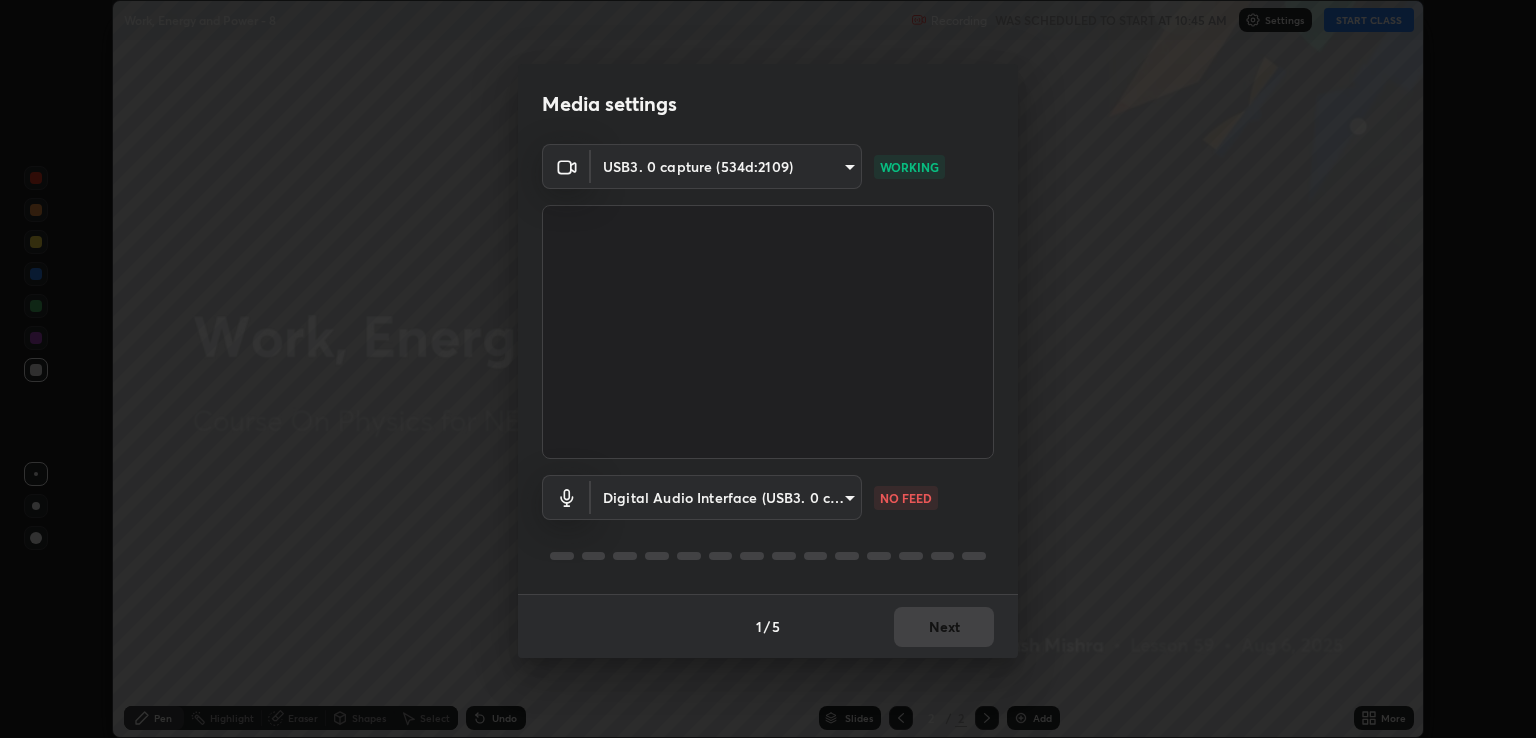 type on "641fb1797ef8f9550b7f0158b383ff89036df526a4b0c4fe678c68e459c52791" 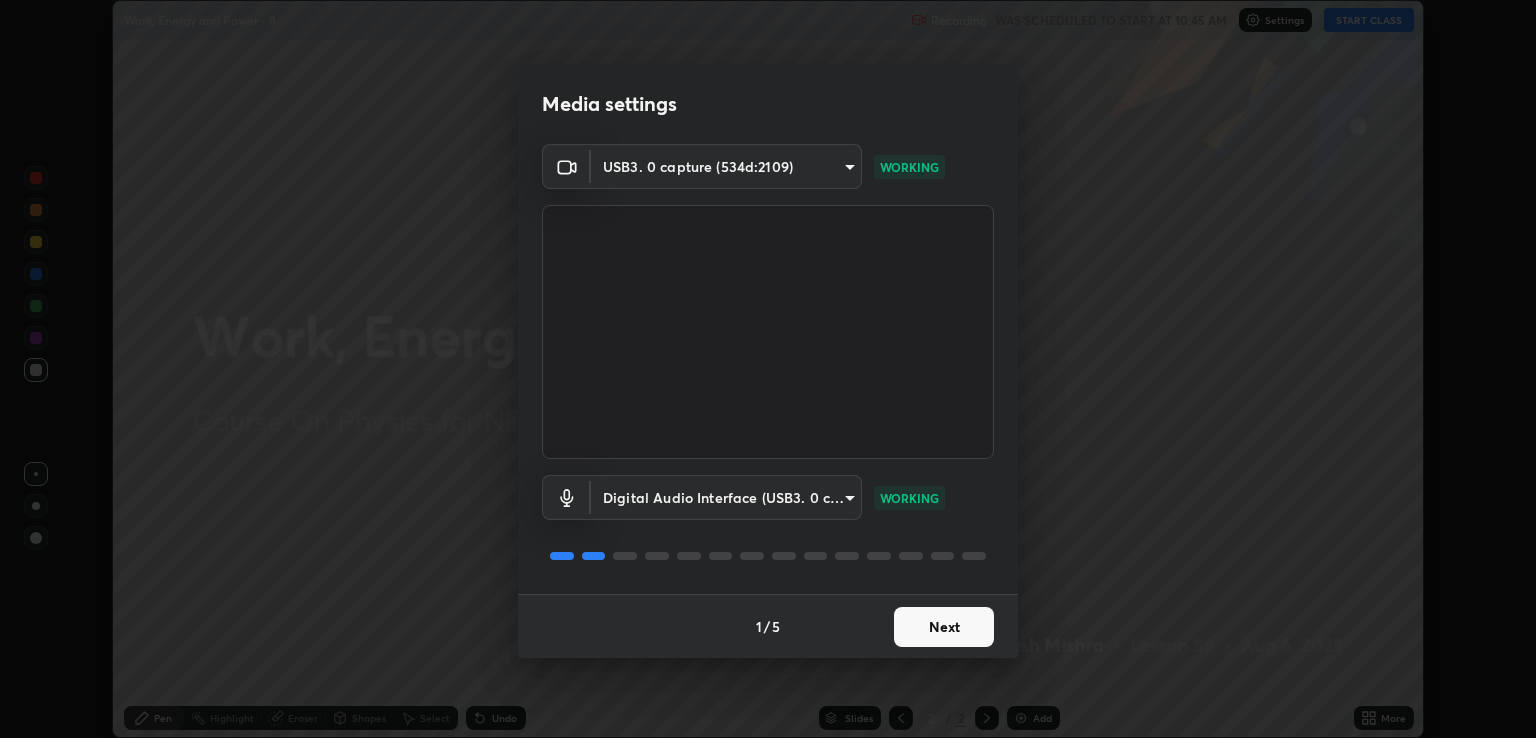 click on "Next" at bounding box center (944, 627) 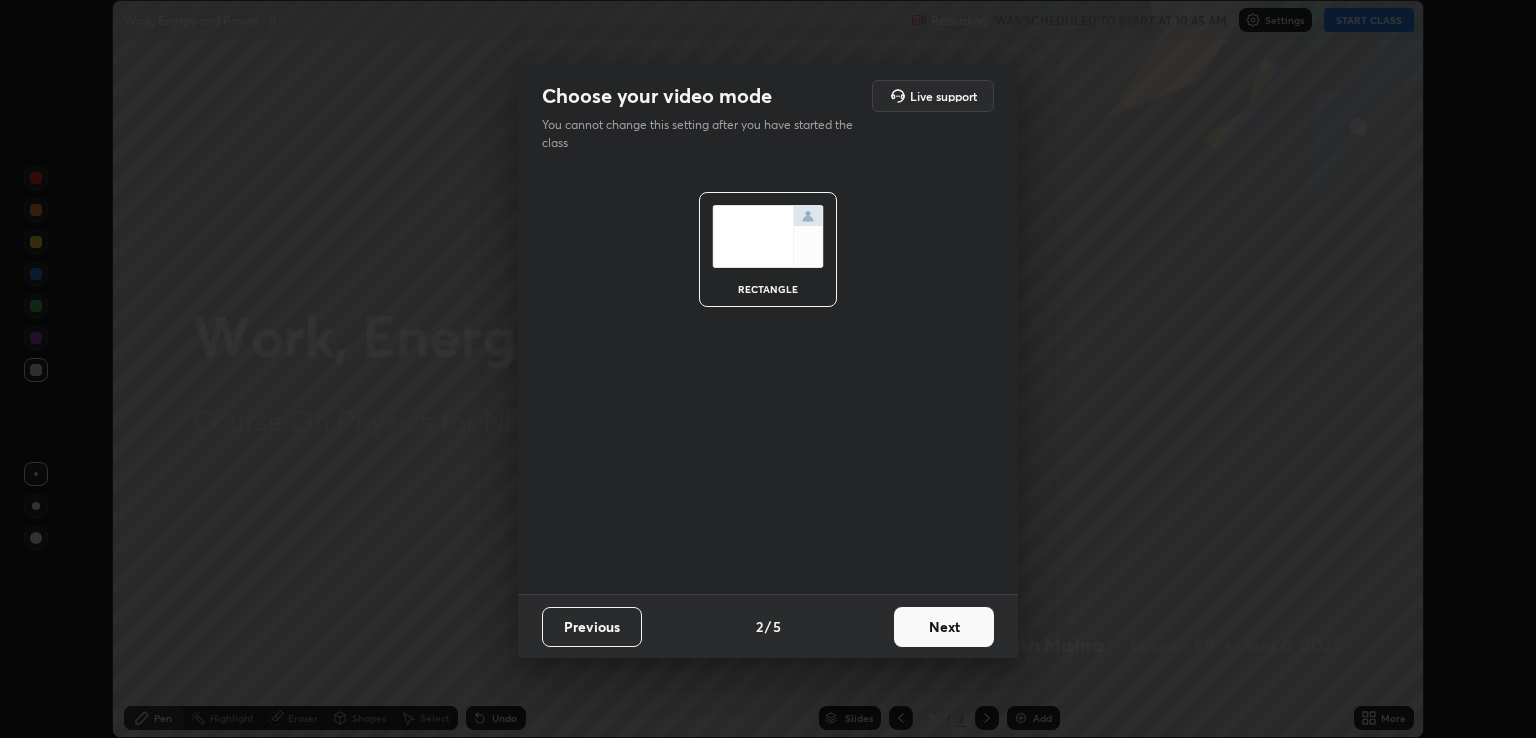 click on "Next" at bounding box center (944, 627) 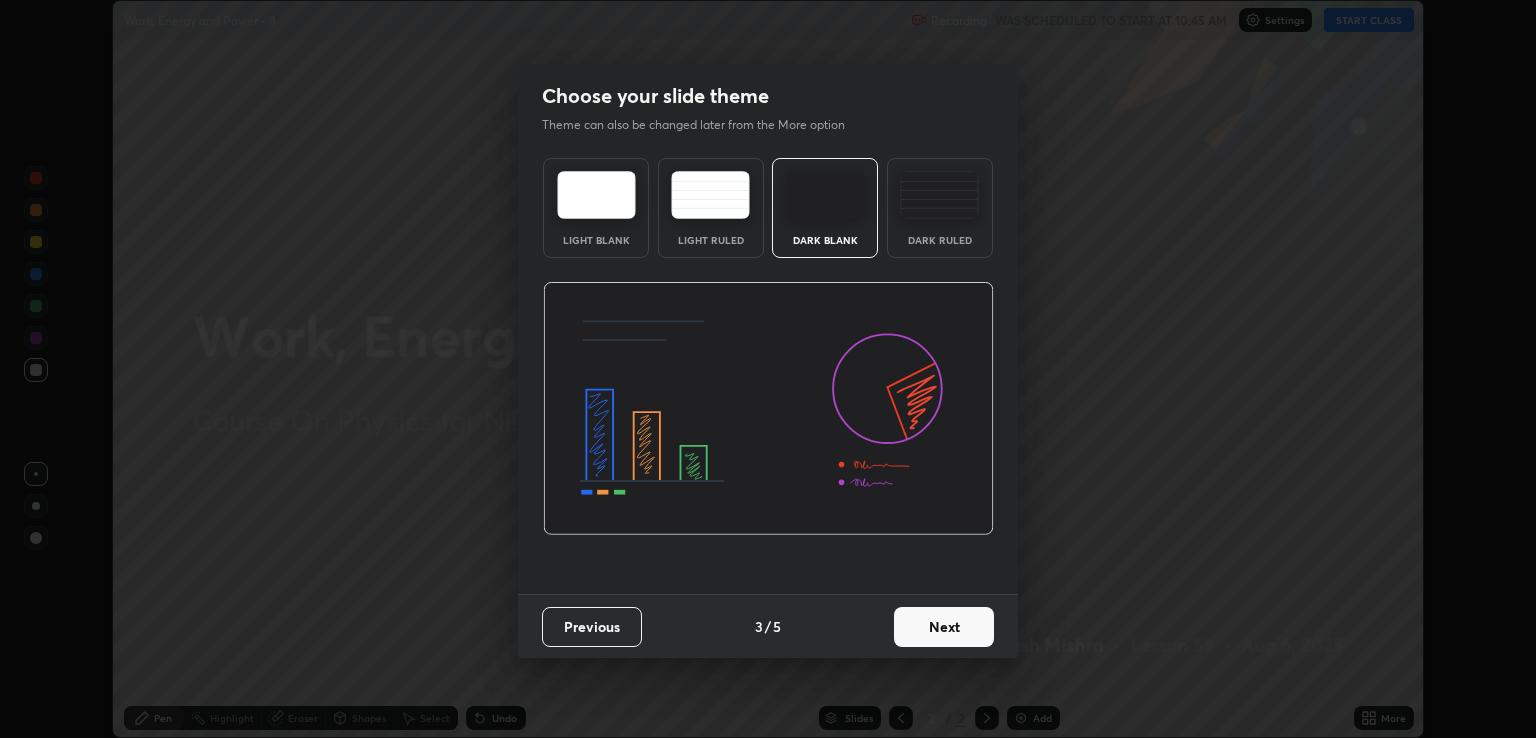 click on "Next" at bounding box center [944, 627] 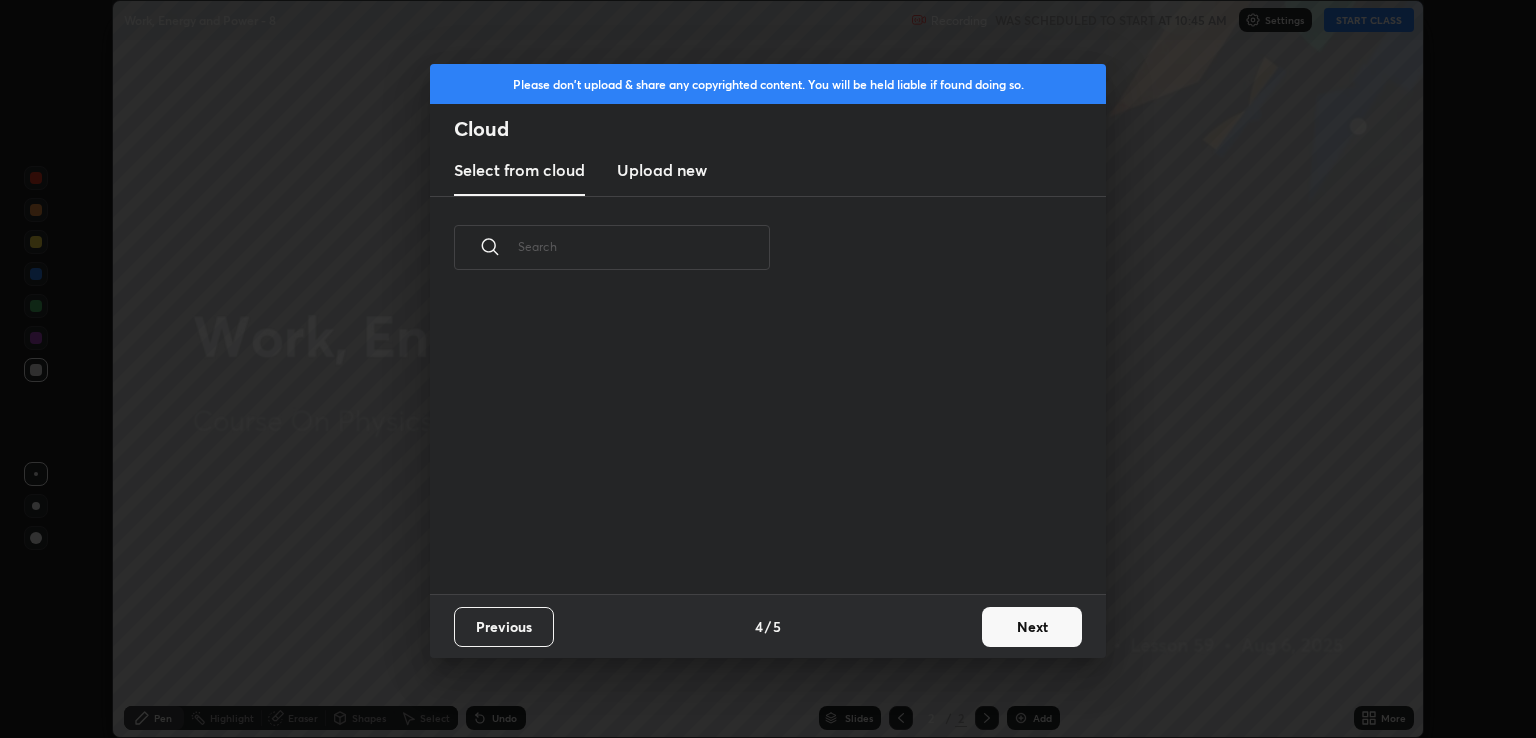 click on "Next" at bounding box center [1032, 627] 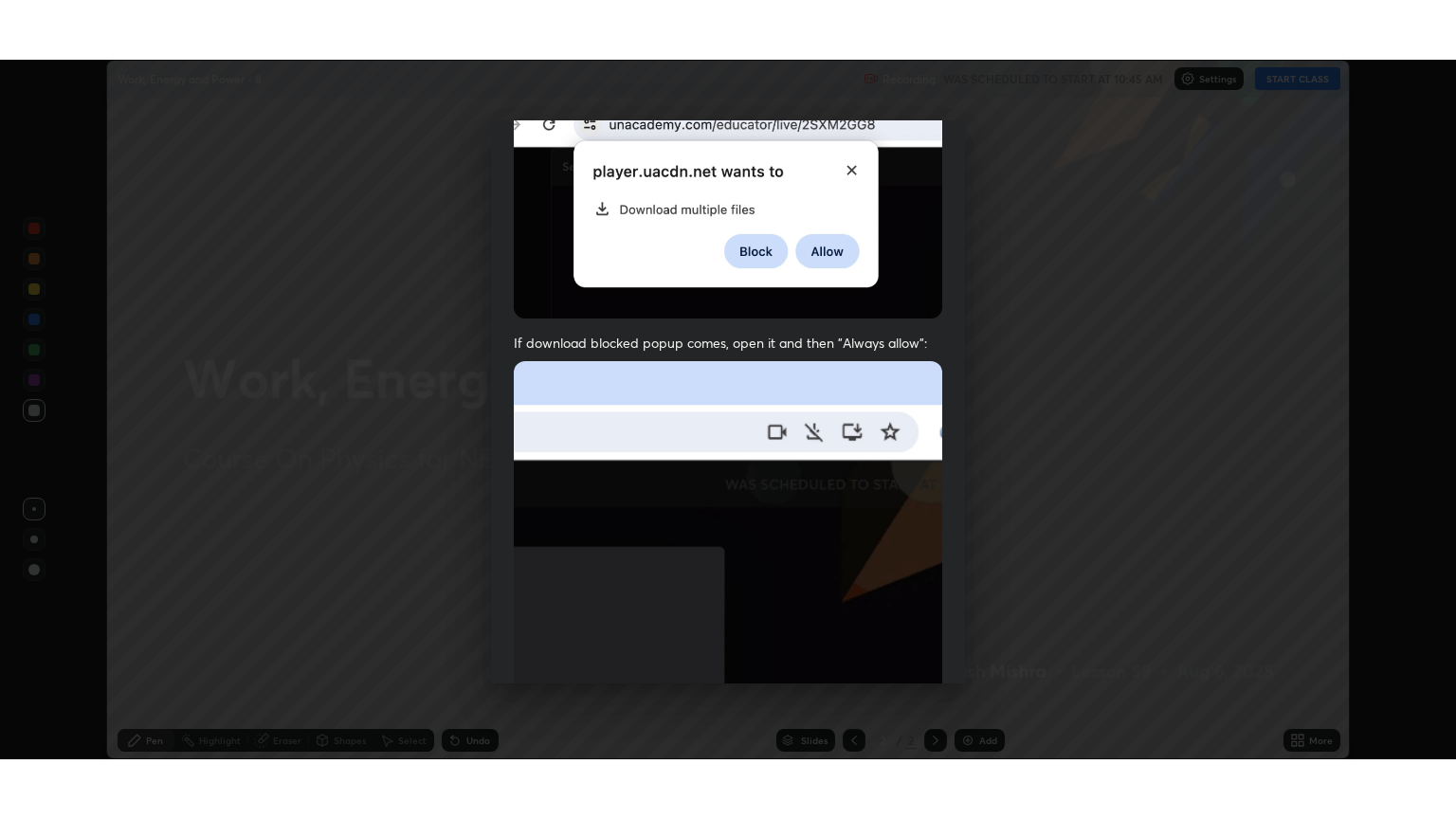 scroll, scrollTop: 384, scrollLeft: 0, axis: vertical 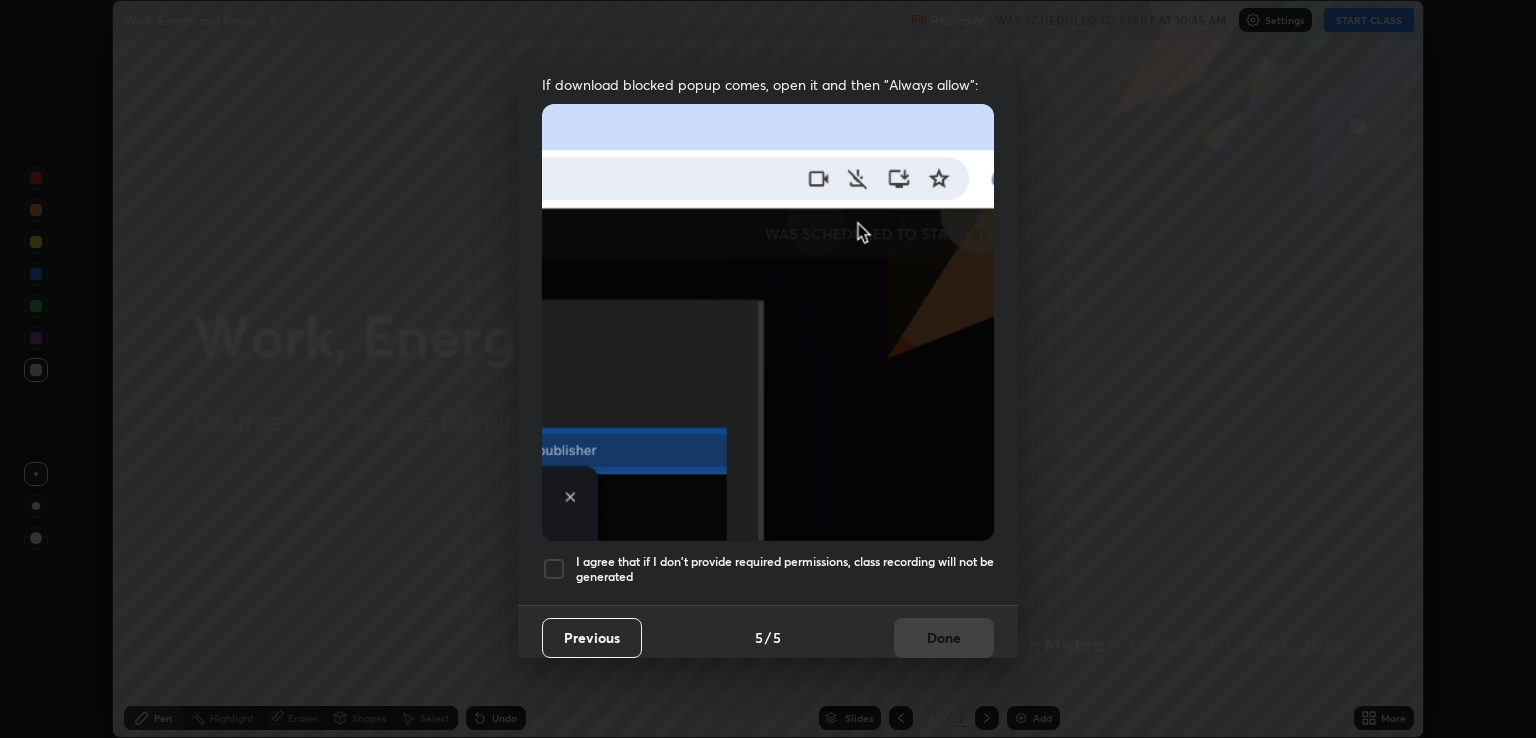 click on "I agree that if I don't provide required permissions, class recording will not be generated" at bounding box center [785, 569] 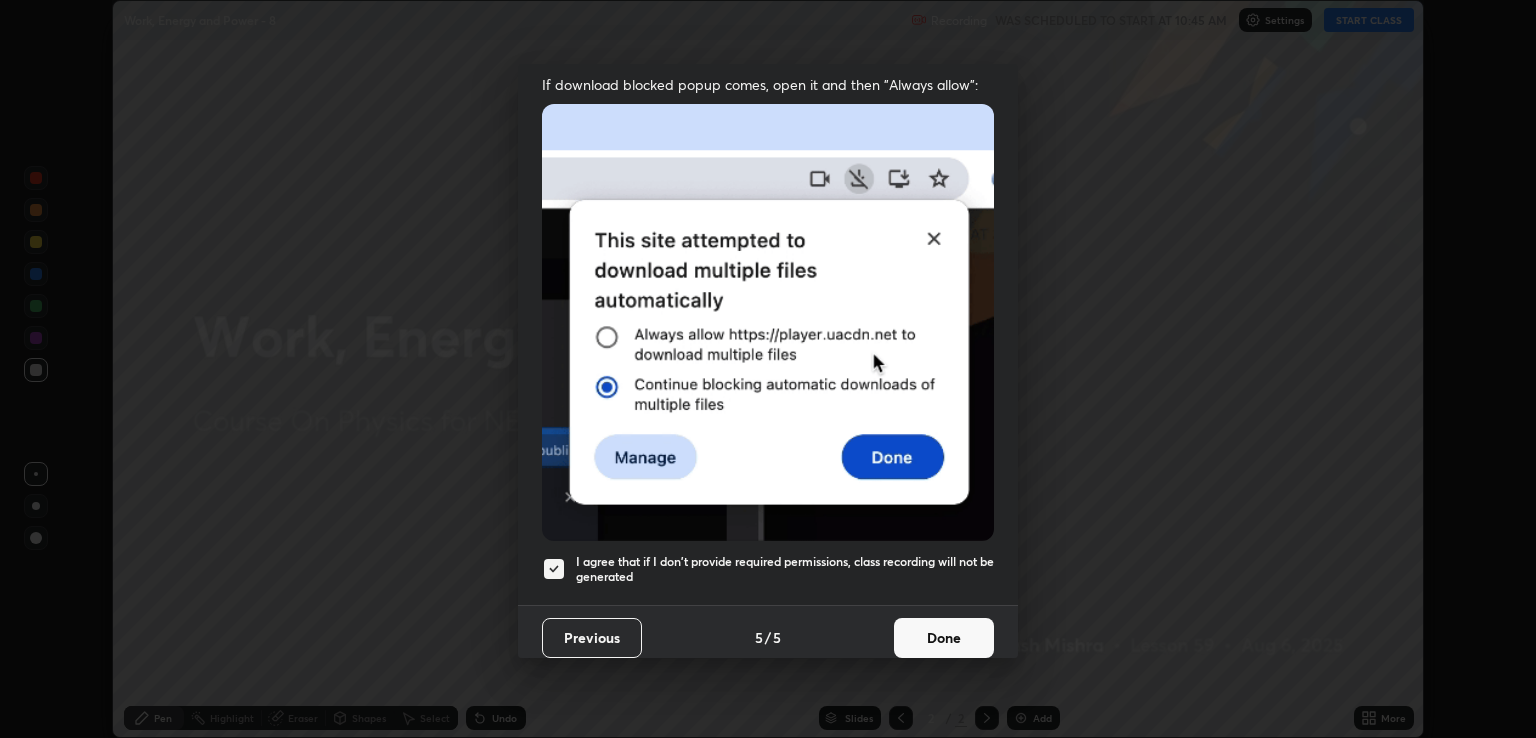 click on "Done" at bounding box center [944, 638] 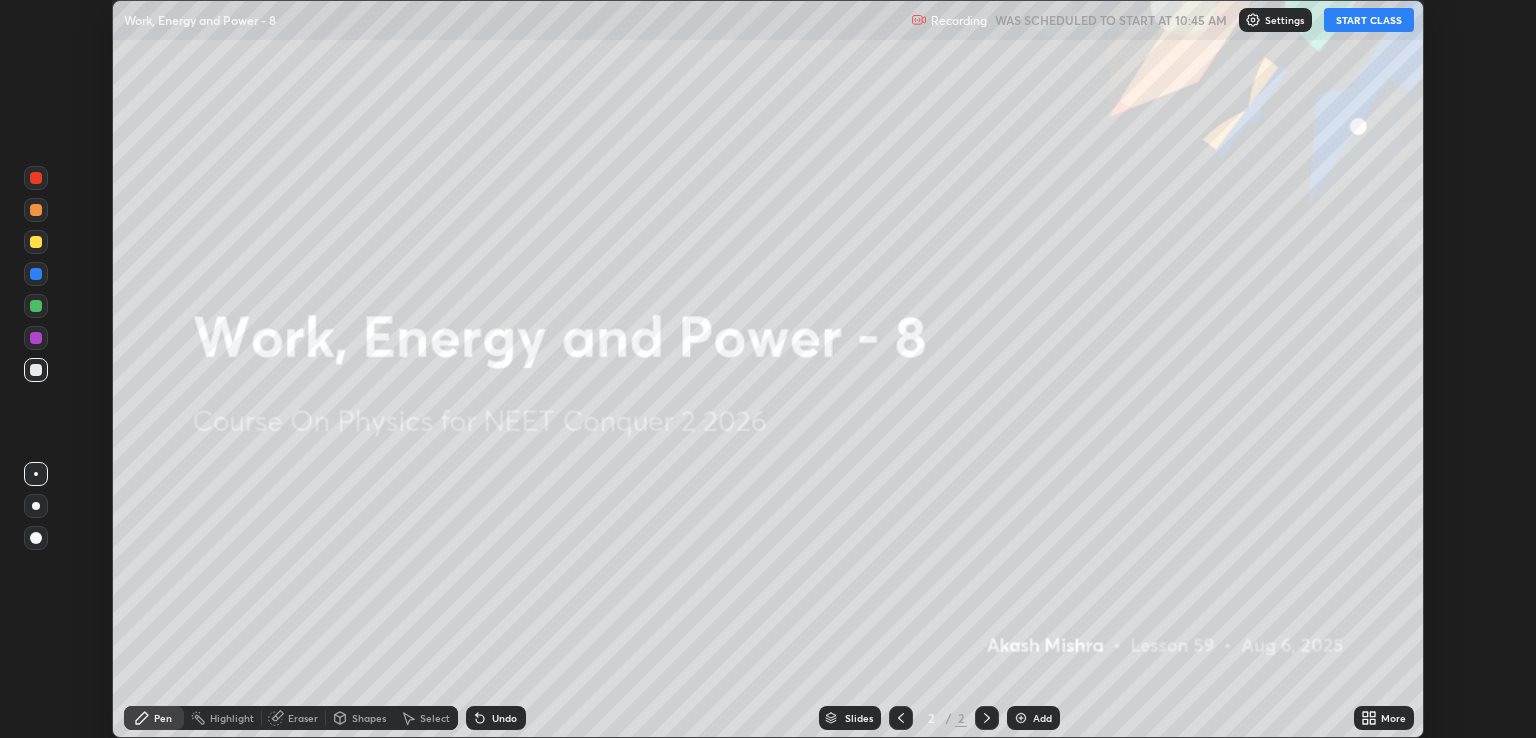 click on "START CLASS" at bounding box center [1369, 20] 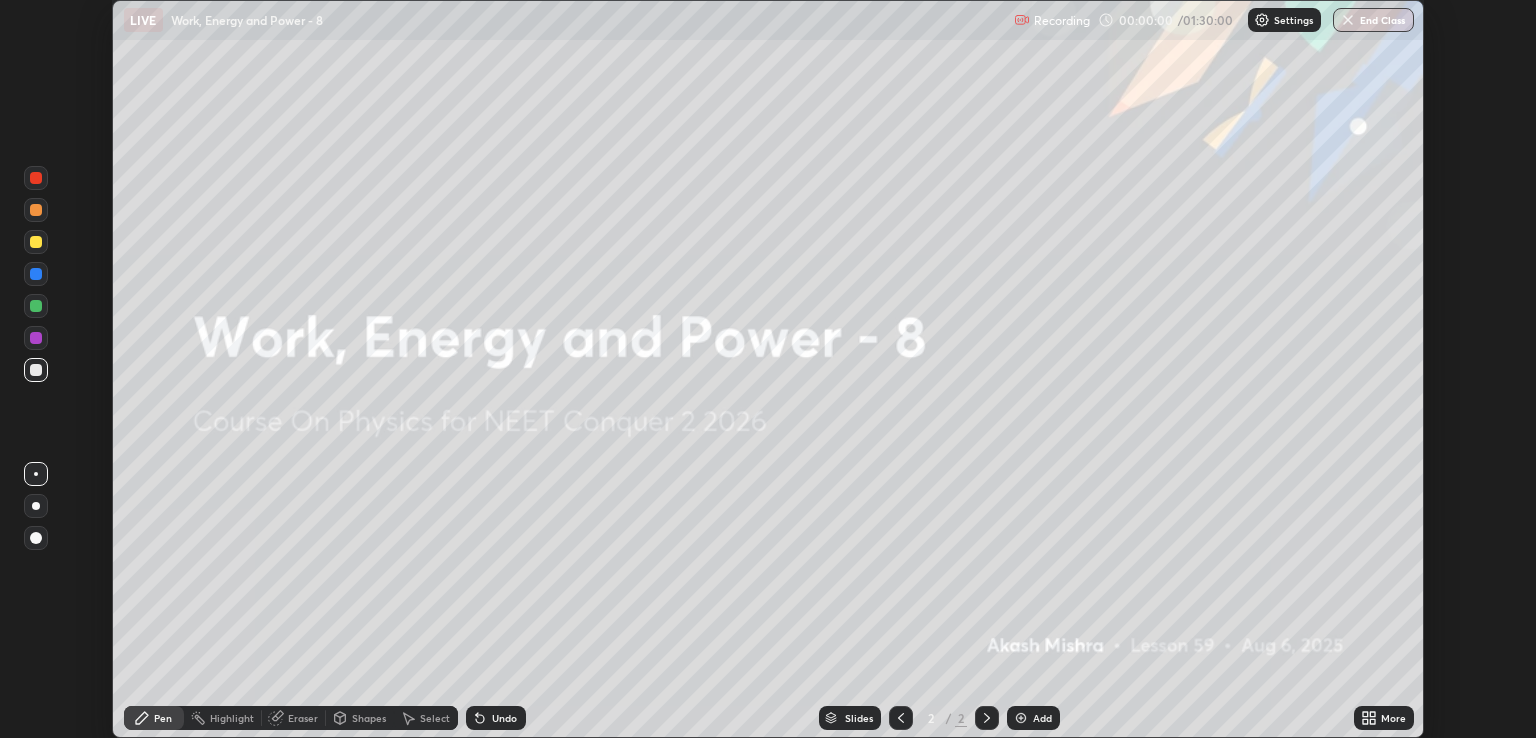 click 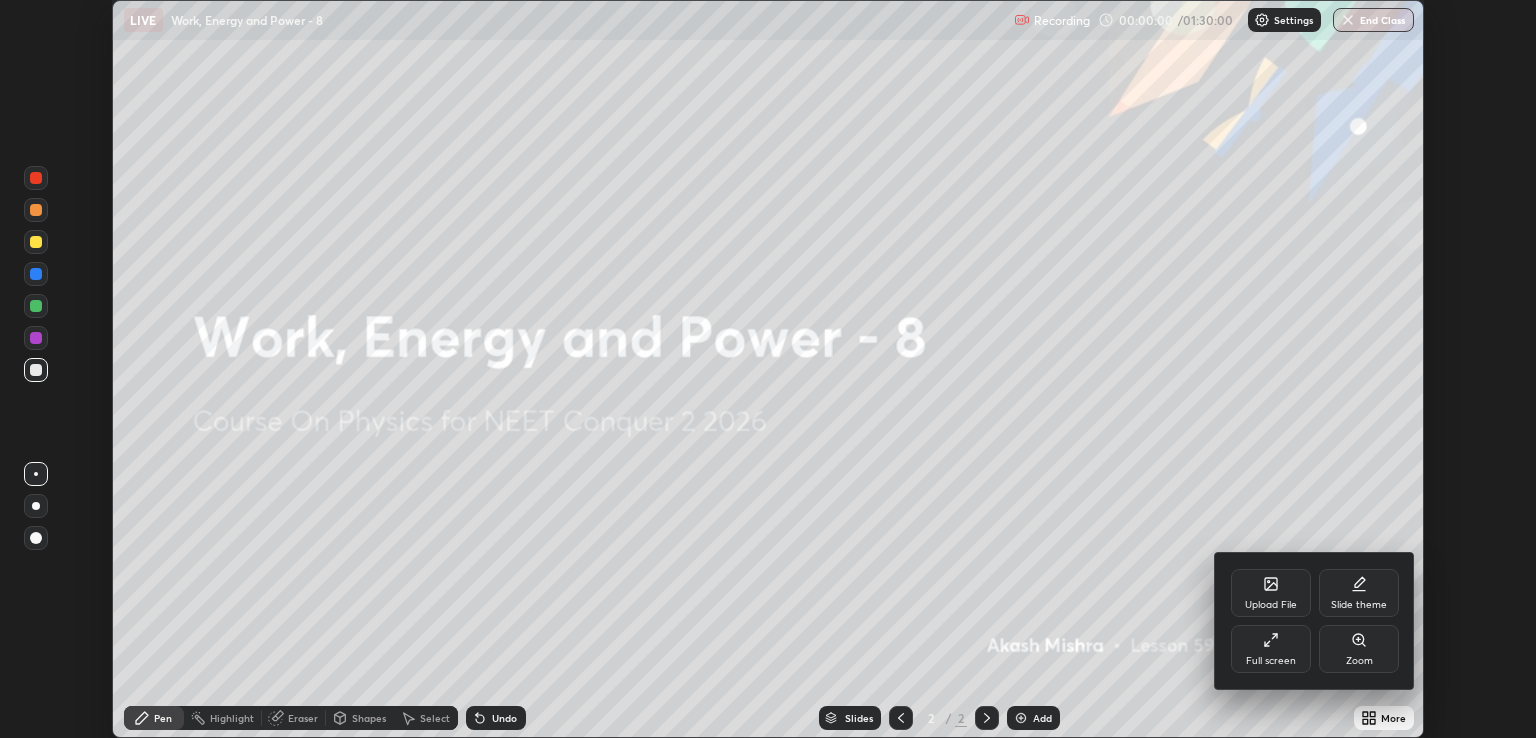 click on "Full screen" at bounding box center [1271, 649] 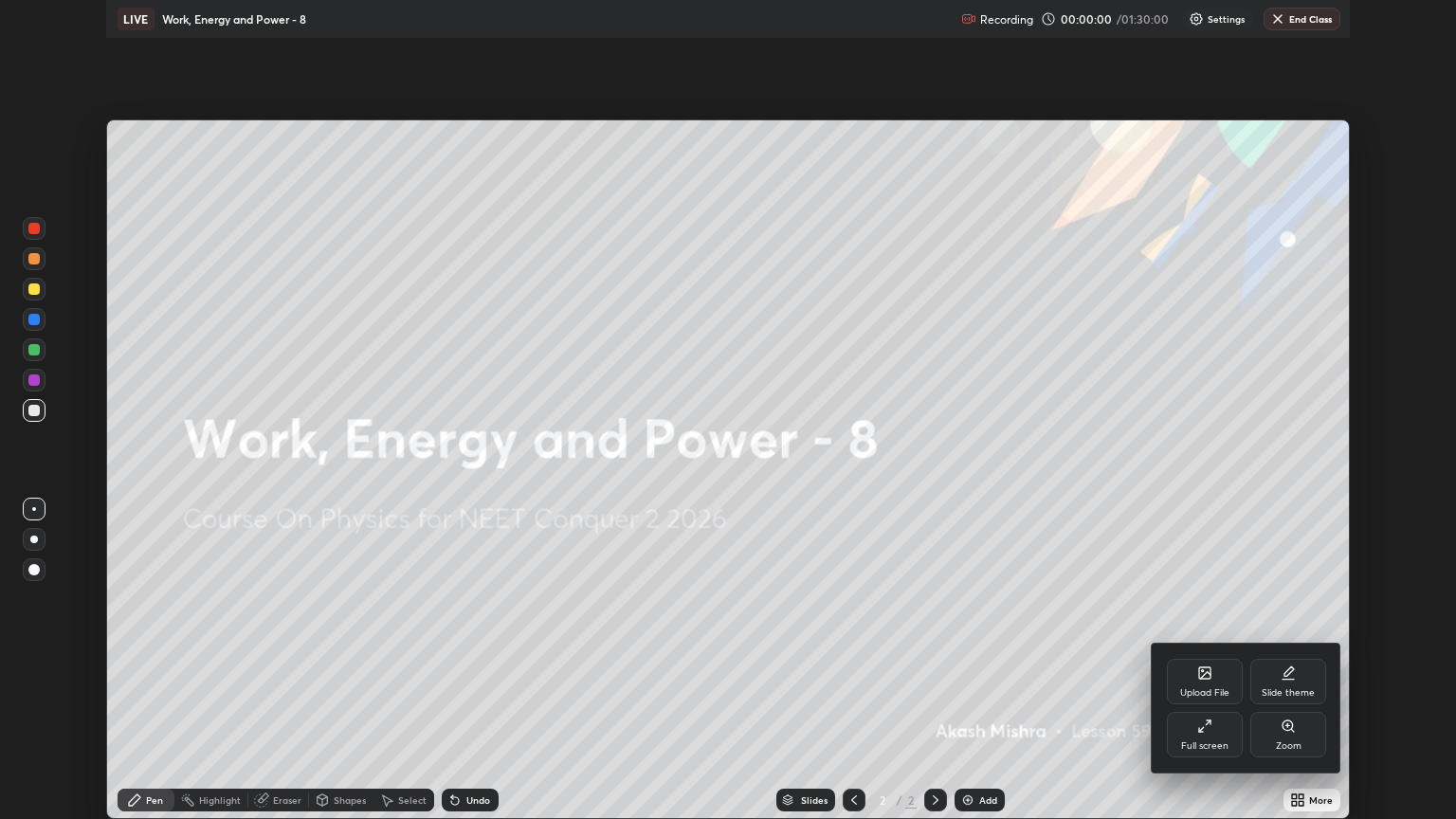 scroll, scrollTop: 93973, scrollLeft: 93336, axis: both 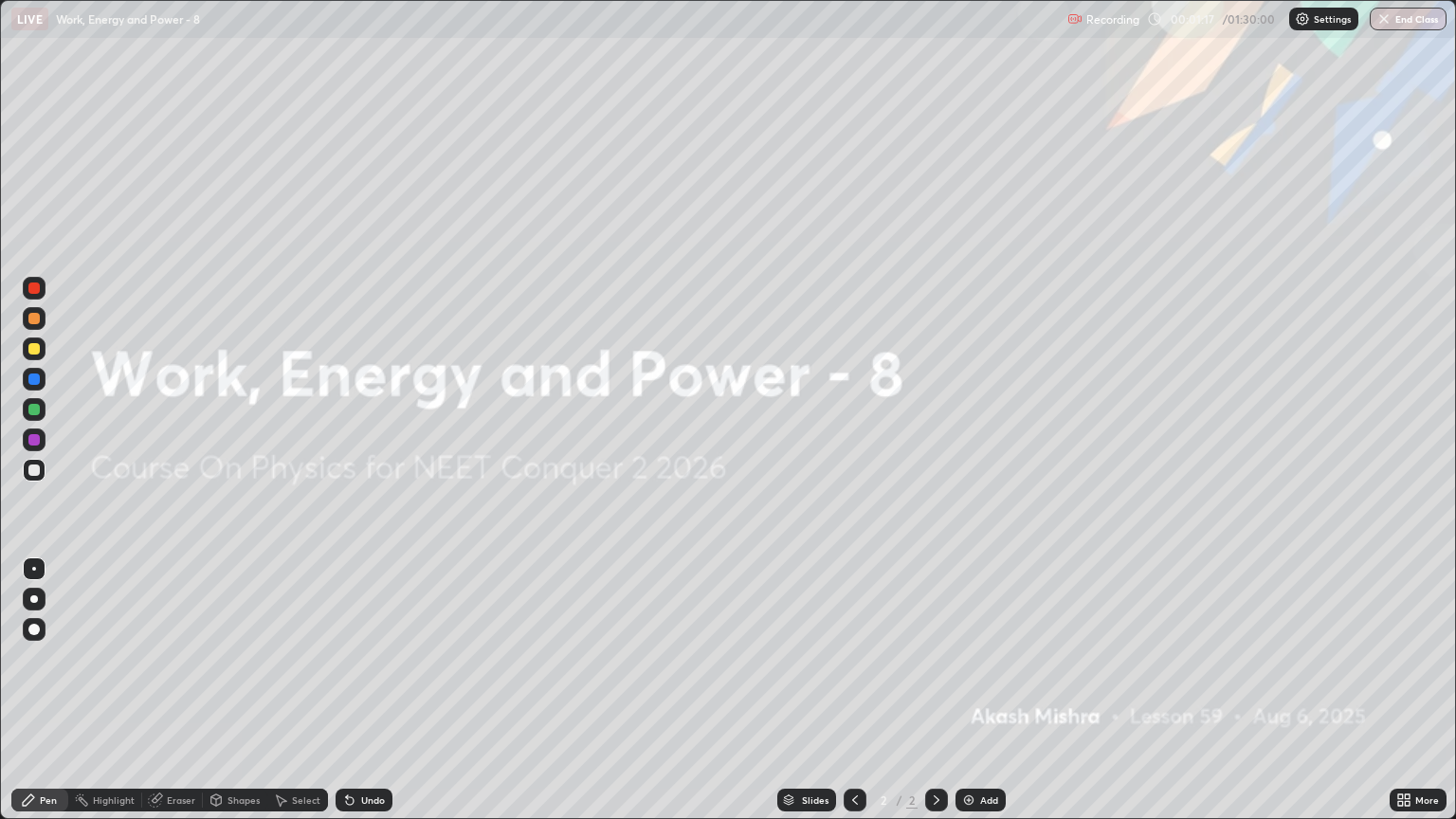 click on "Add" at bounding box center [989, 800] 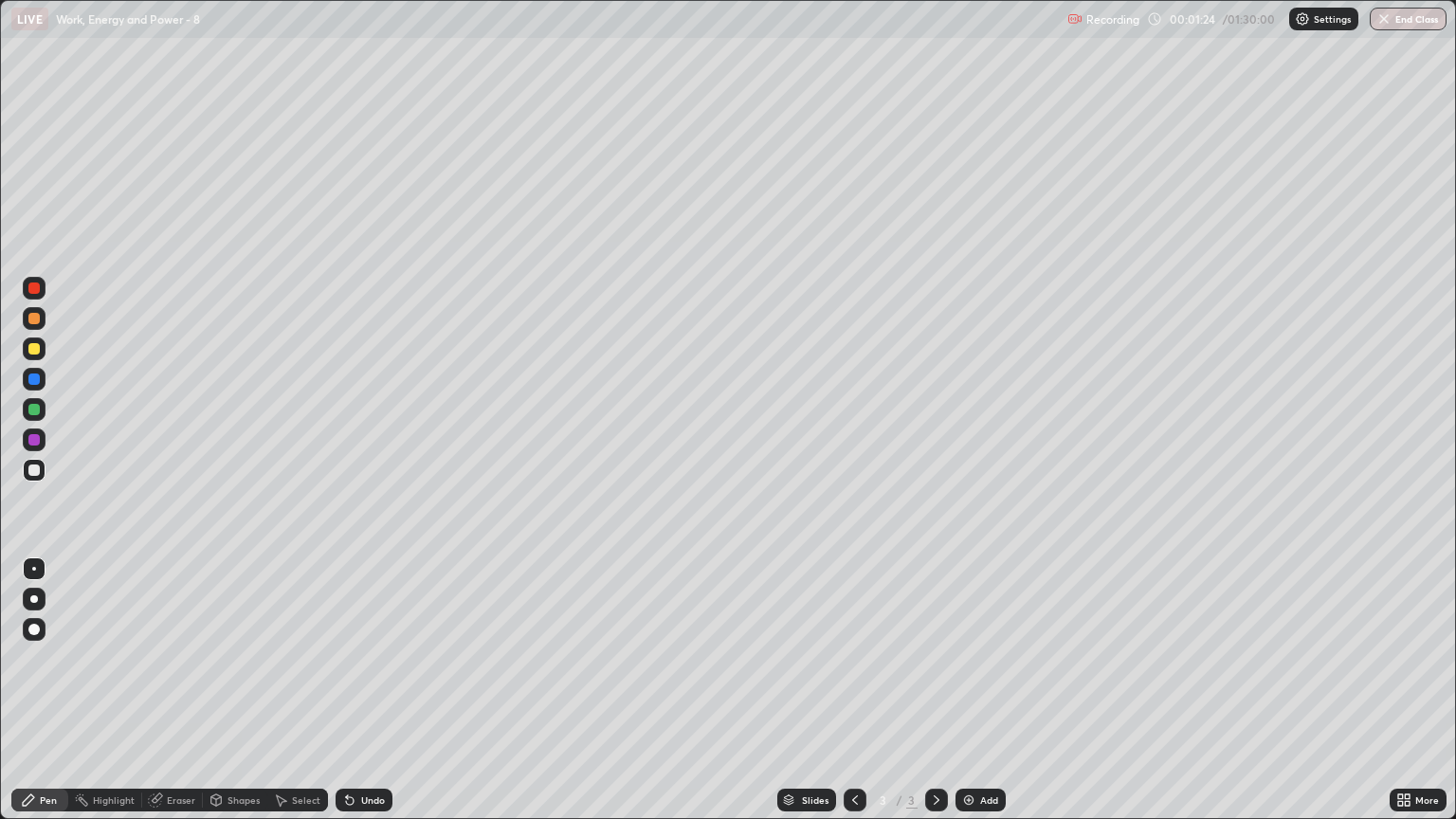 click at bounding box center [34, 470] 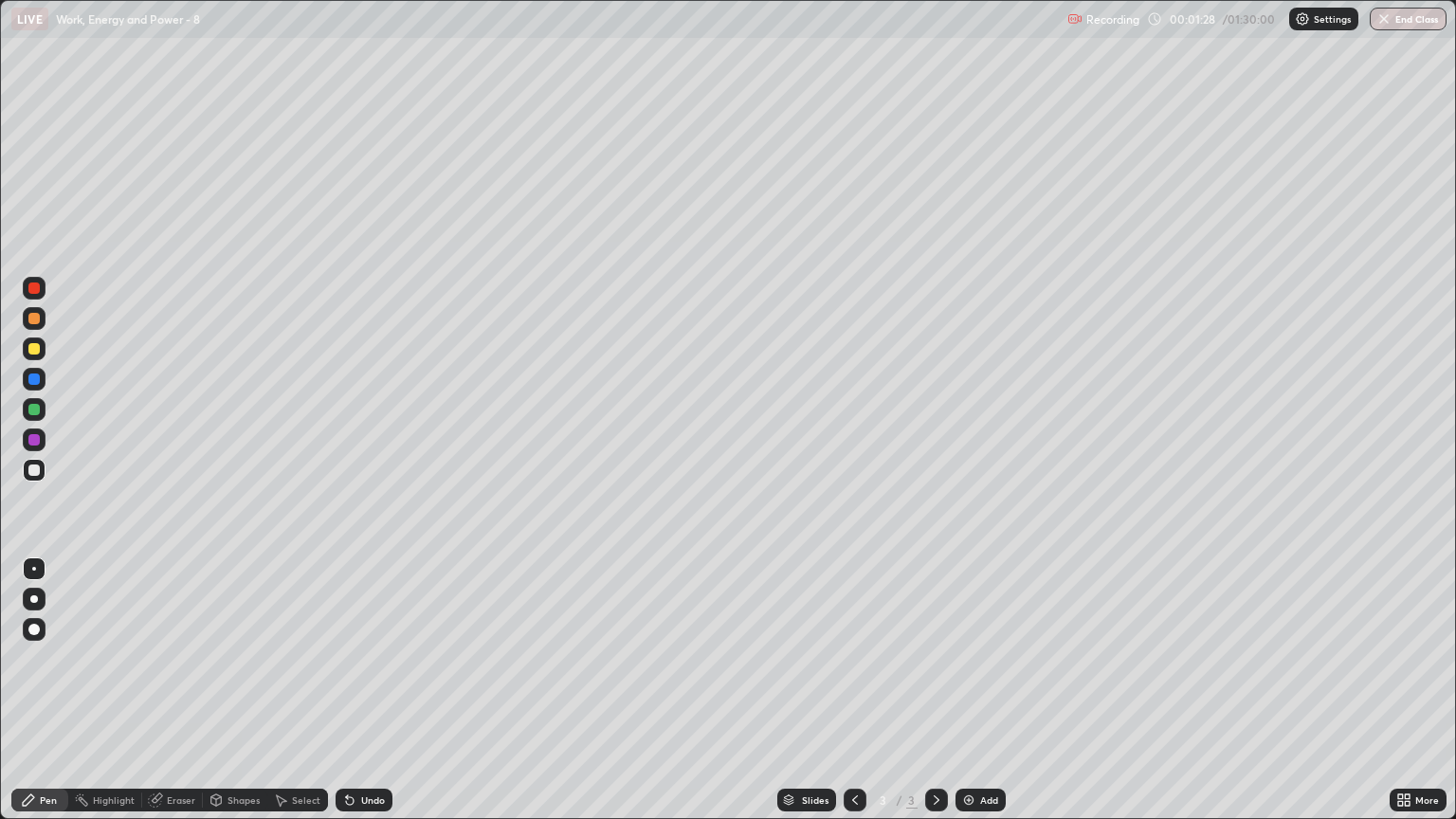 click at bounding box center [34, 470] 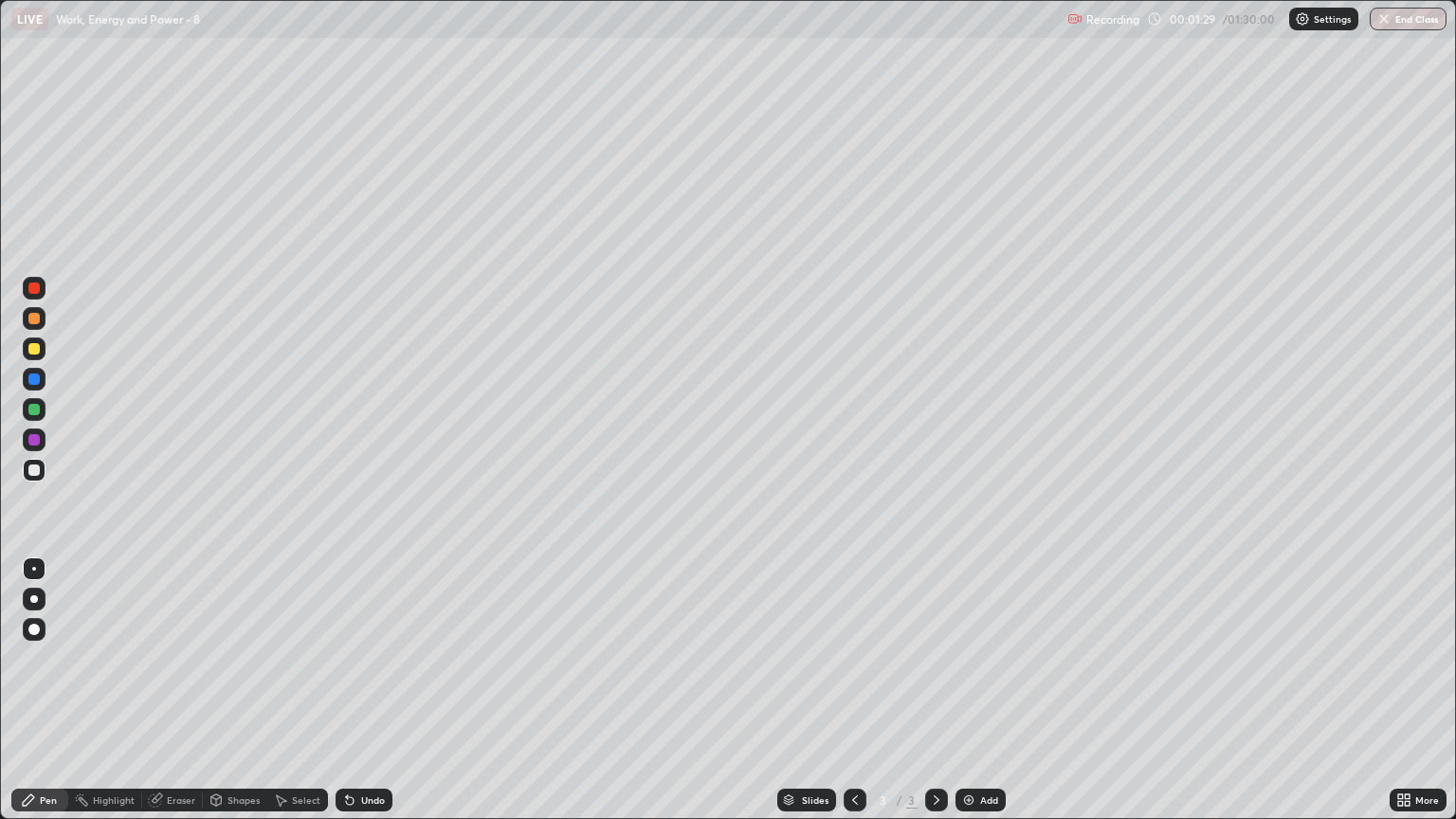 click at bounding box center (34, 349) 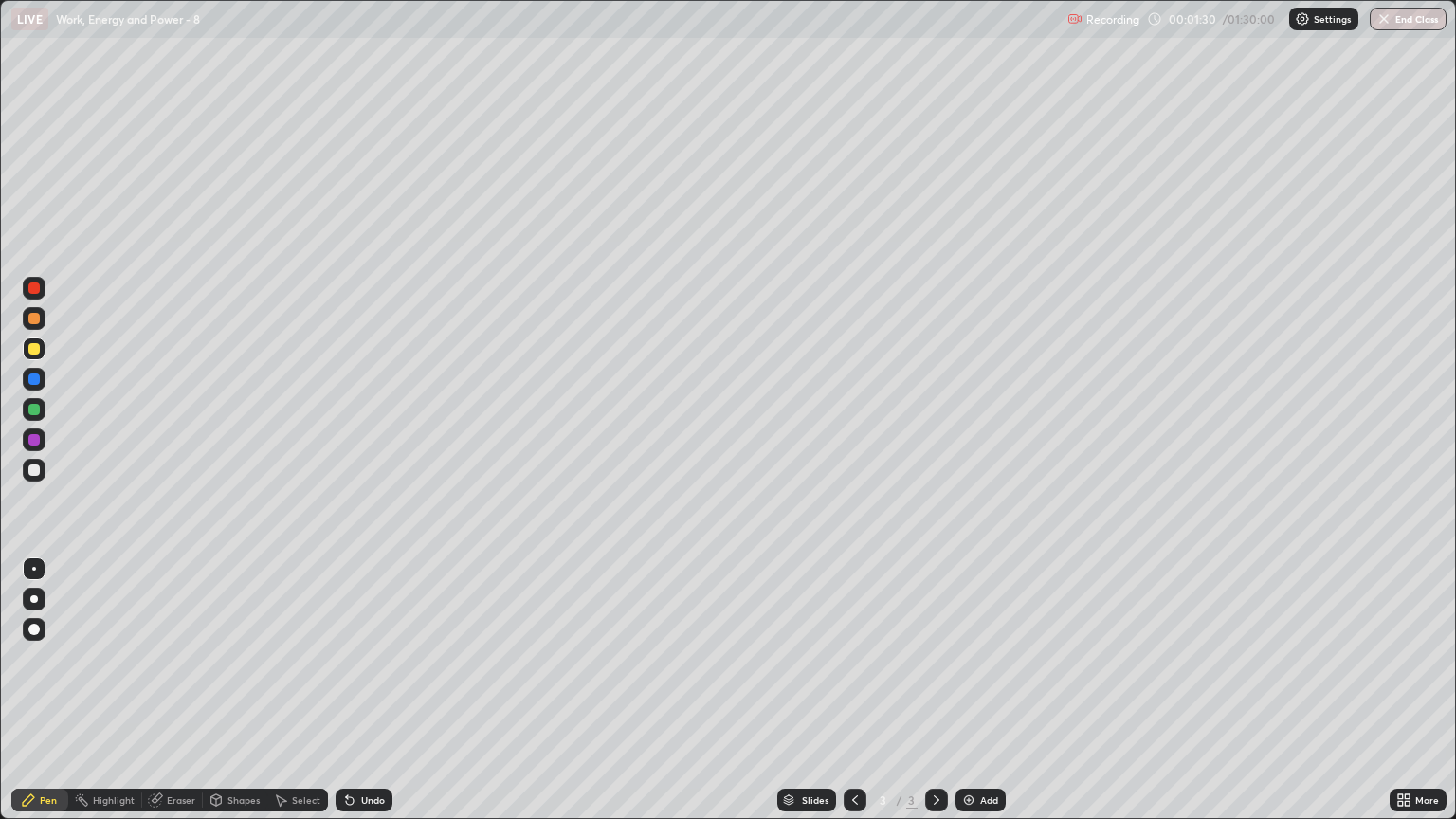click at bounding box center (34, 470) 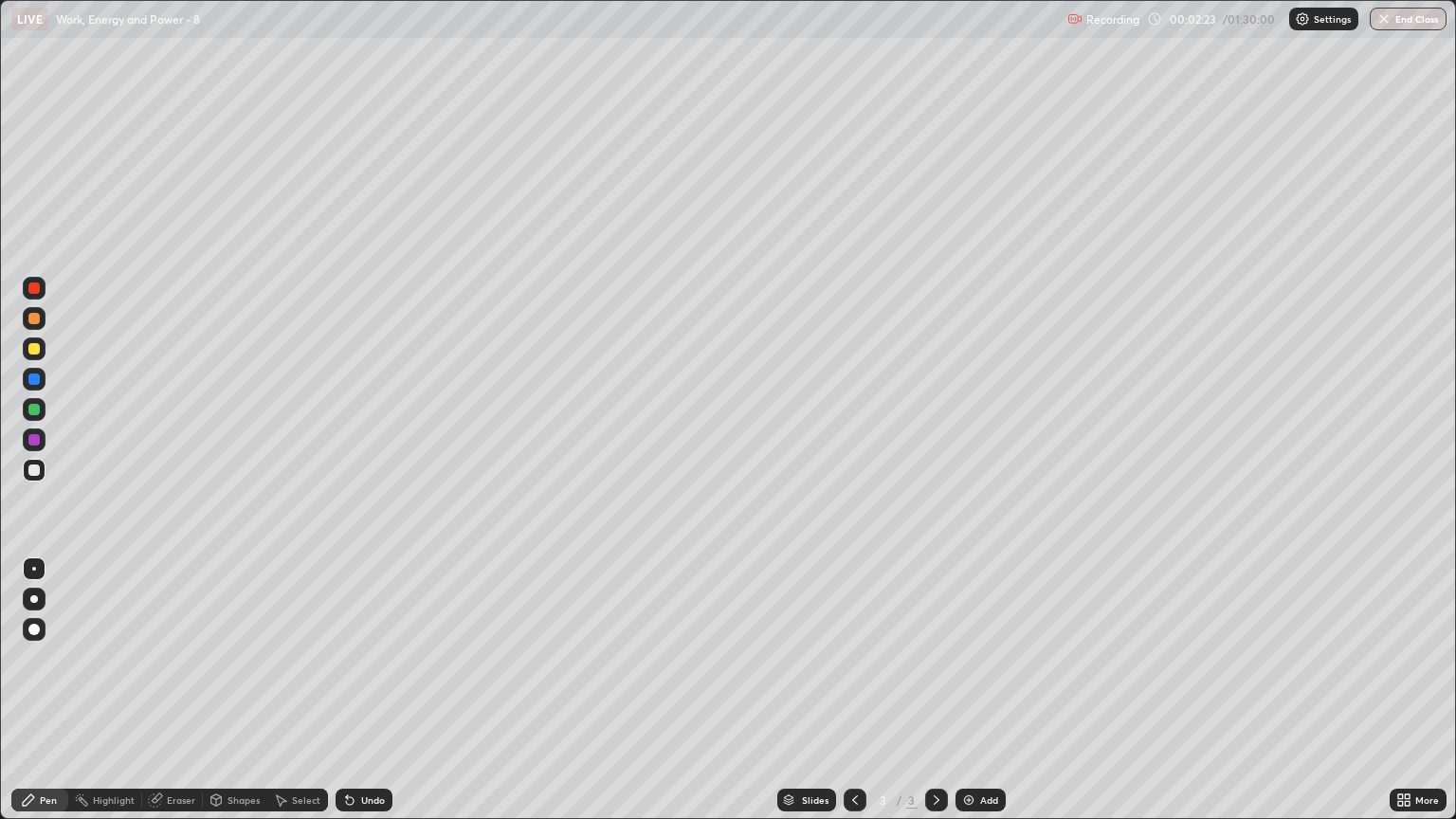 click on "Add" at bounding box center (989, 800) 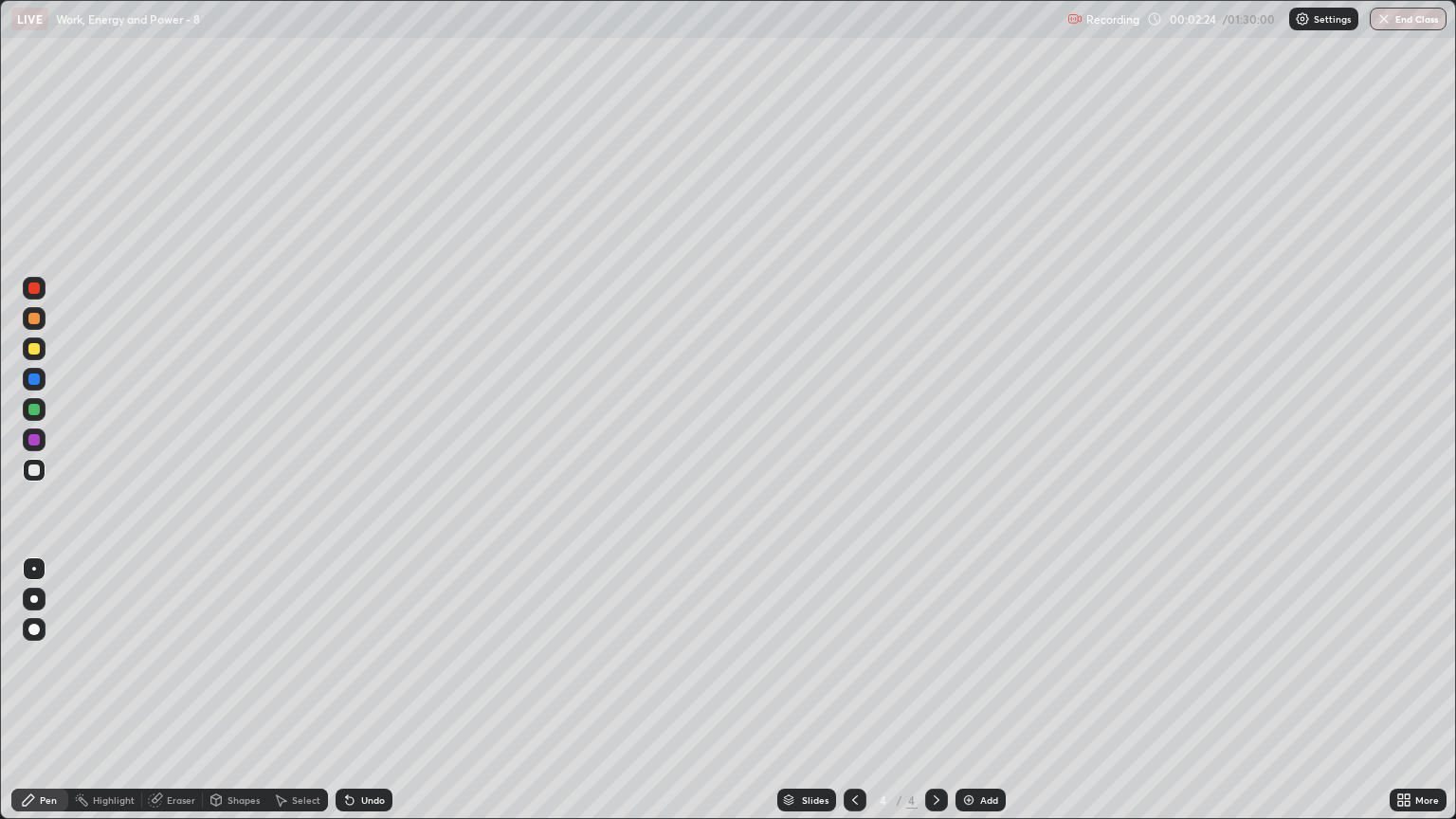 click 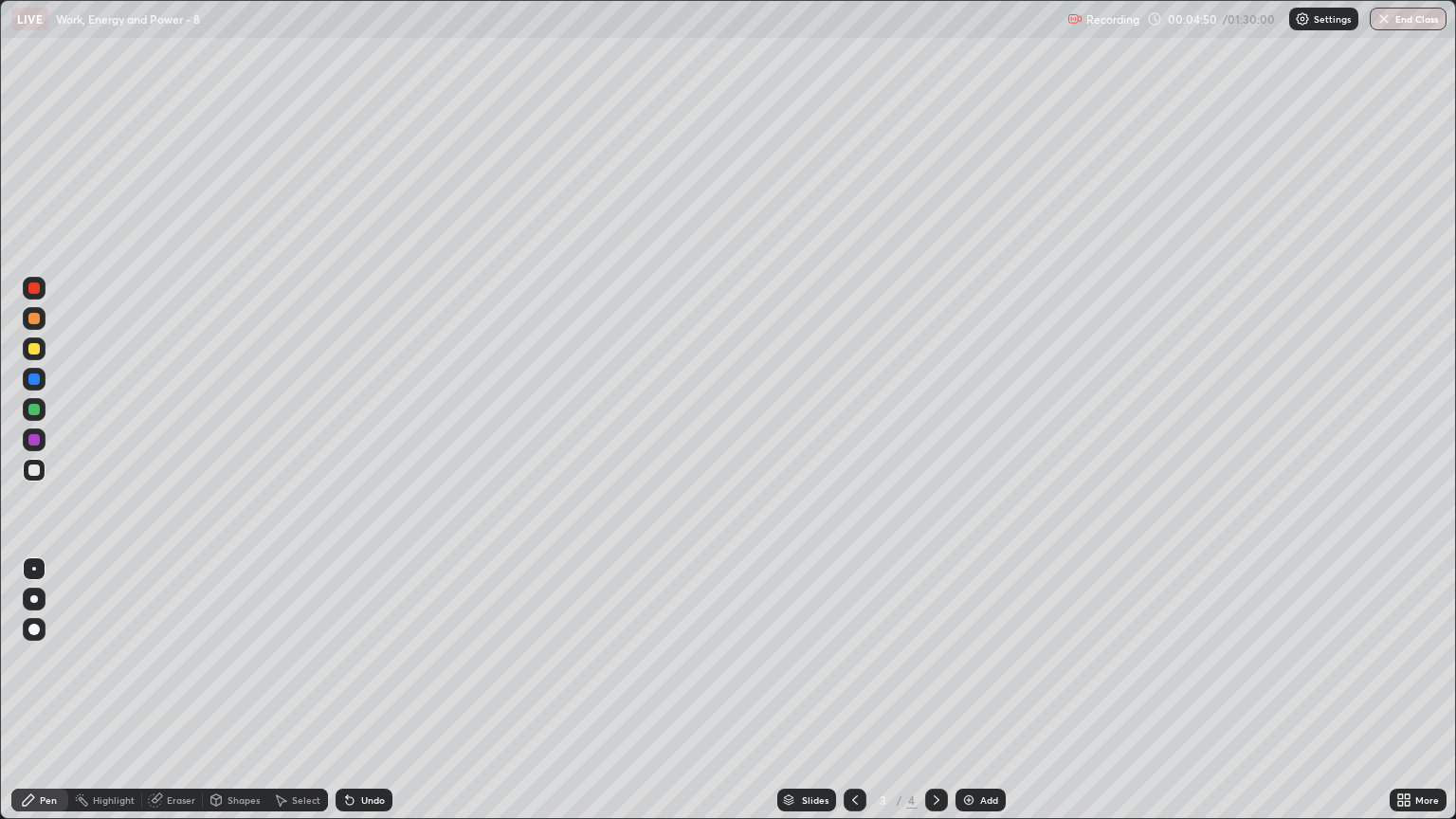 click at bounding box center (34, 470) 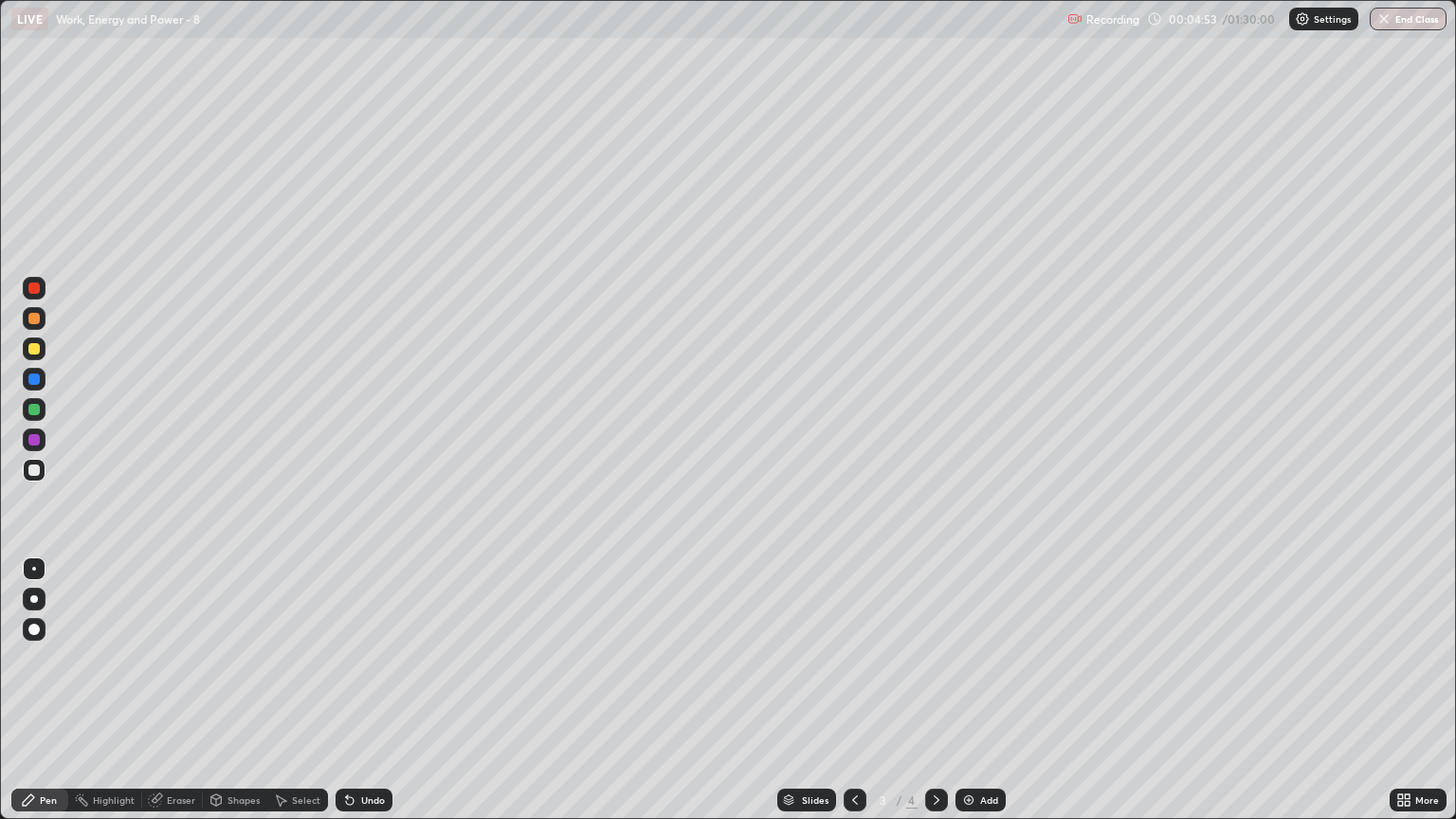 click at bounding box center (34, 349) 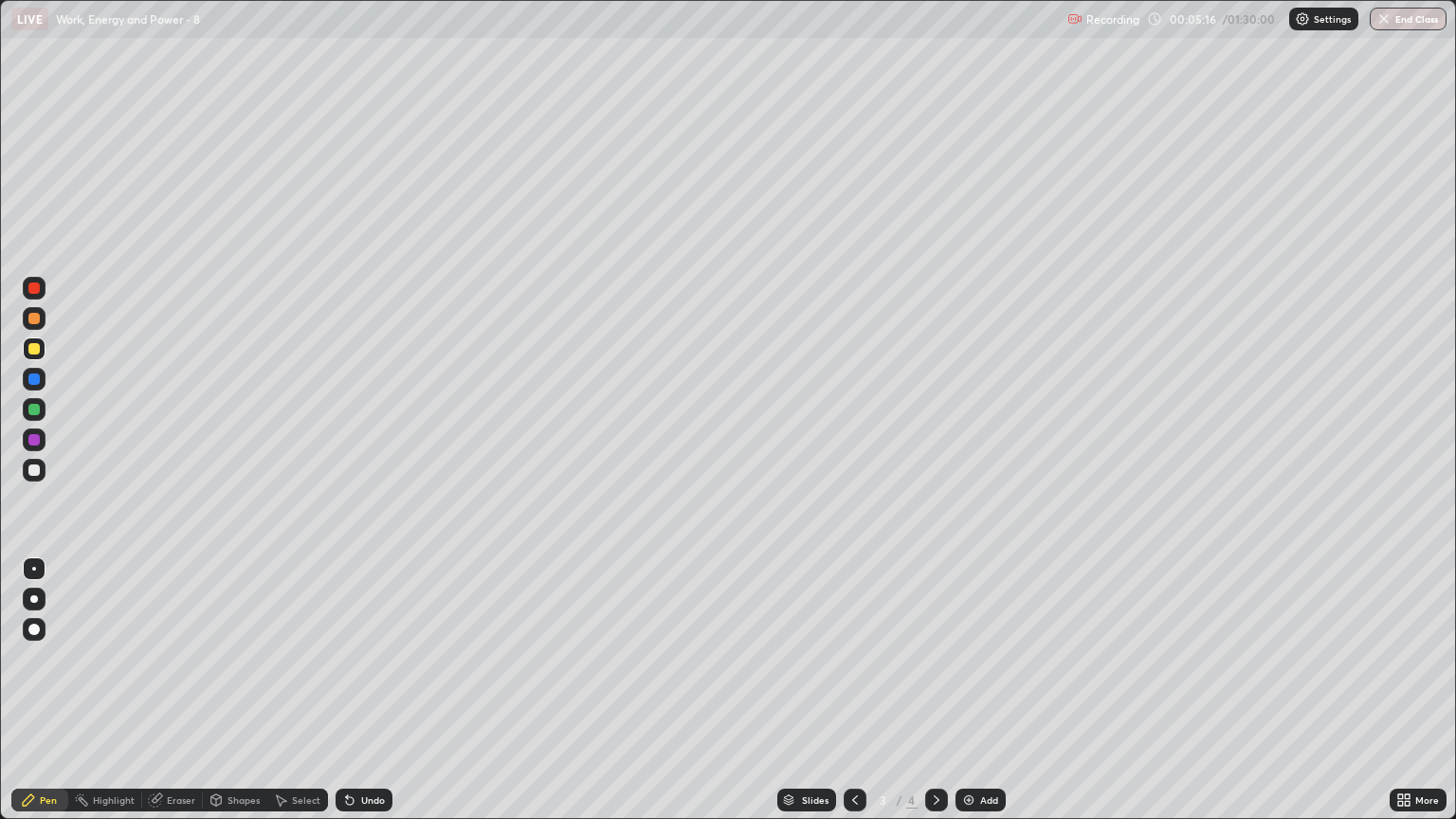 click at bounding box center [34, 470] 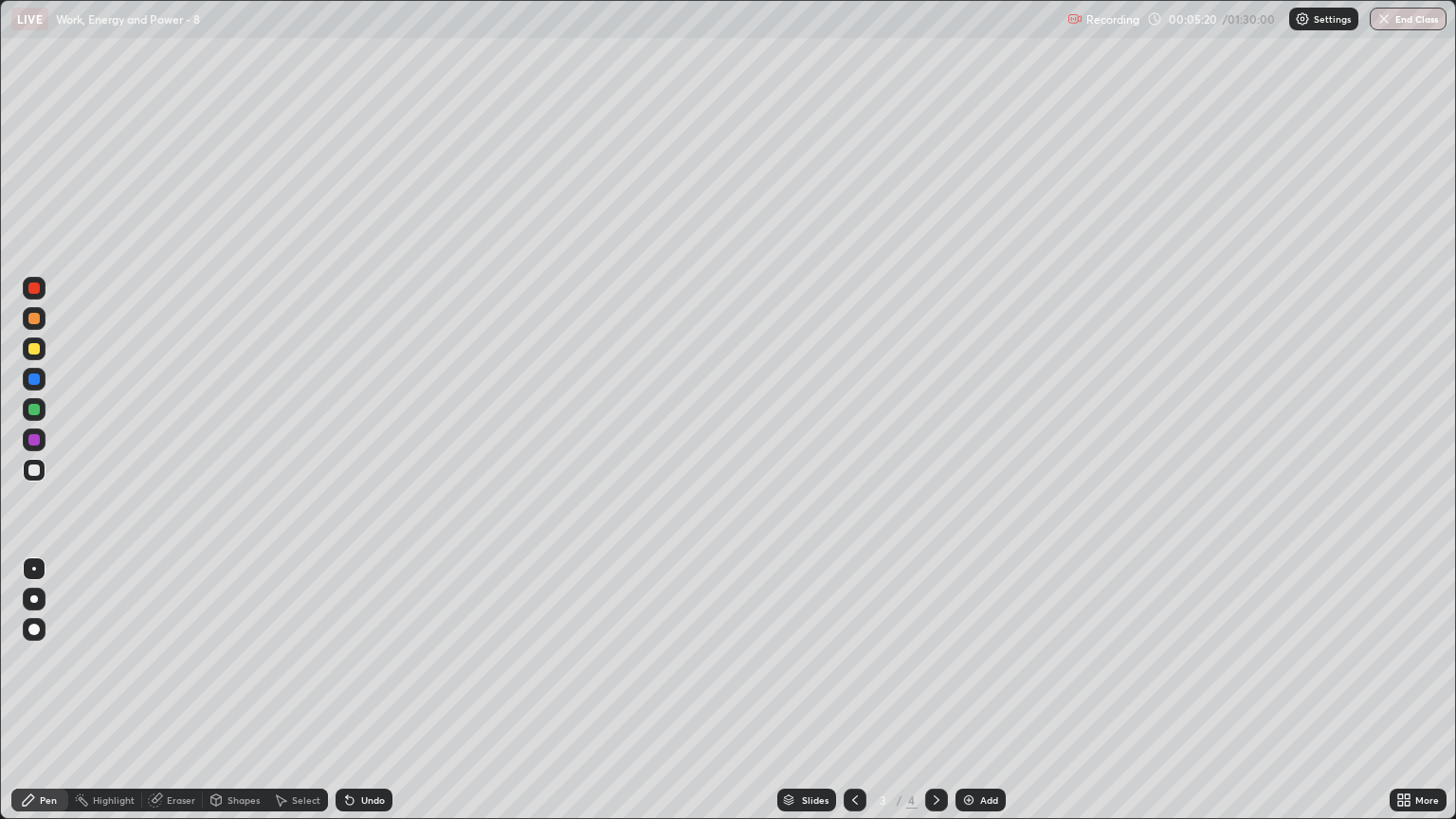 click at bounding box center (34, 349) 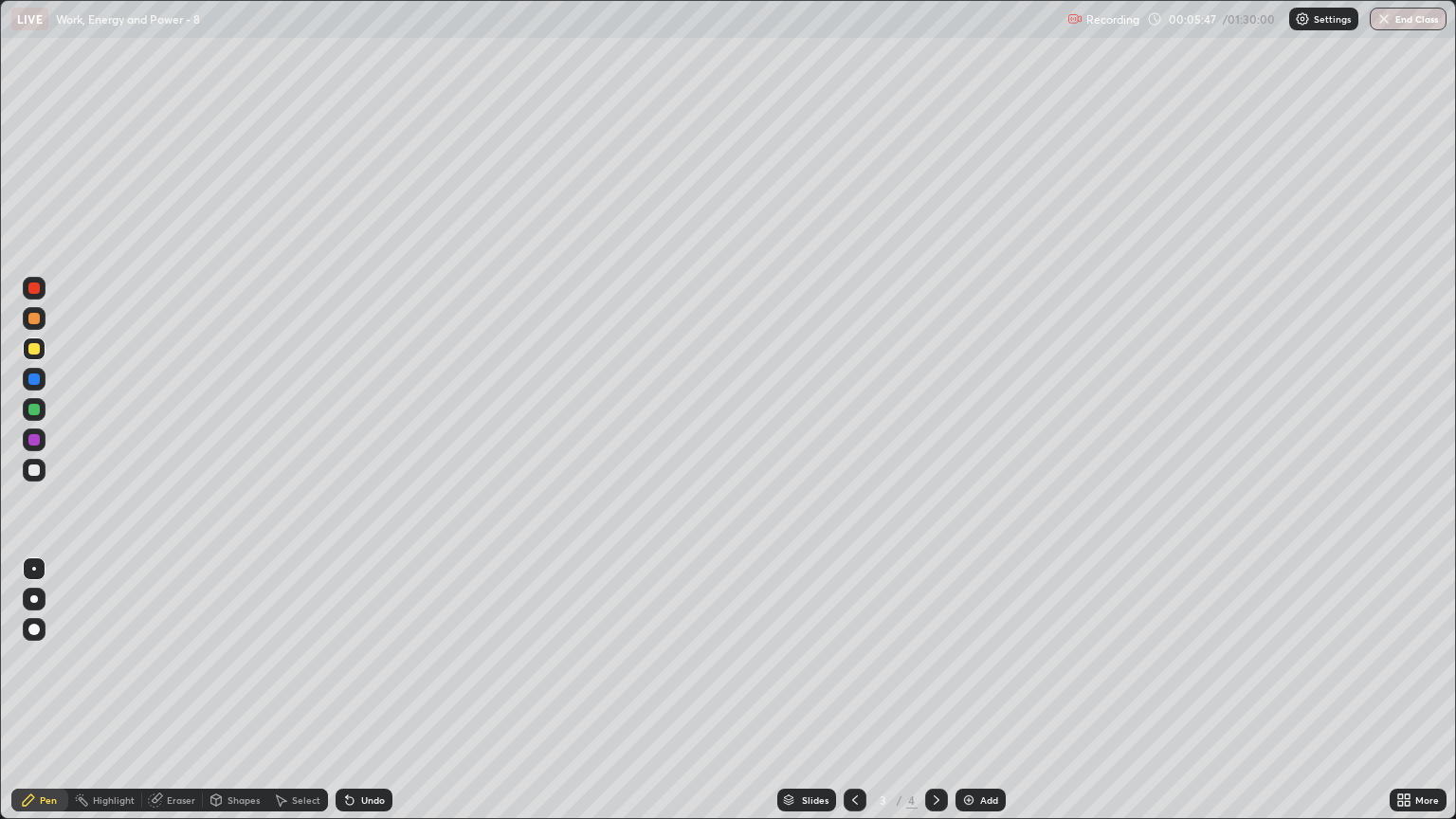 click at bounding box center (34, 470) 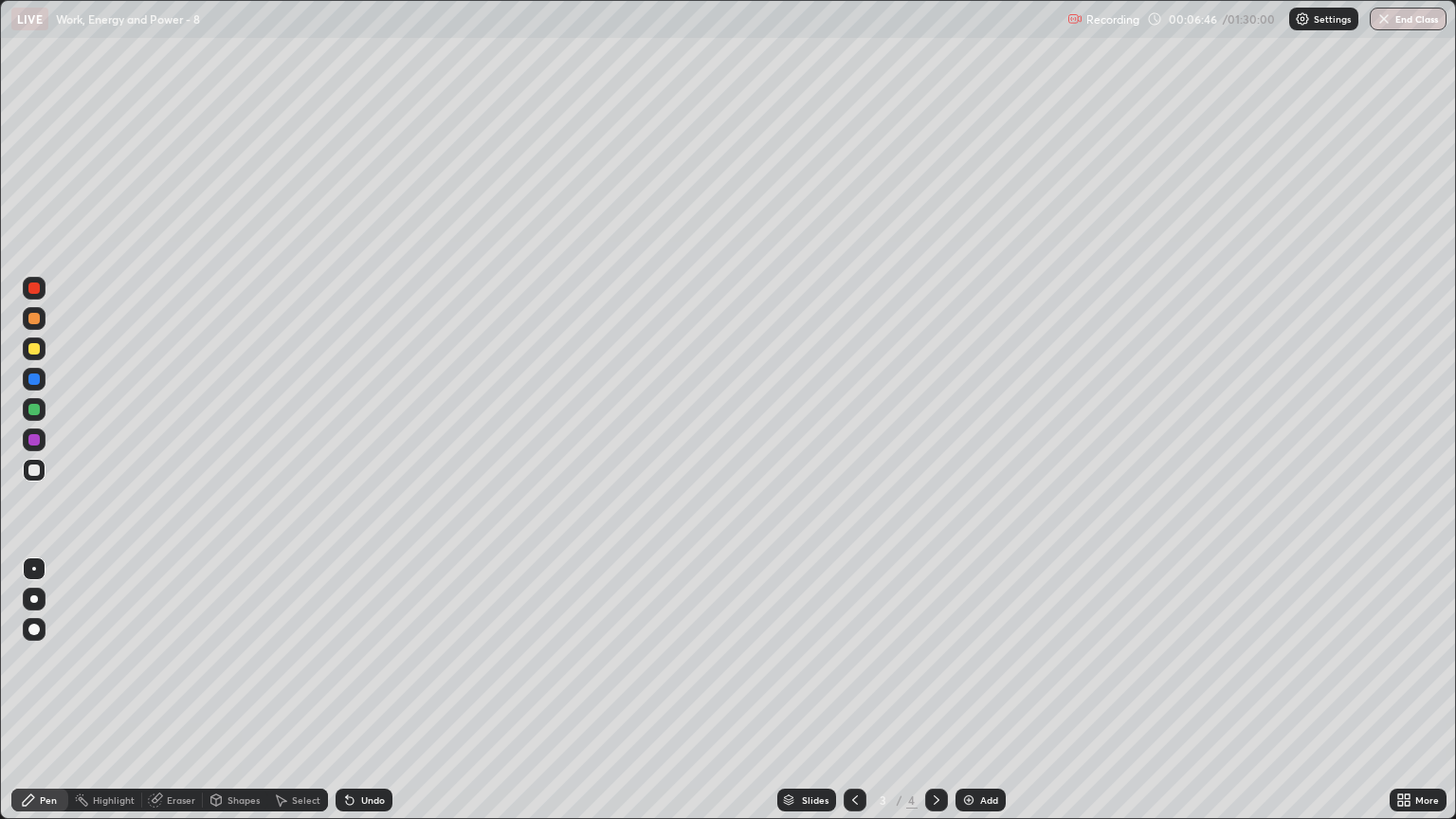 click at bounding box center (34, 349) 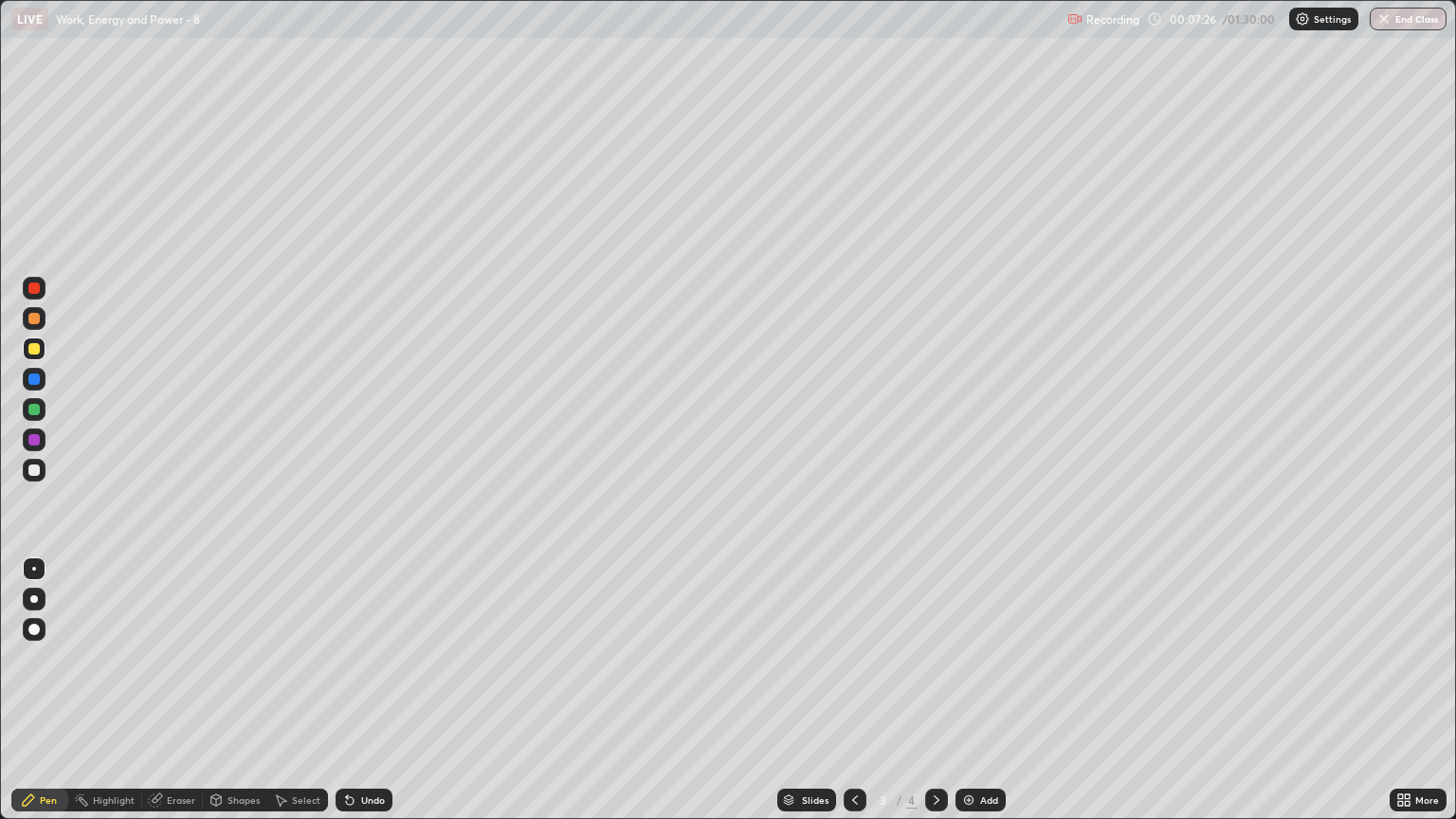 click on "Undo" at bounding box center (364, 800) 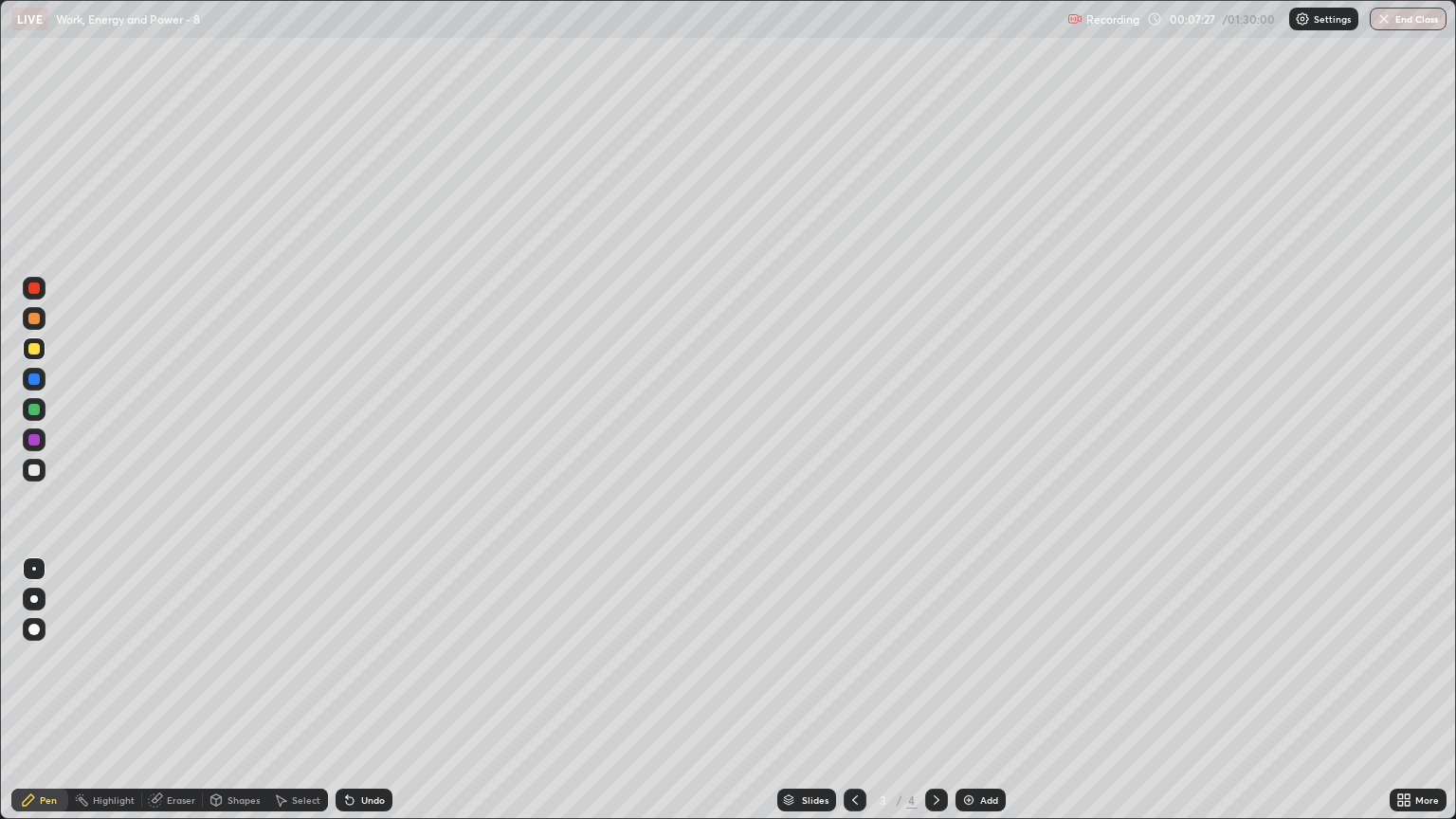 click 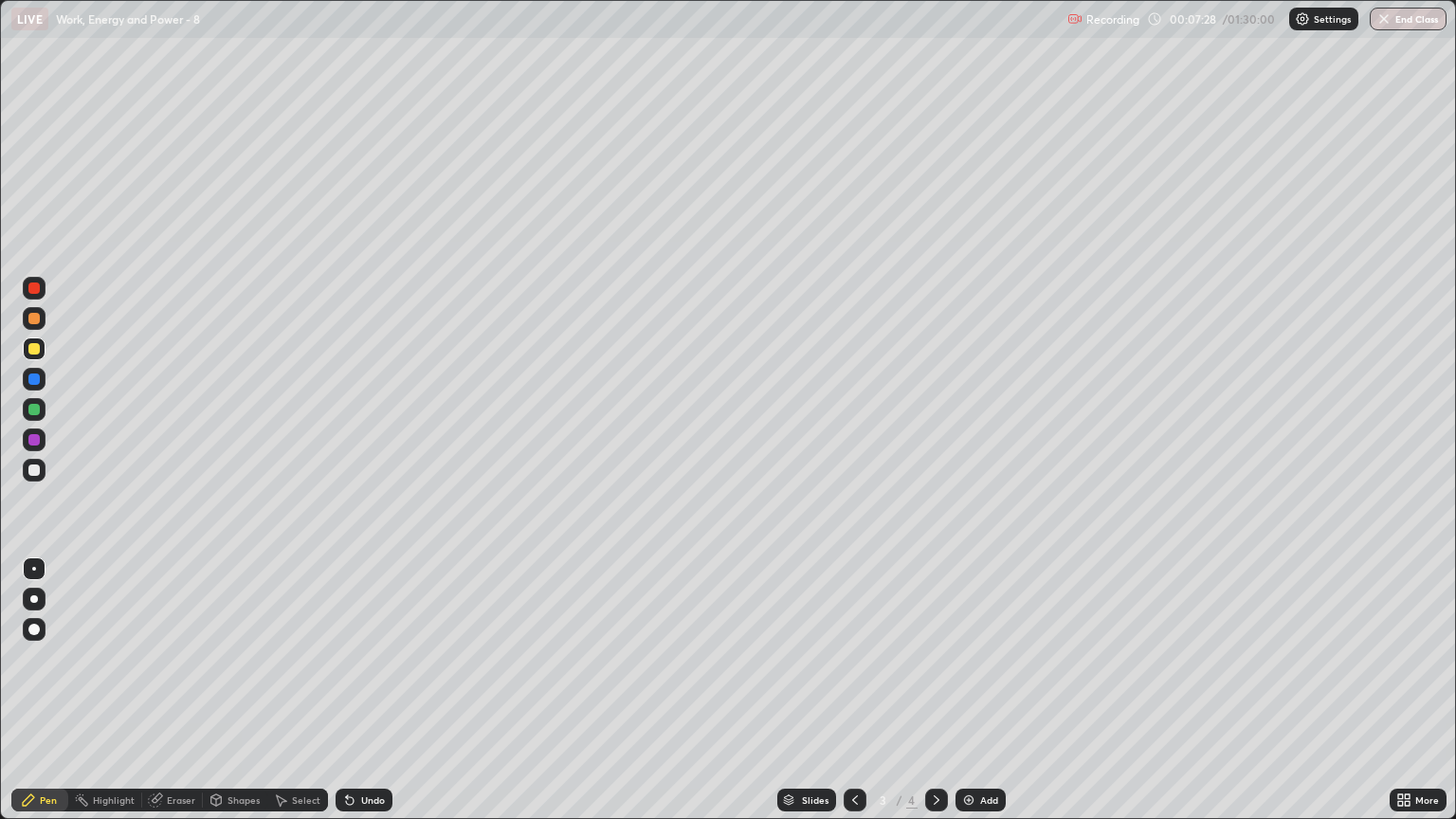 click 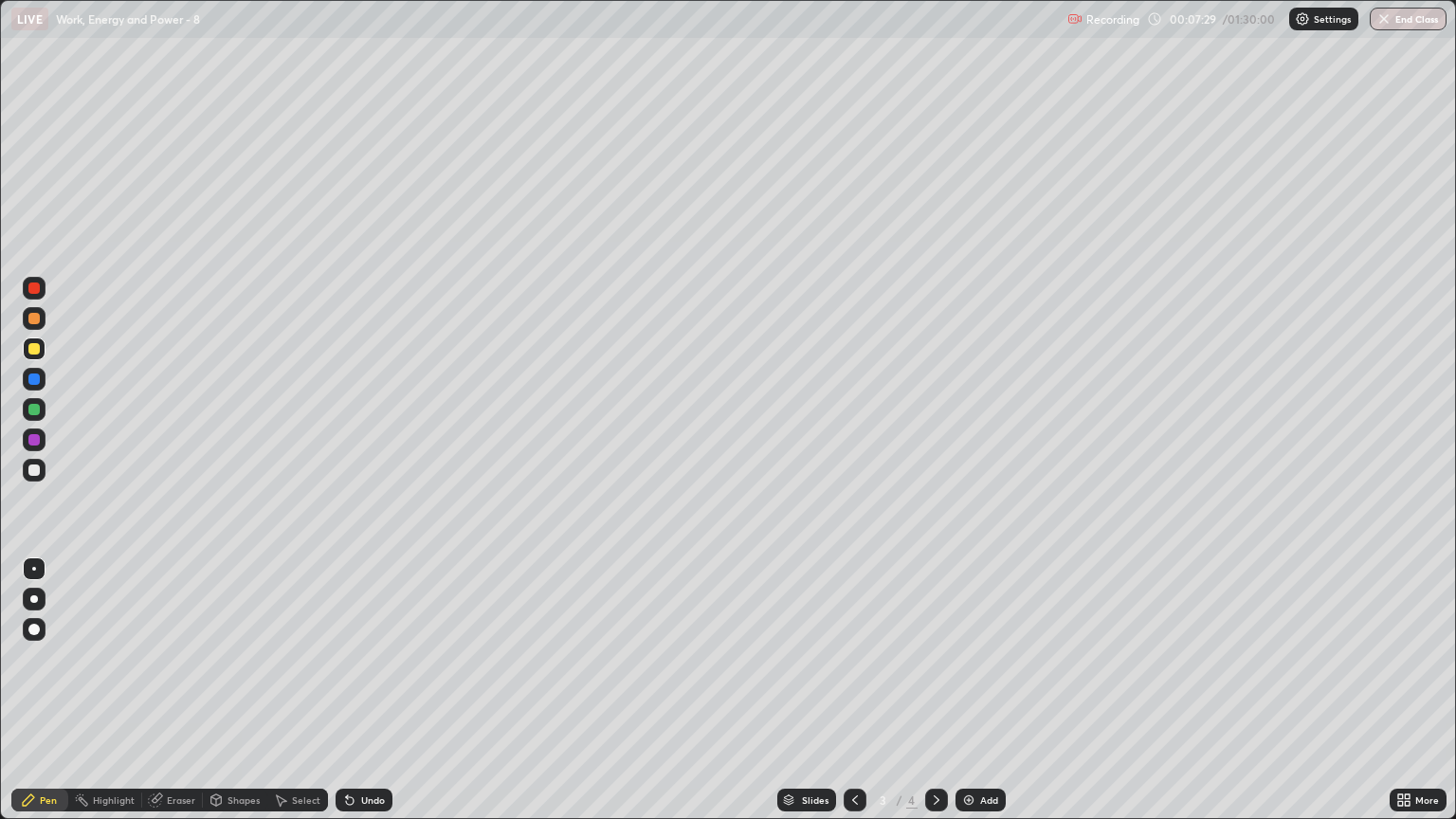 click 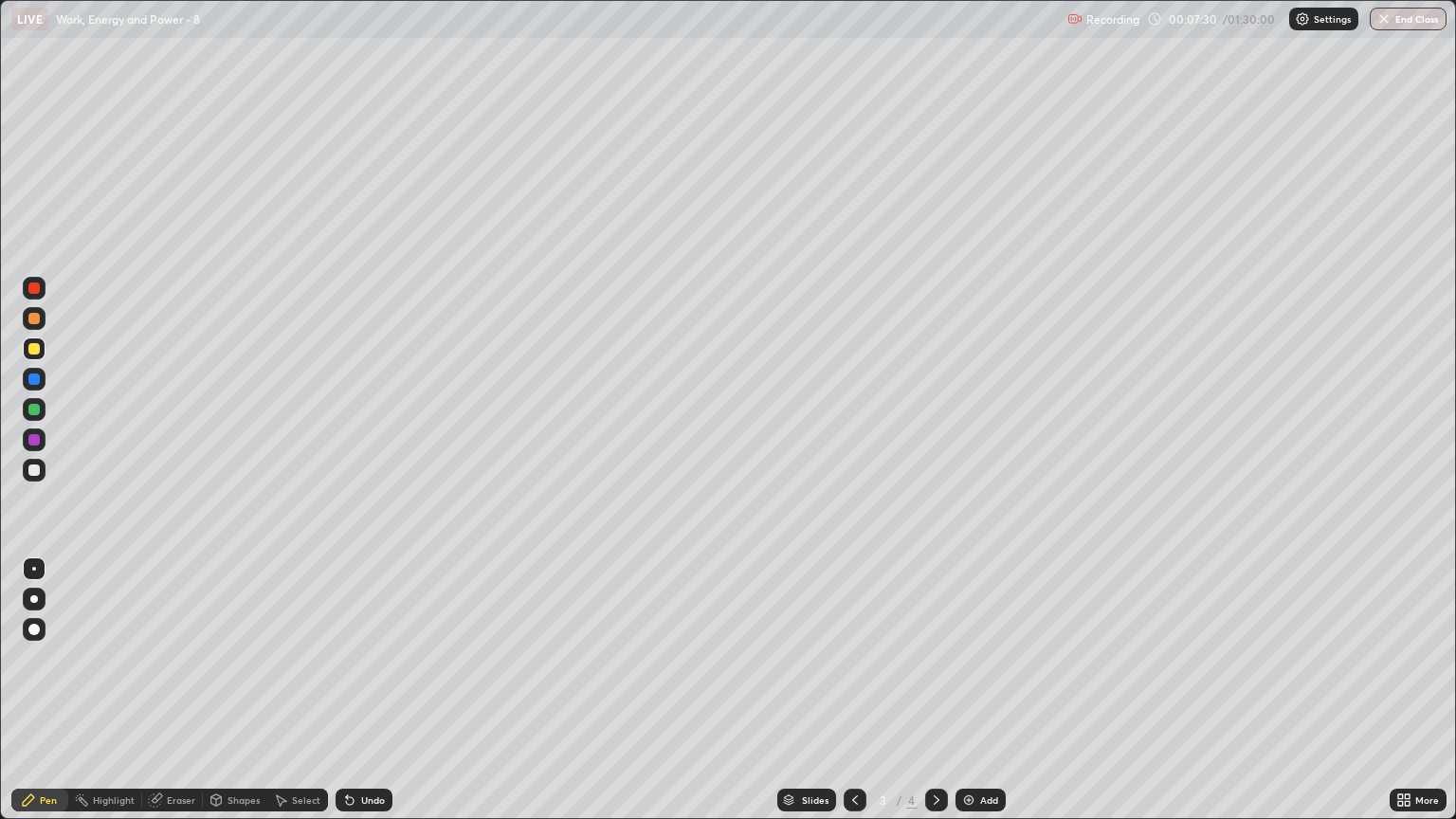 click on "Undo" at bounding box center (364, 800) 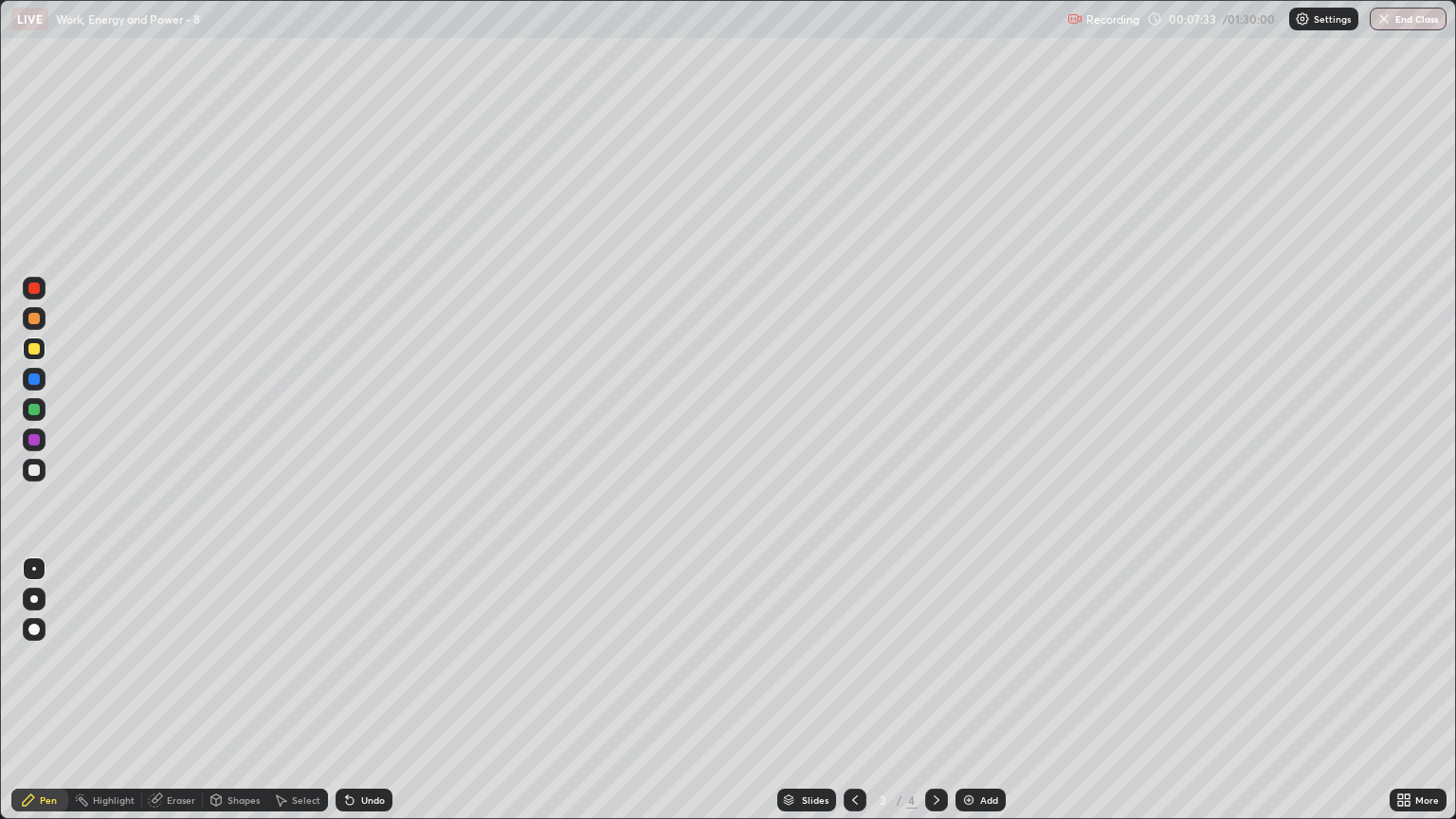 click at bounding box center [34, 470] 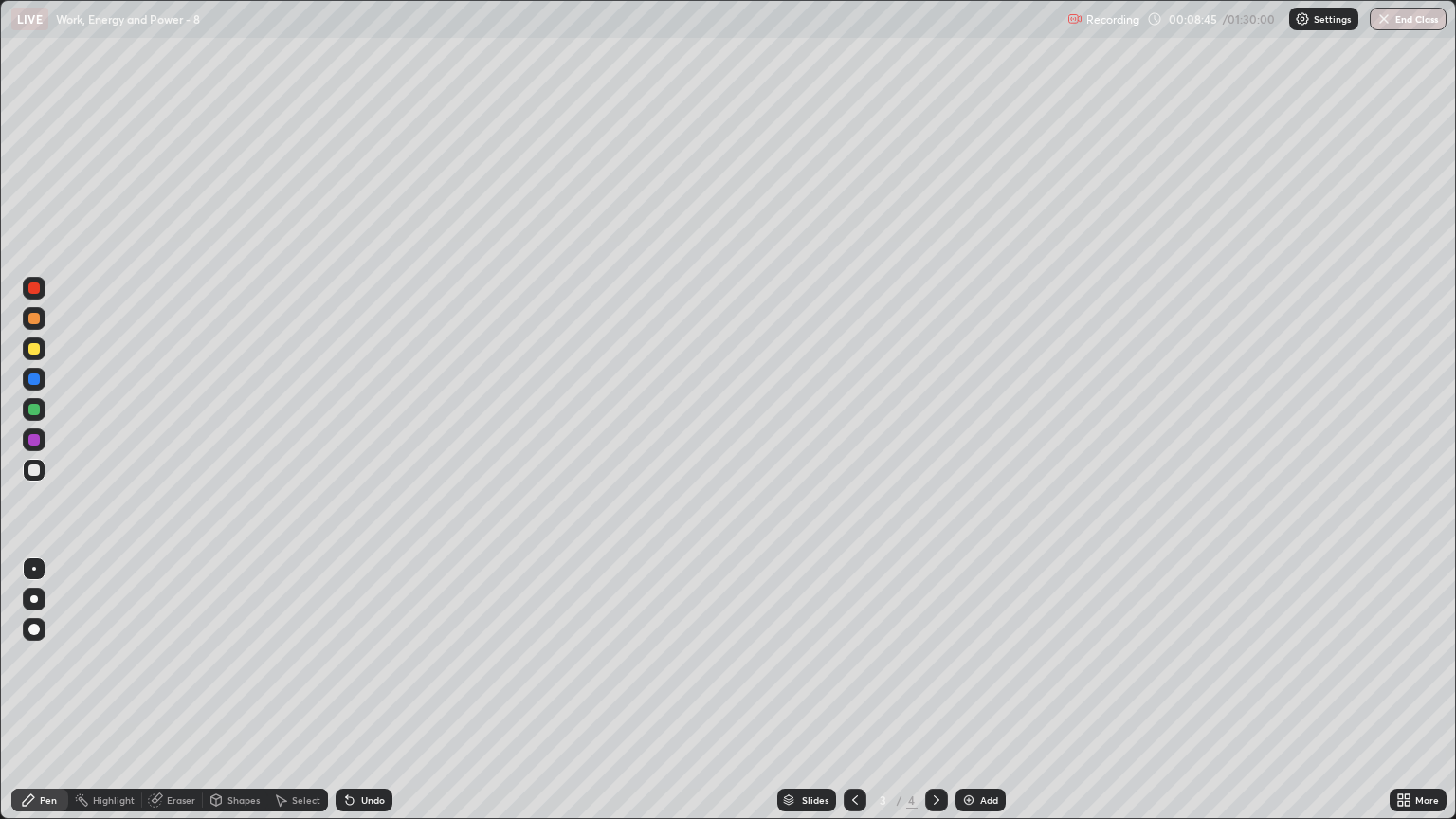 click on "Undo" at bounding box center (364, 800) 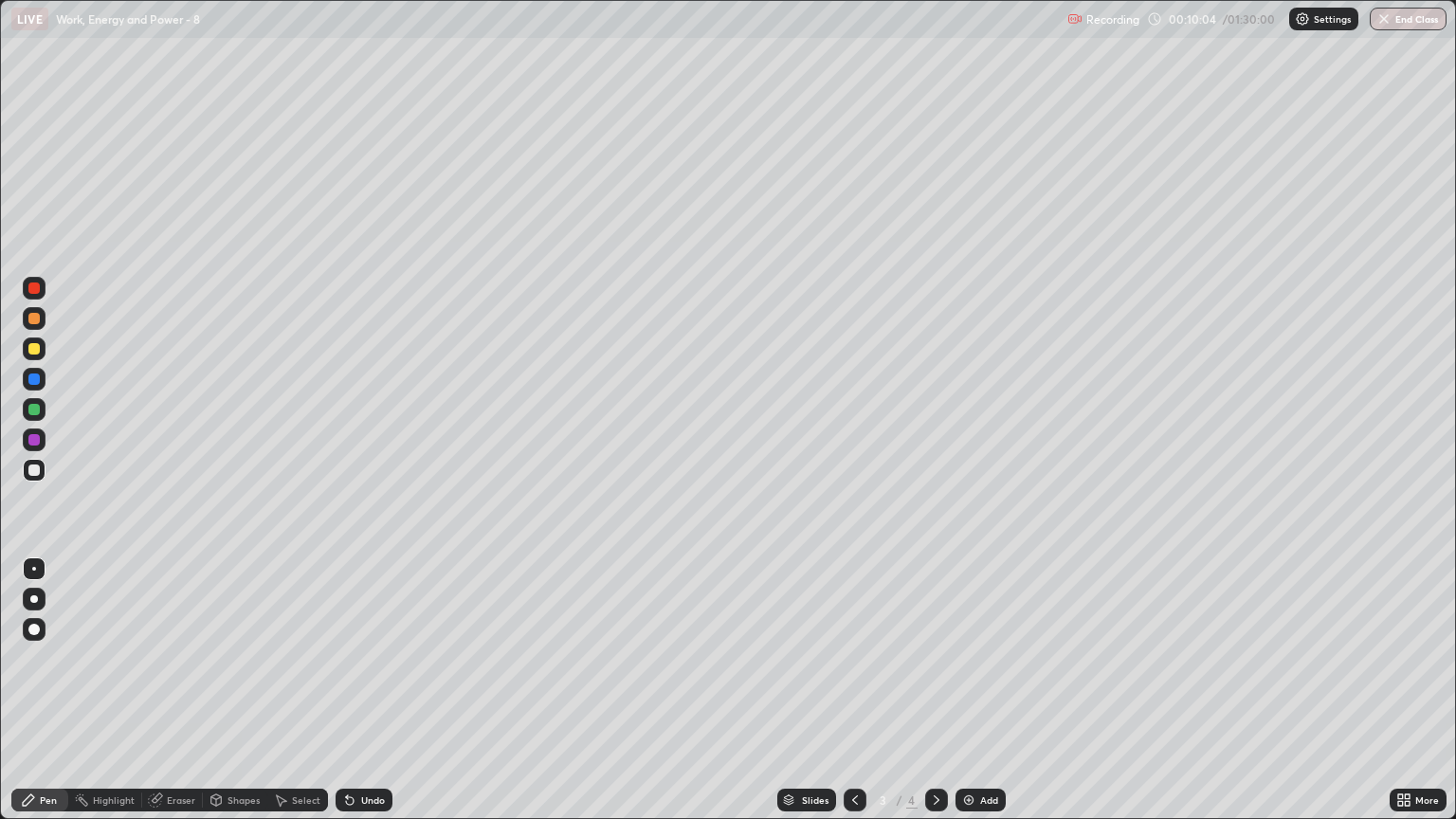 click on "Eraser" at bounding box center [181, 800] 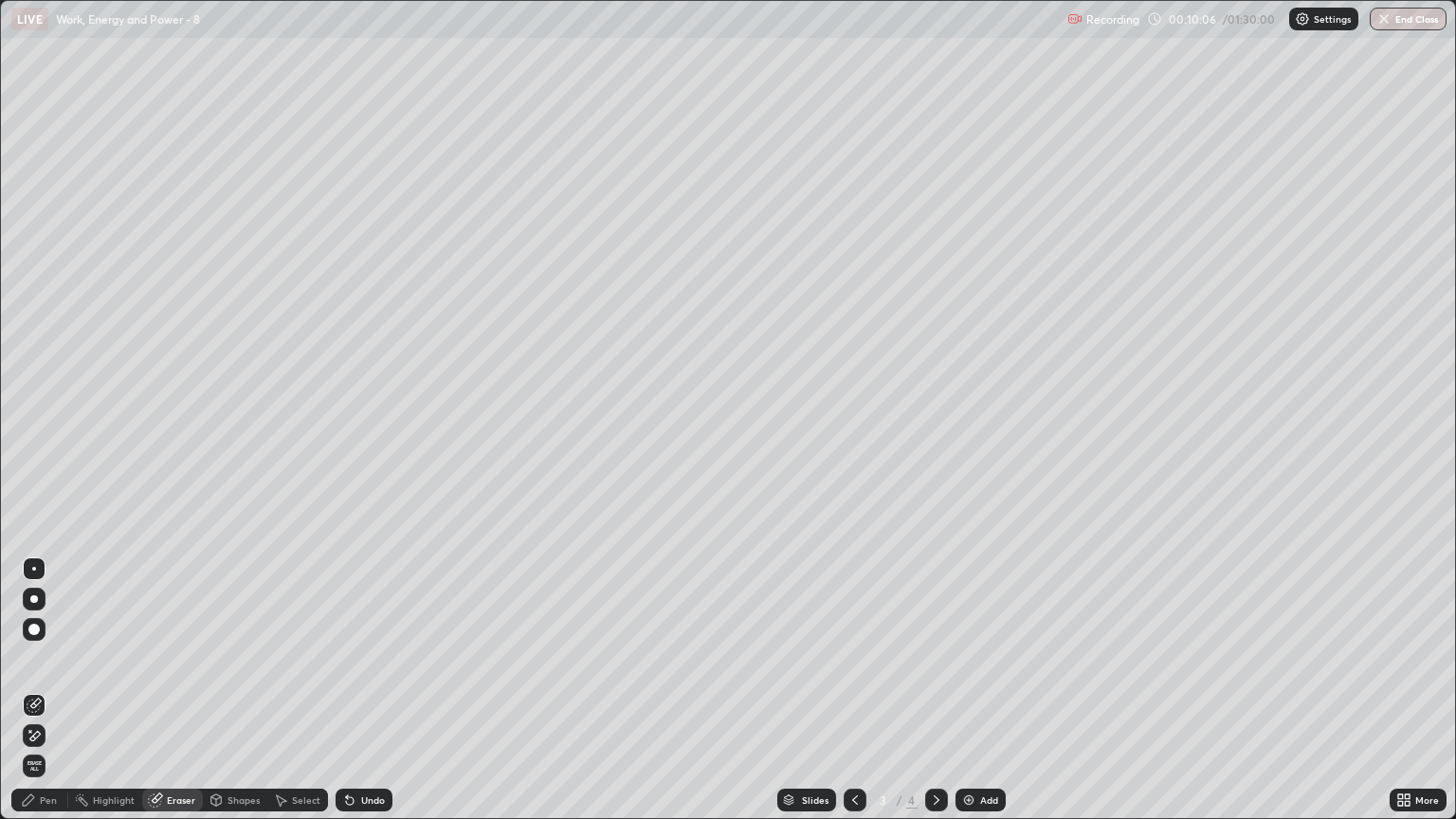 click 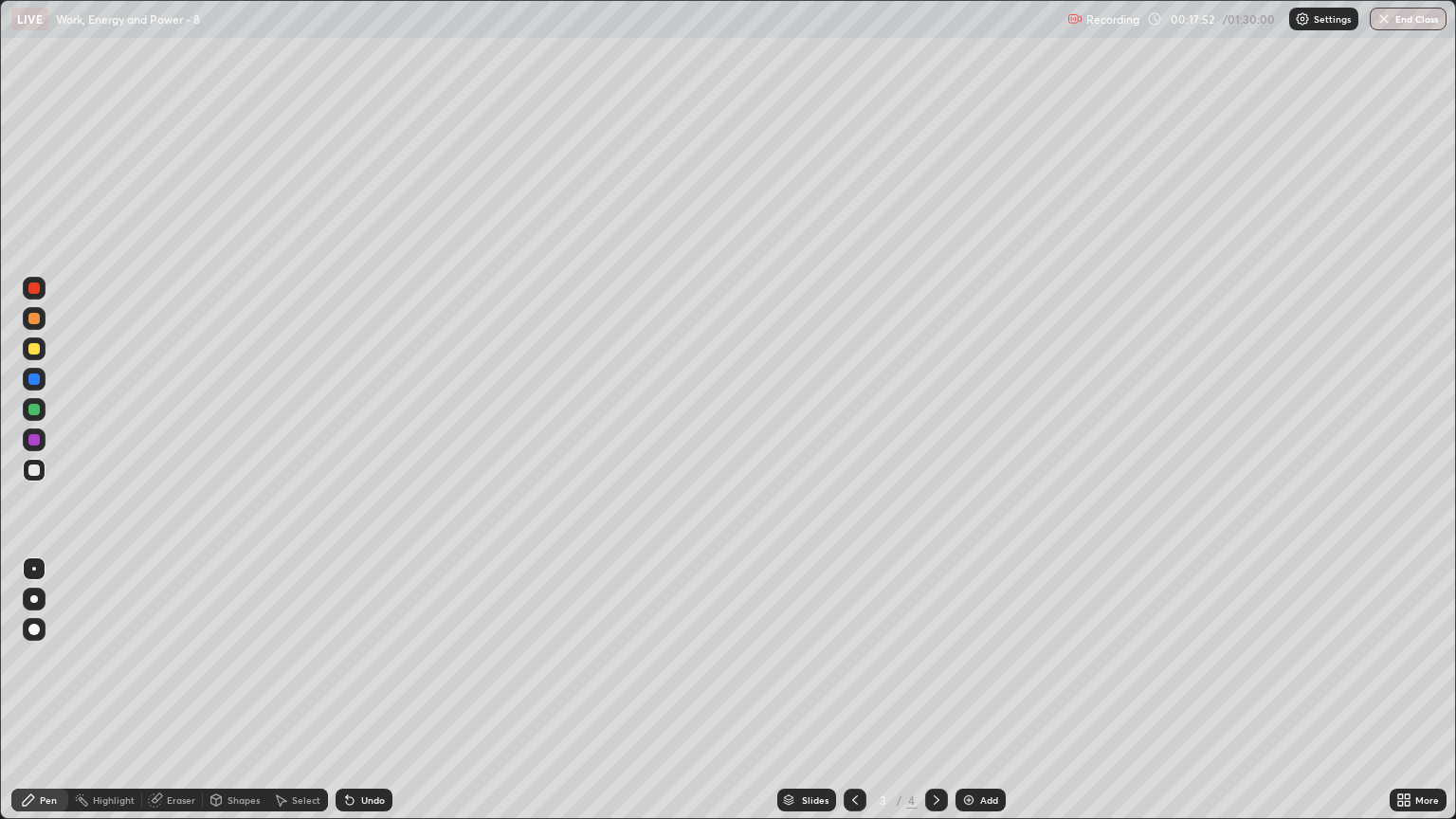 click at bounding box center (34, 349) 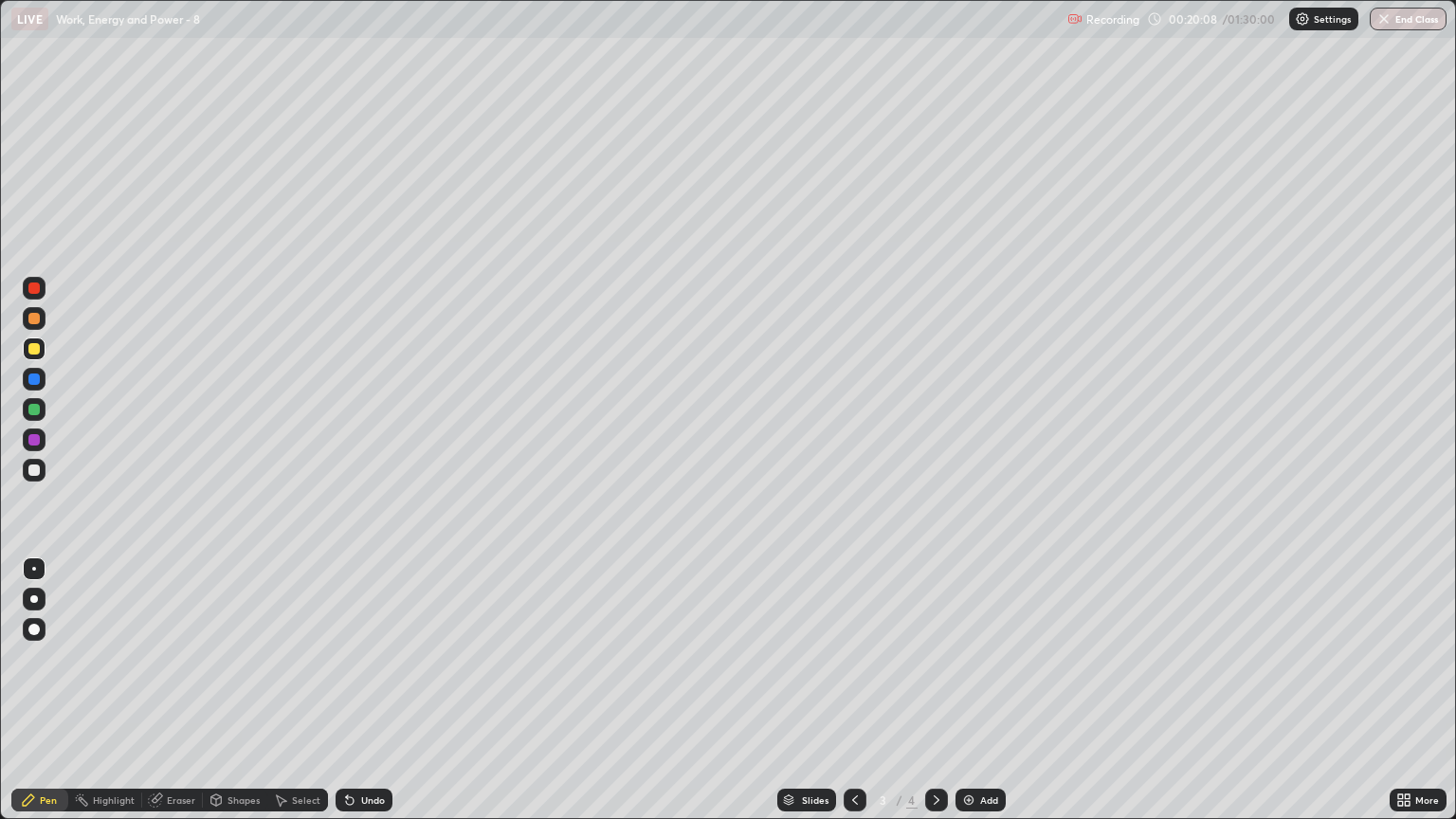 click on "Undo" at bounding box center (373, 800) 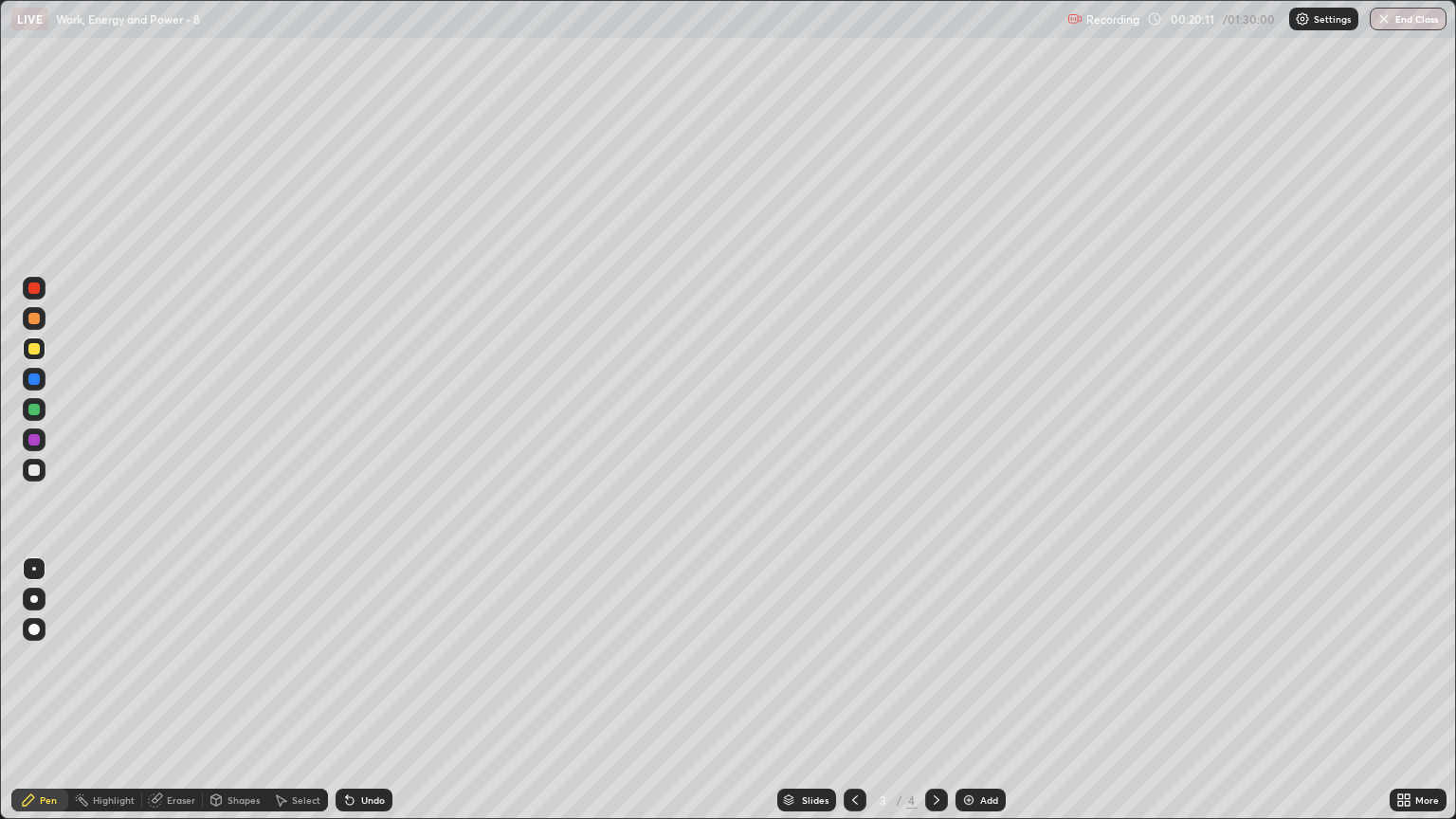 click at bounding box center (34, 440) 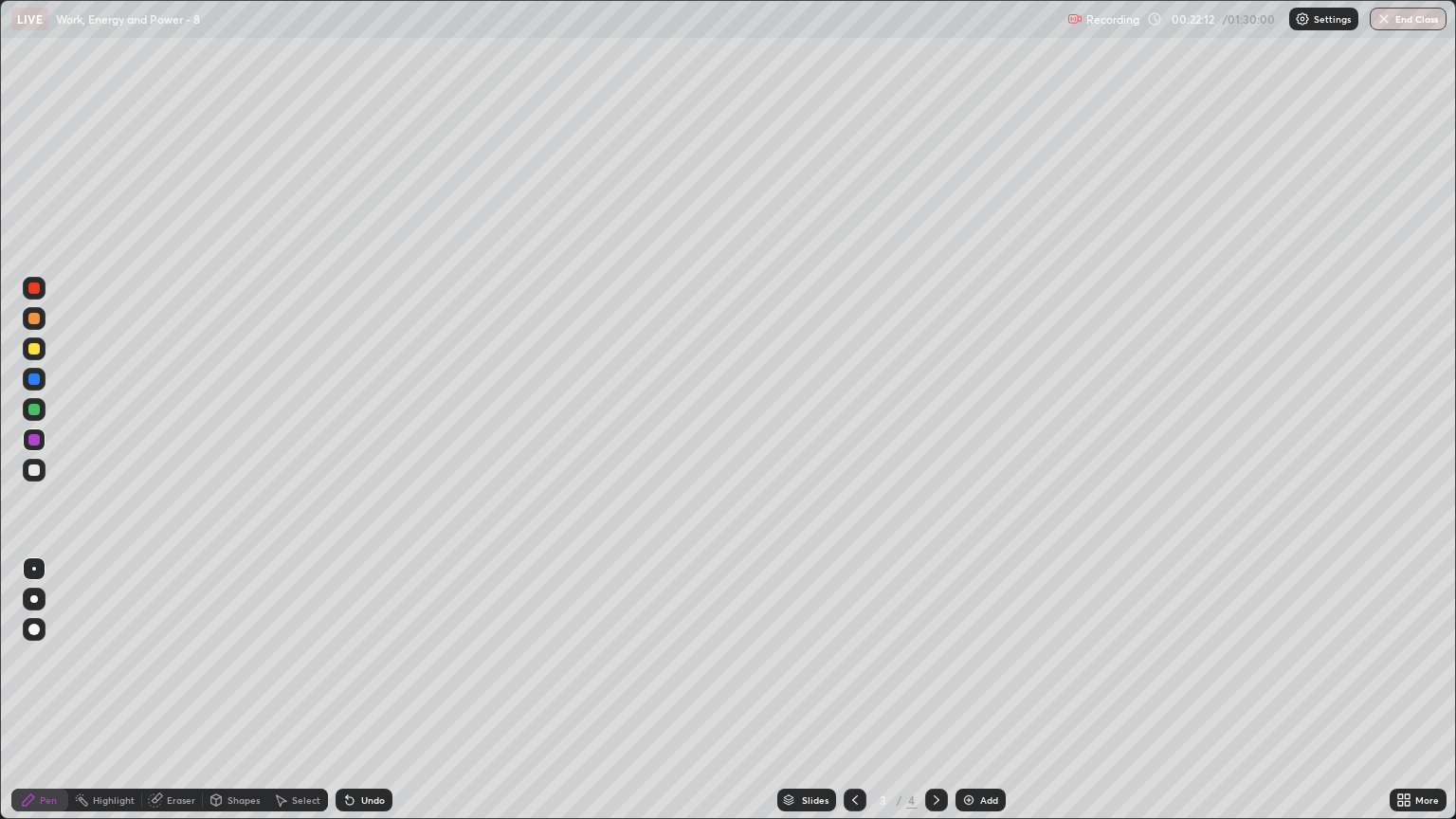 click at bounding box center (937, 800) 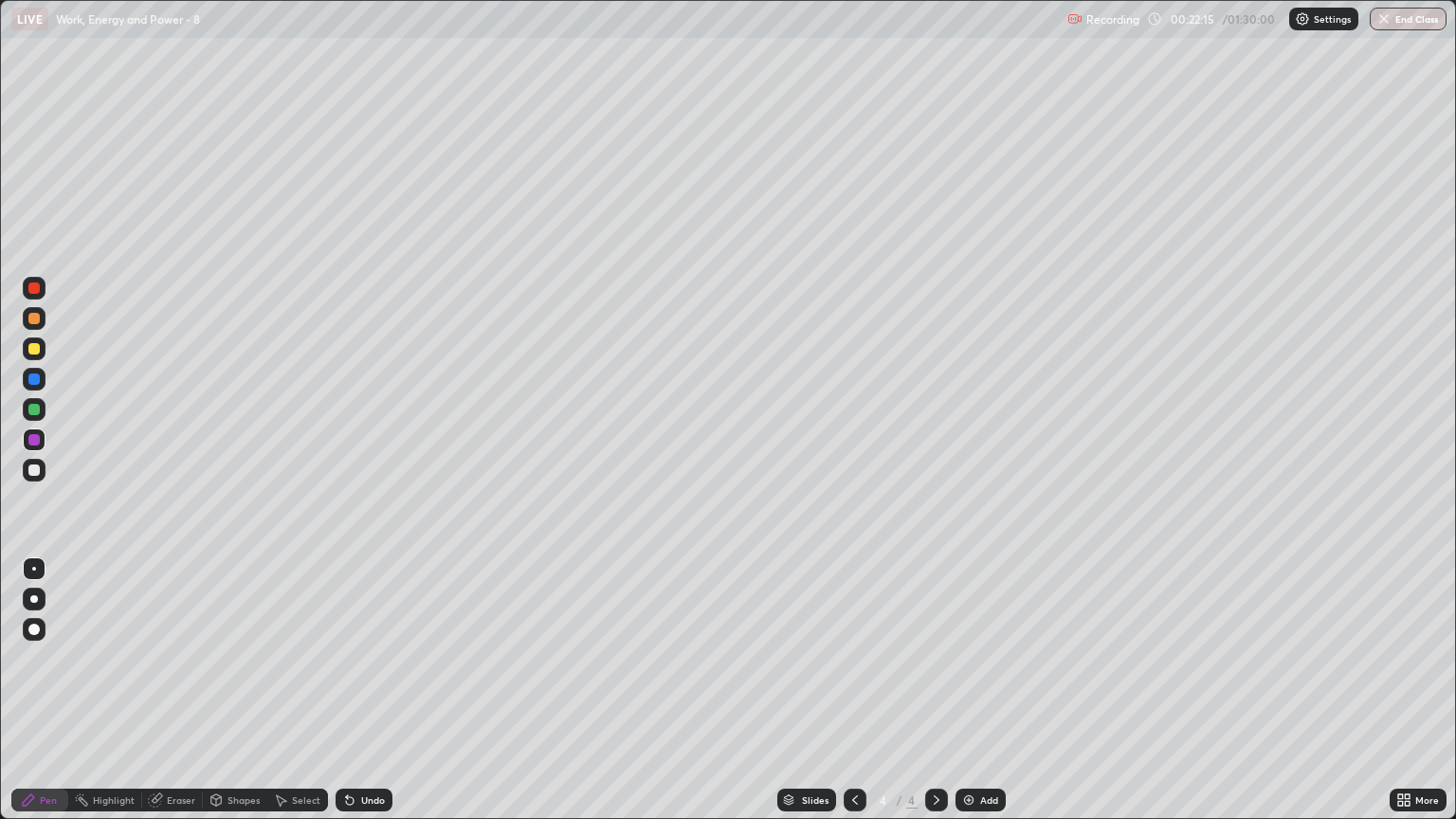 click at bounding box center [34, 470] 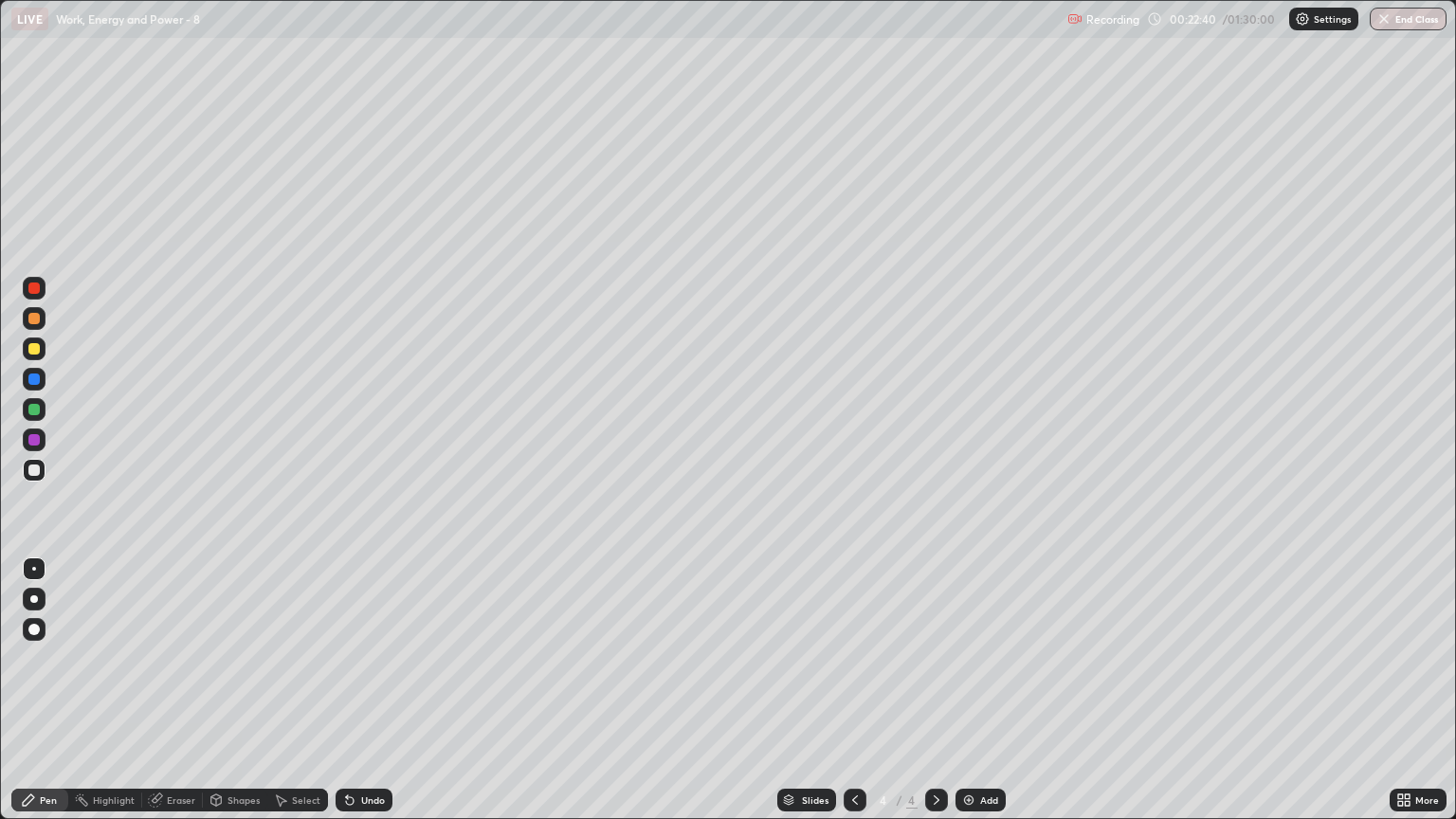 click on "Undo" at bounding box center [364, 800] 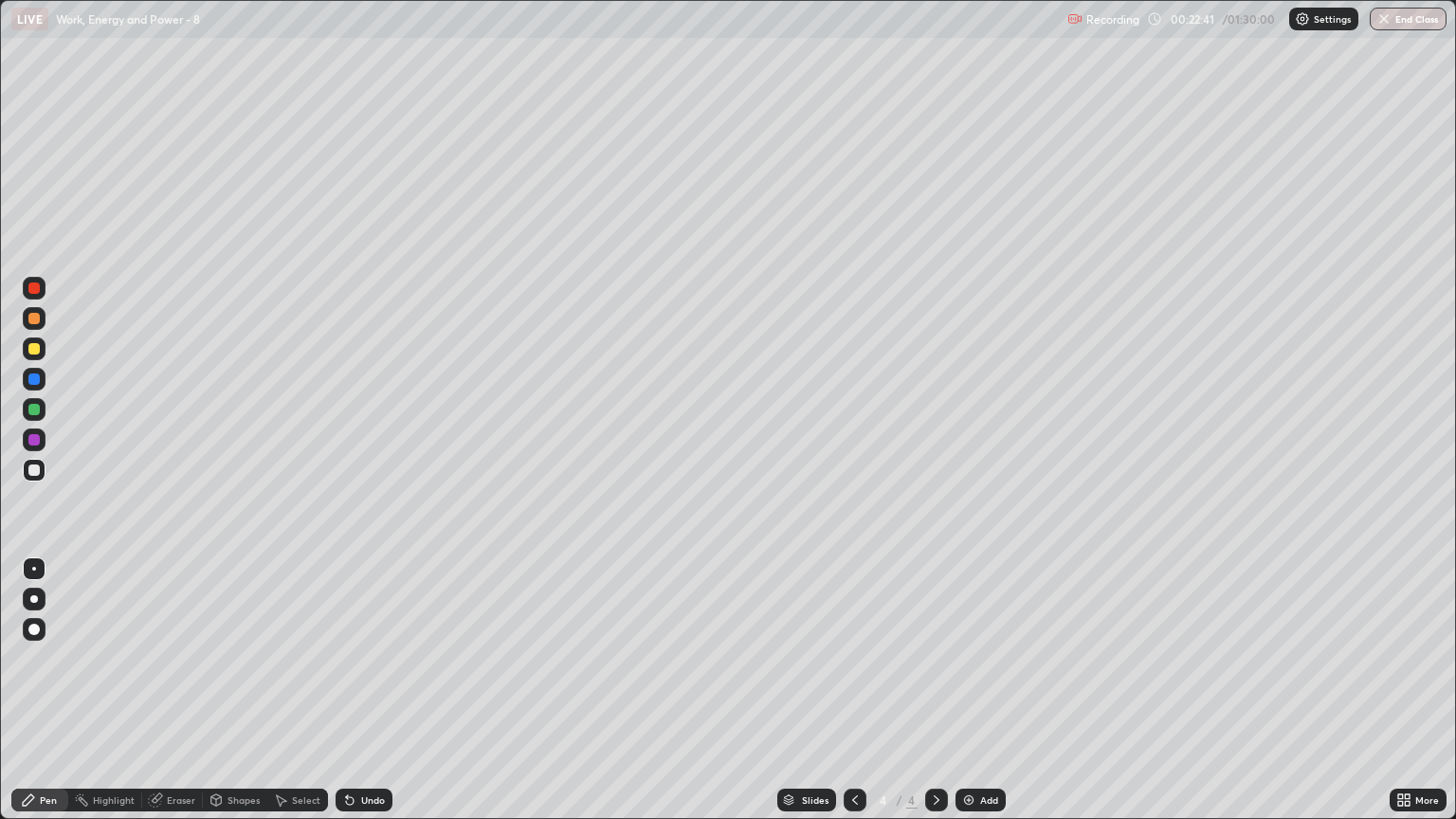 click on "Undo" at bounding box center (373, 800) 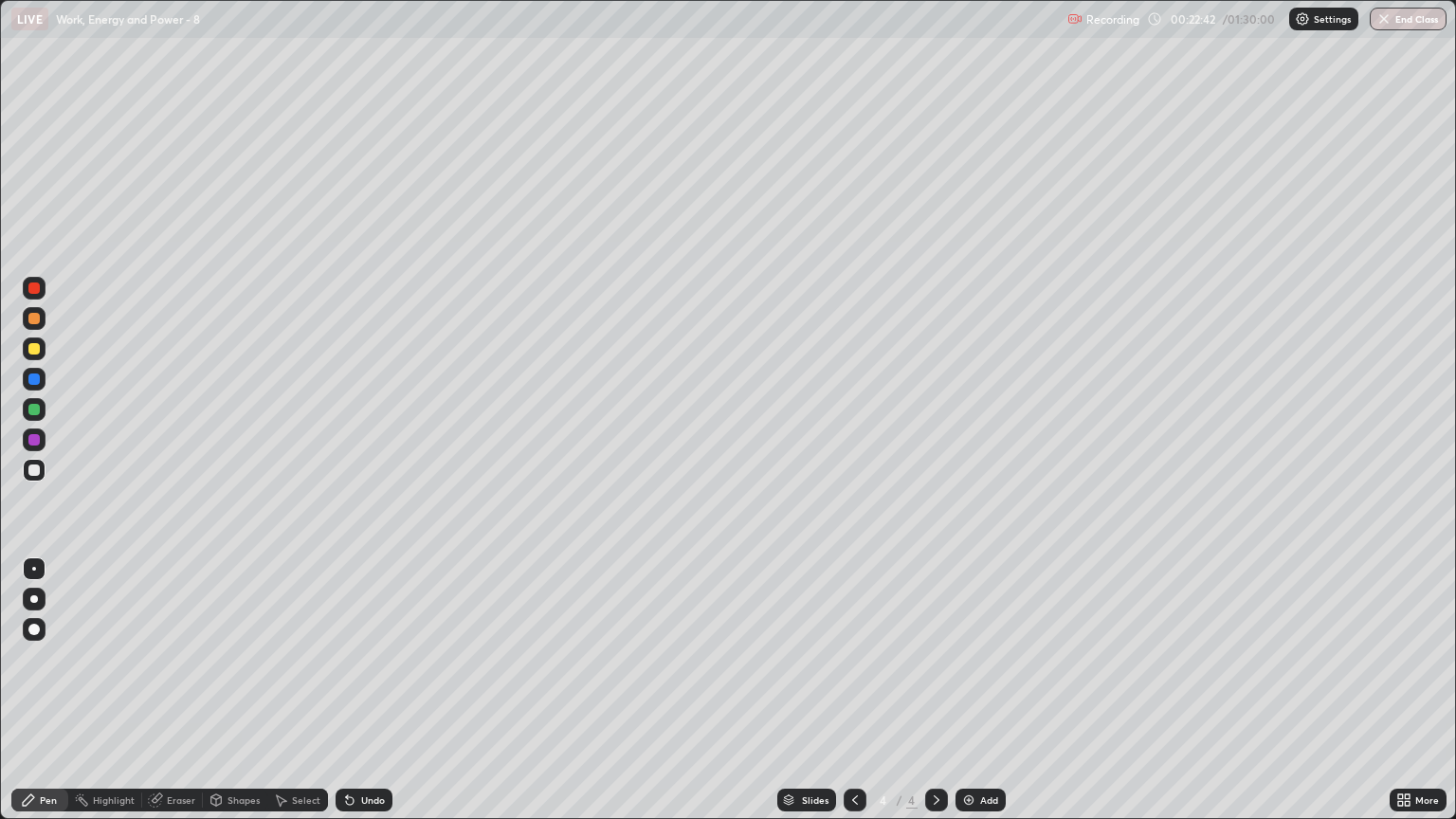 click on "Undo" at bounding box center [364, 800] 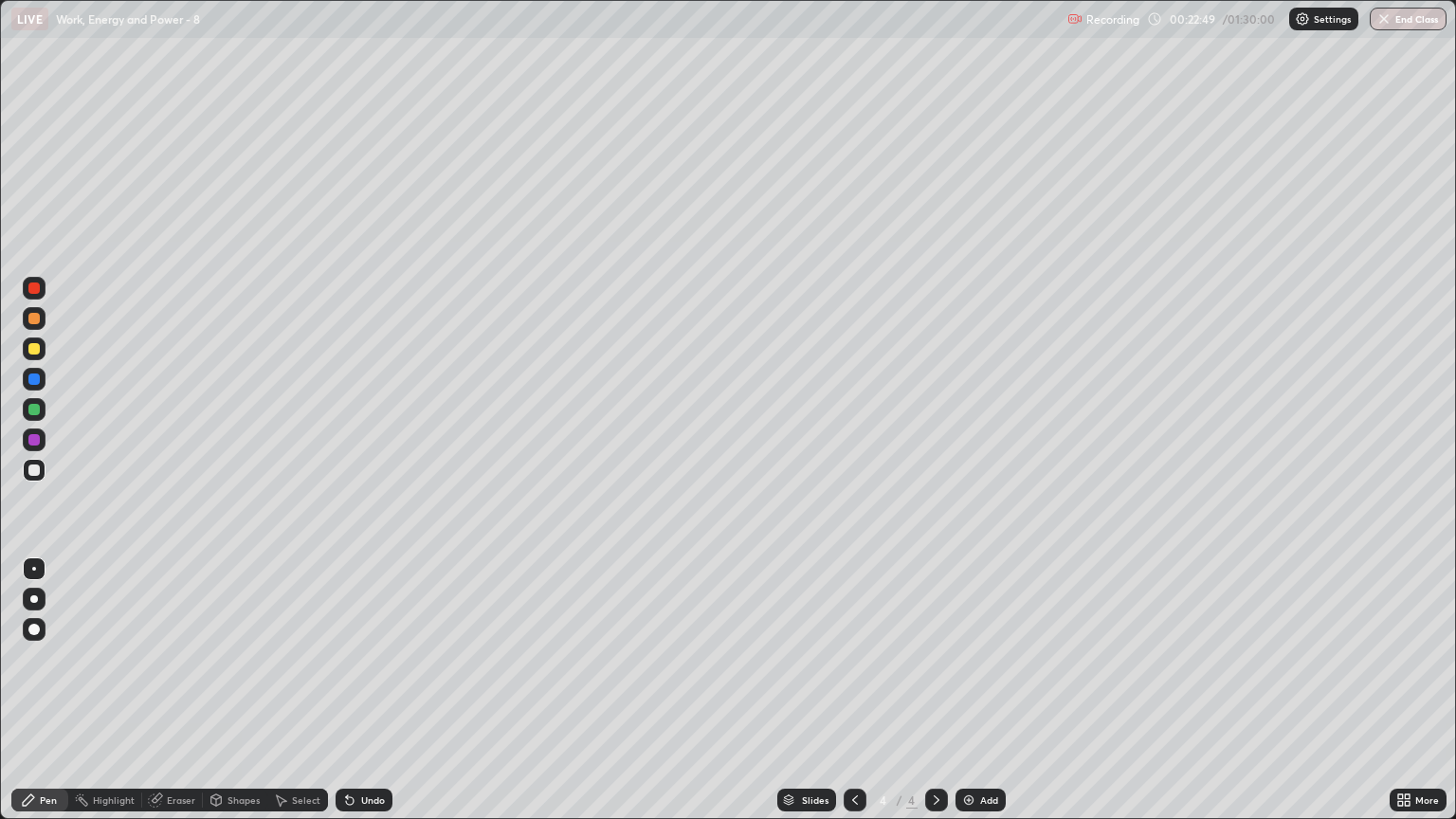click on "Undo" at bounding box center [373, 800] 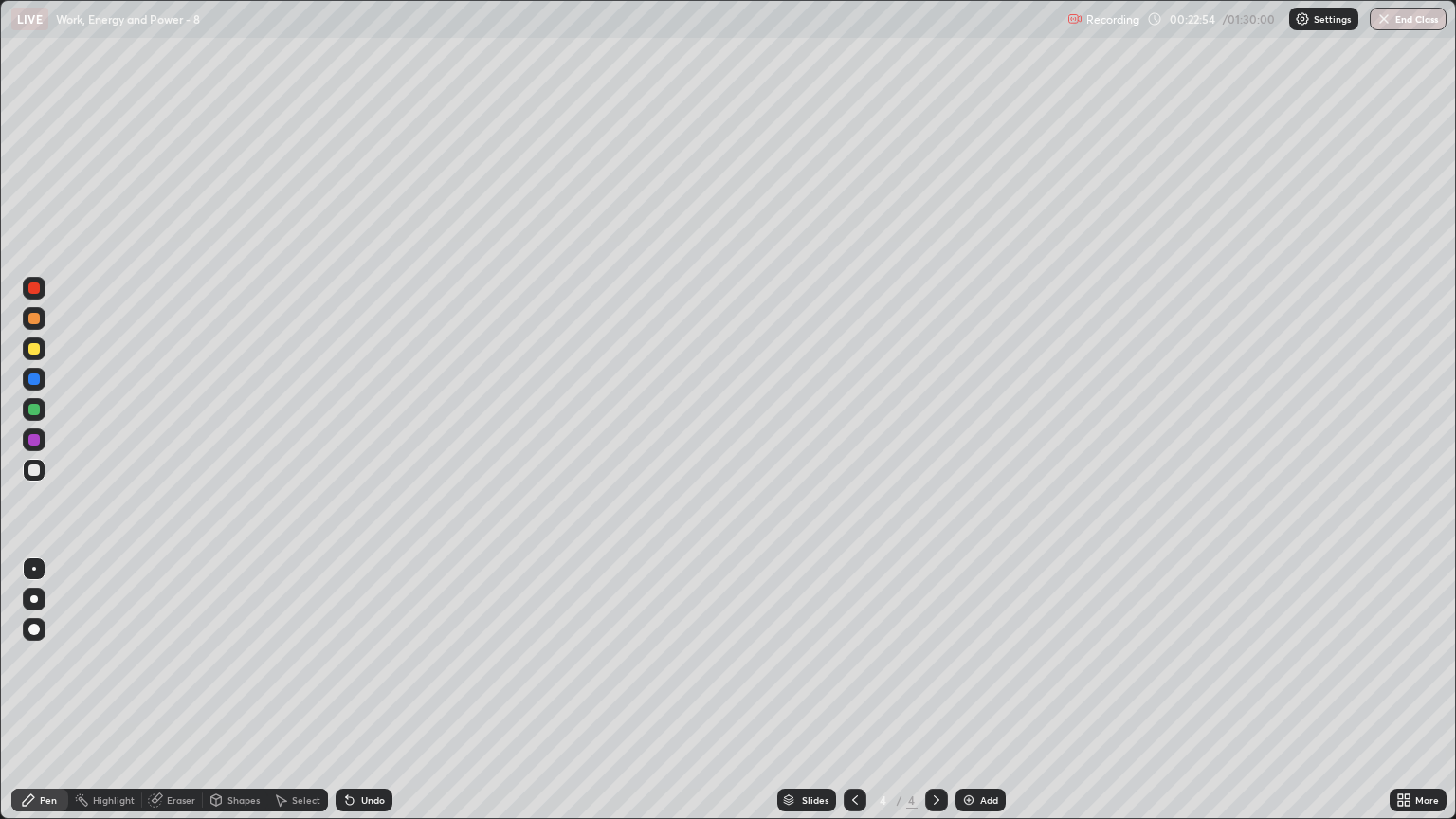 click on "Undo" at bounding box center (373, 800) 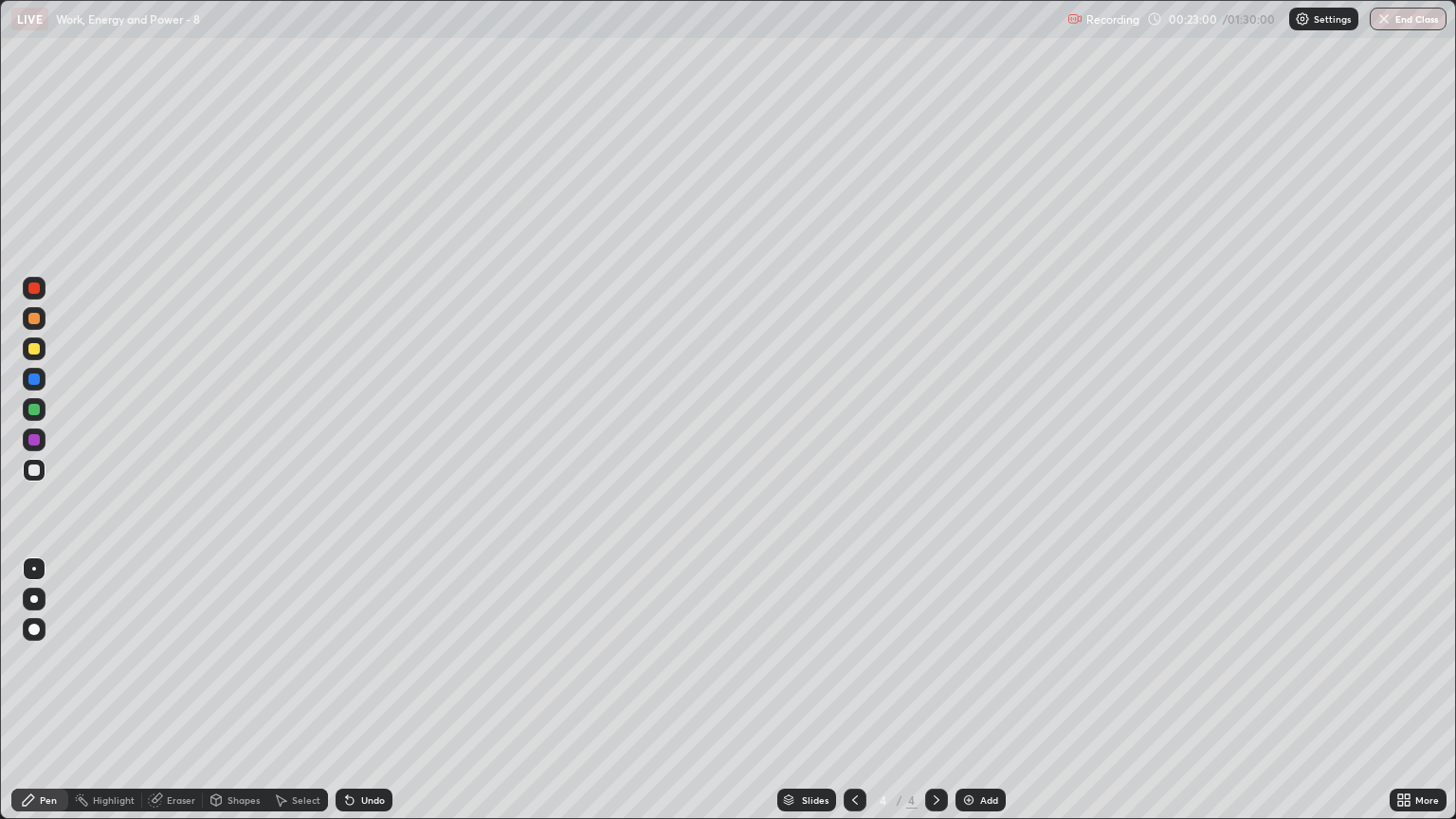 click at bounding box center (34, 349) 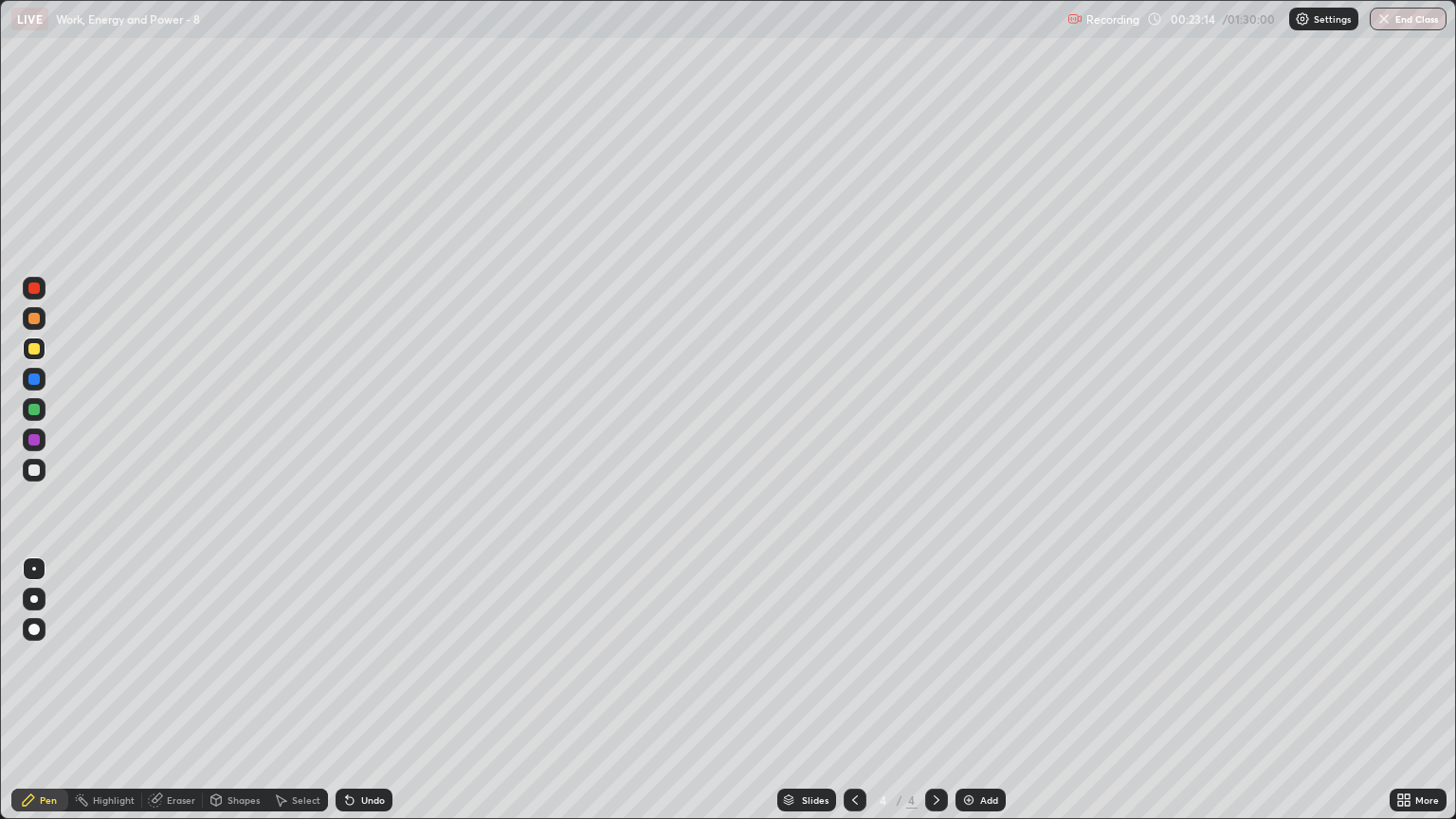 click at bounding box center [34, 470] 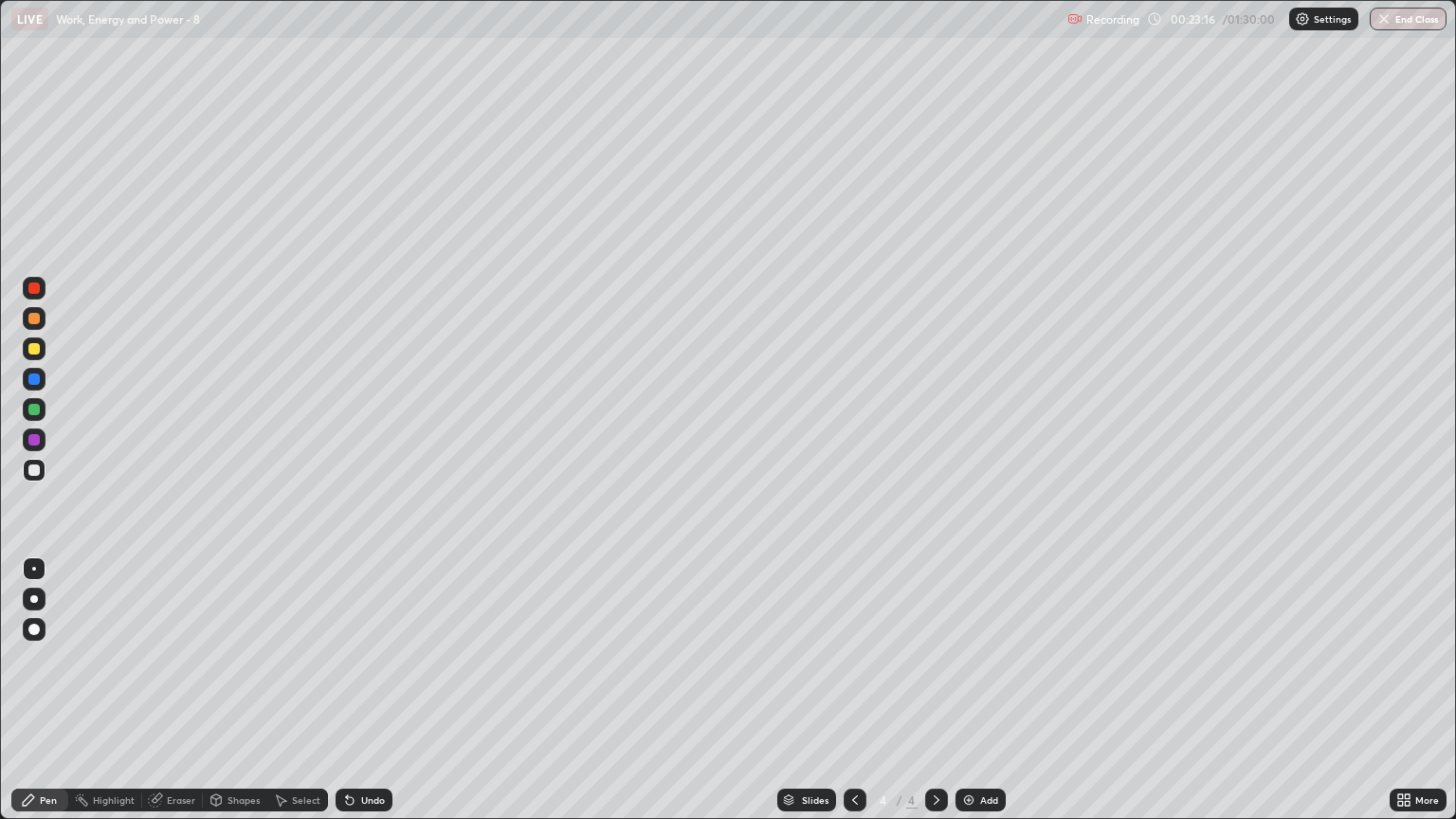 click at bounding box center (34, 318) 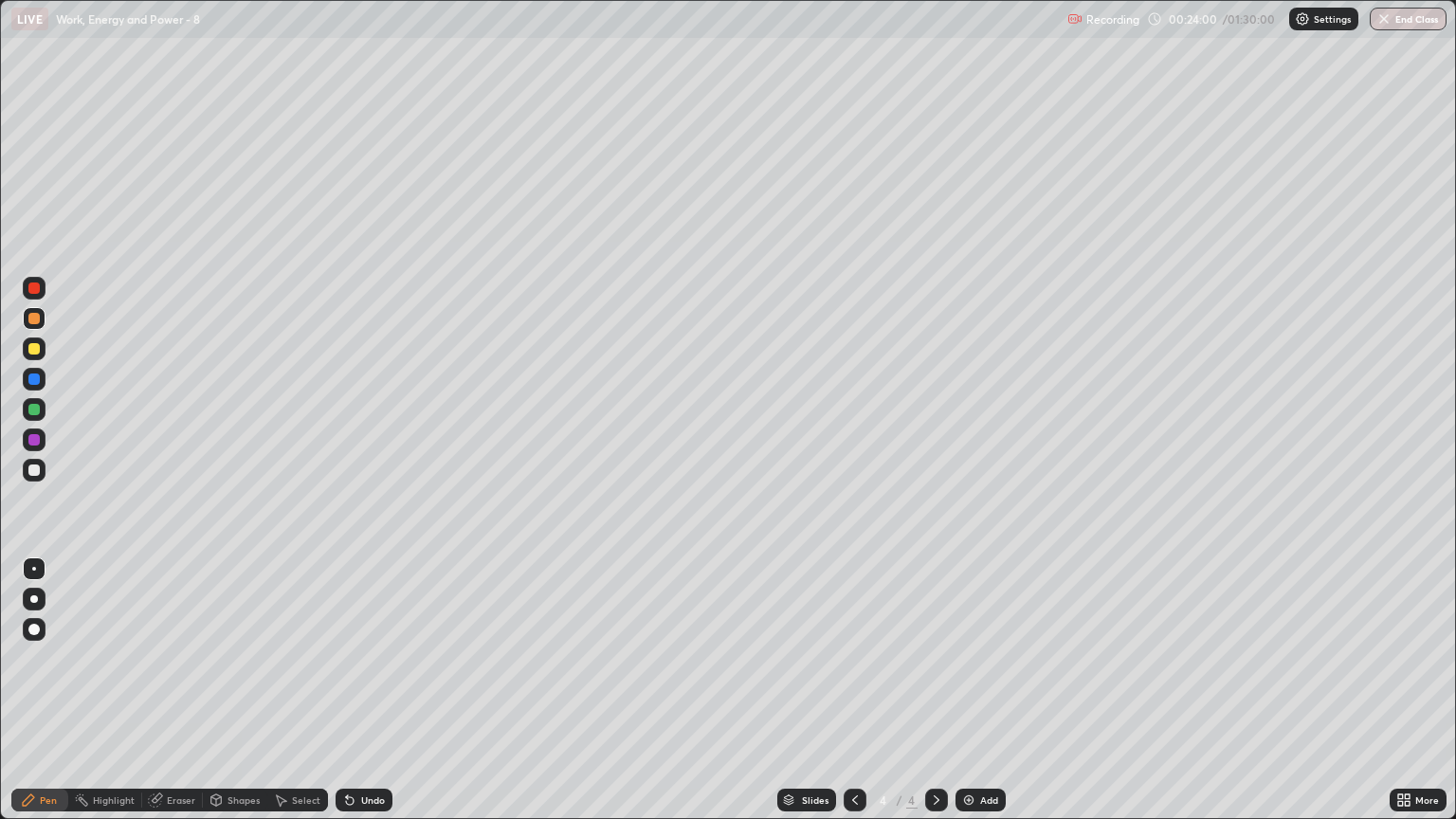 click at bounding box center (34, 410) 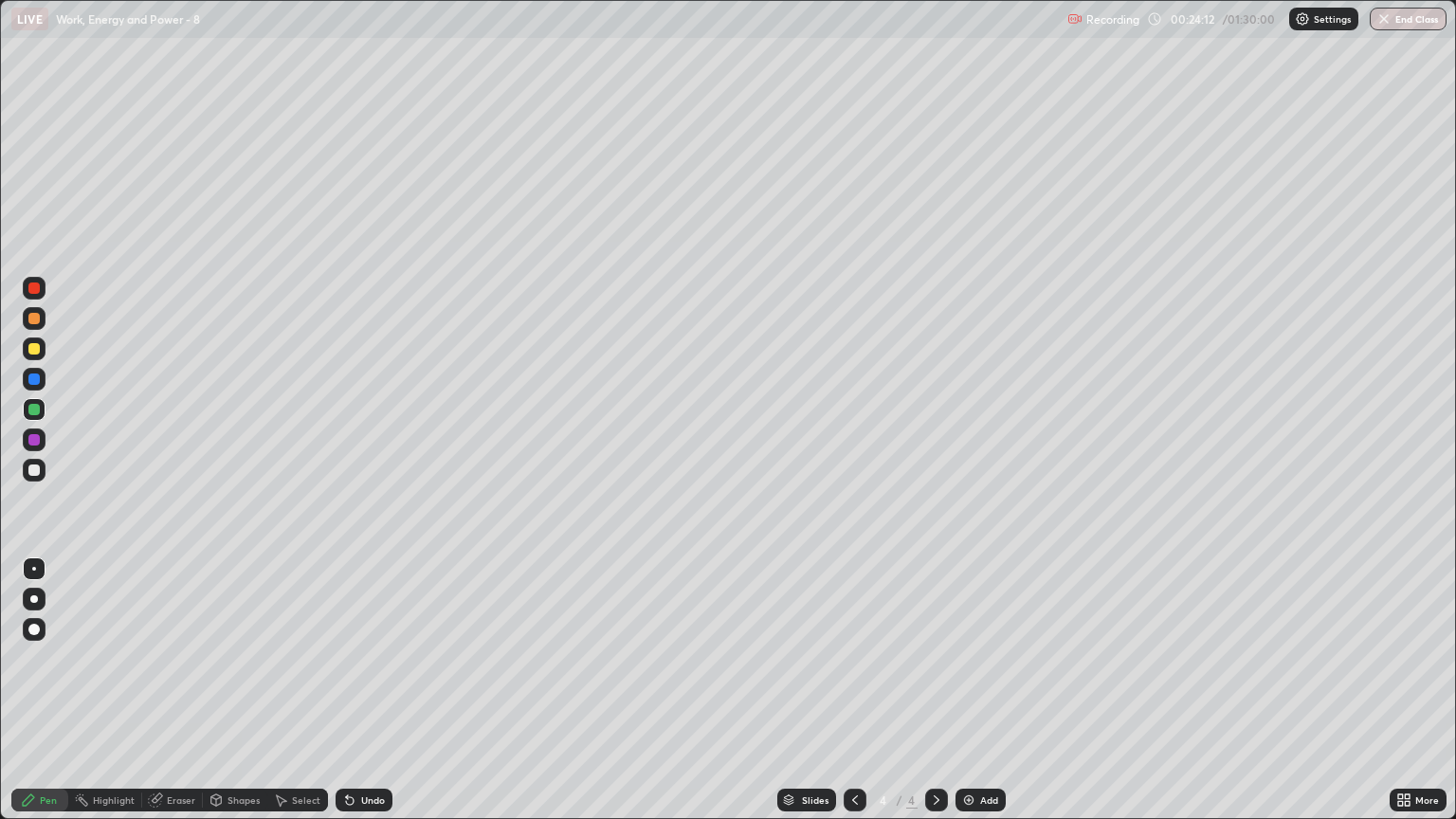 click at bounding box center (34, 349) 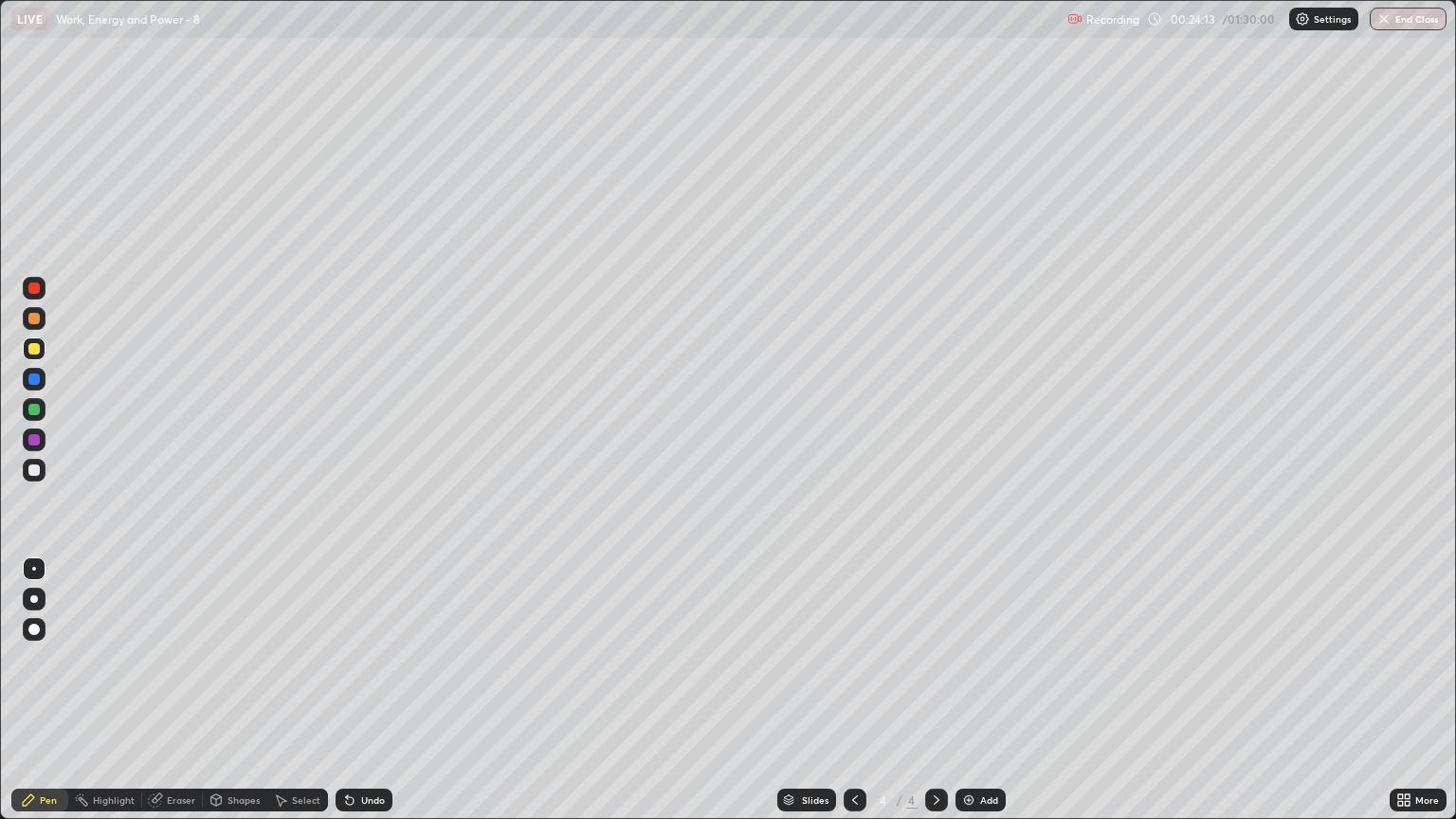 click at bounding box center [34, 318] 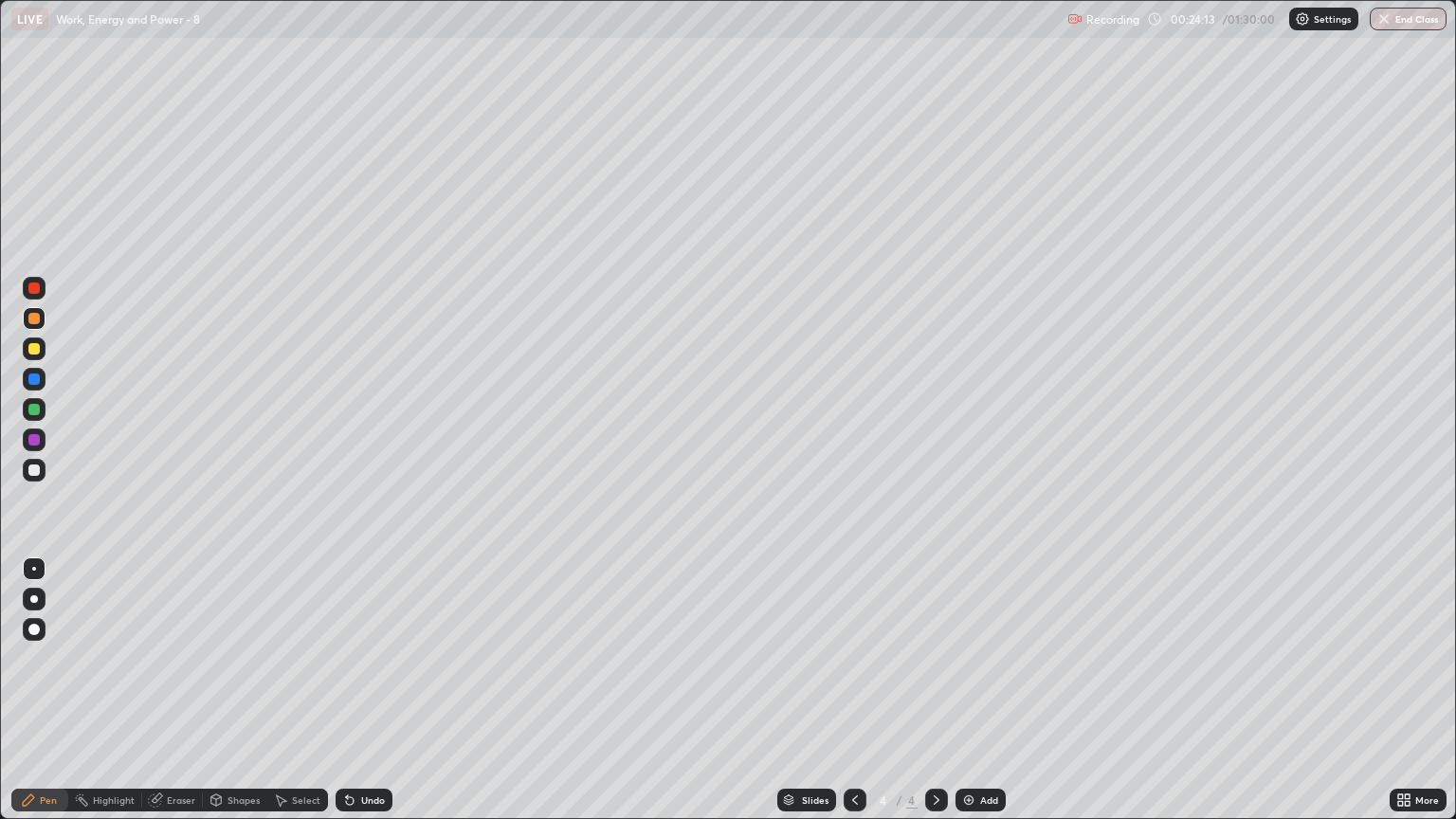 click at bounding box center [34, 470] 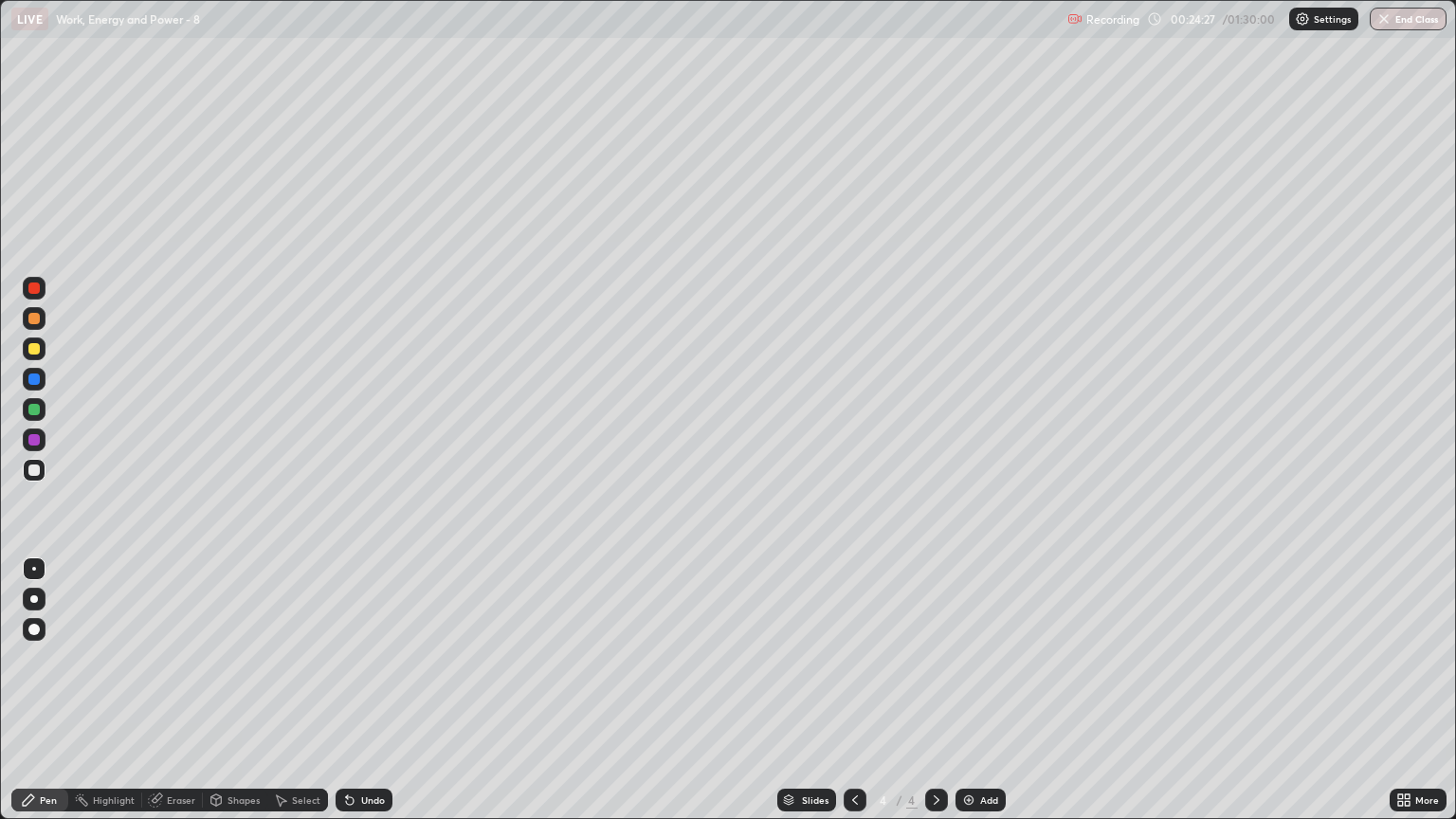 click at bounding box center (34, 318) 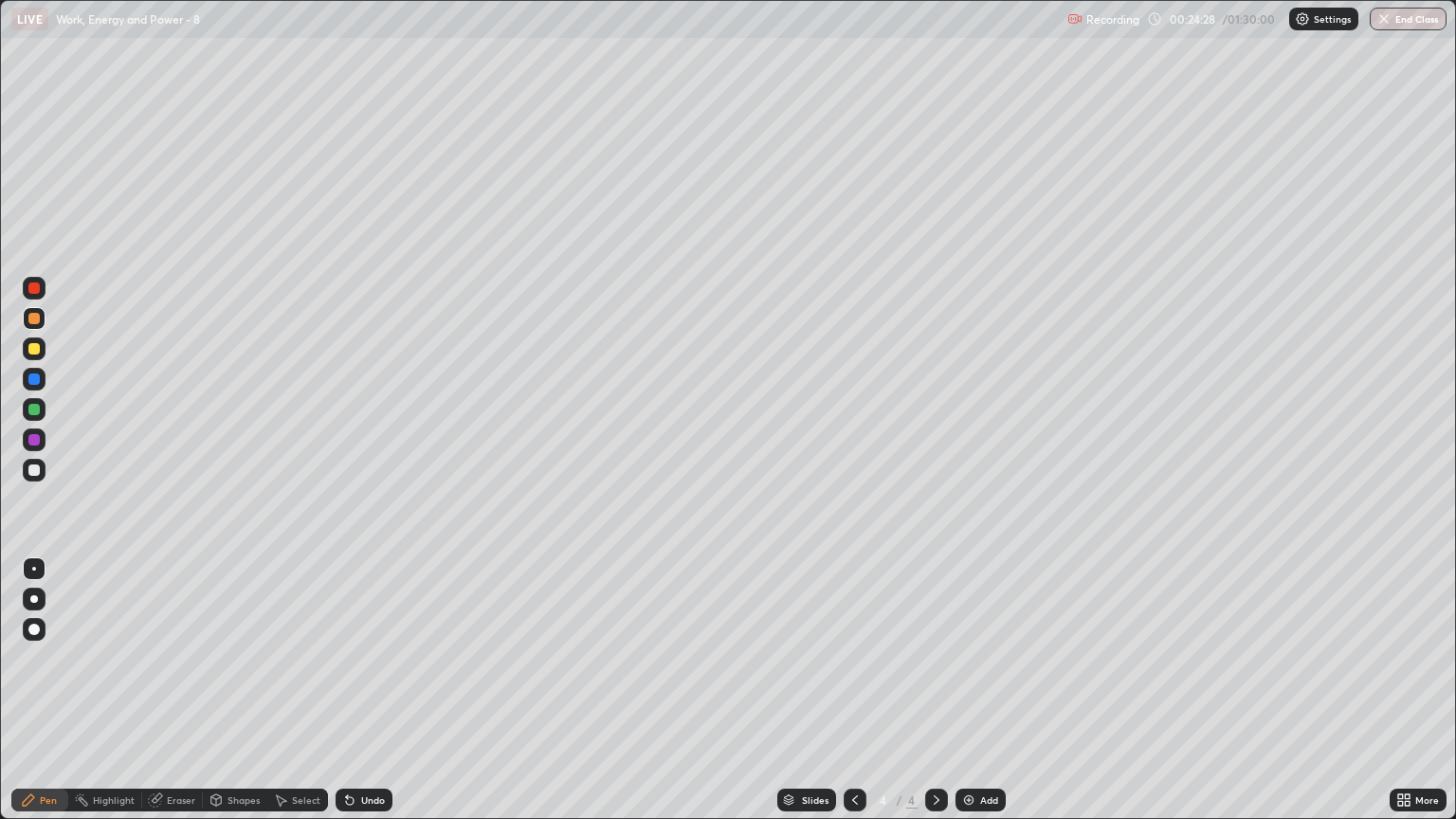 click at bounding box center (34, 470) 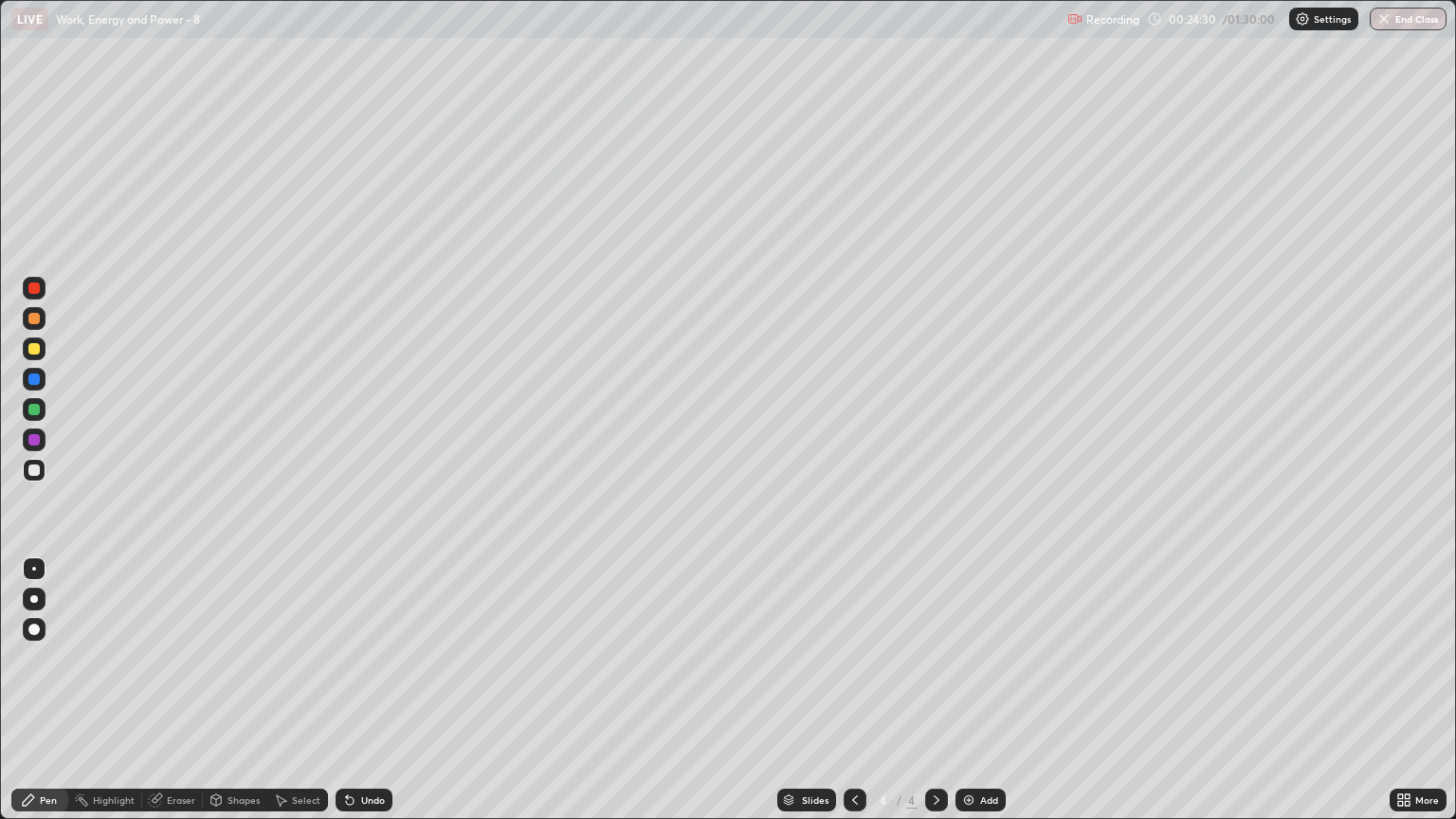 click at bounding box center [34, 318] 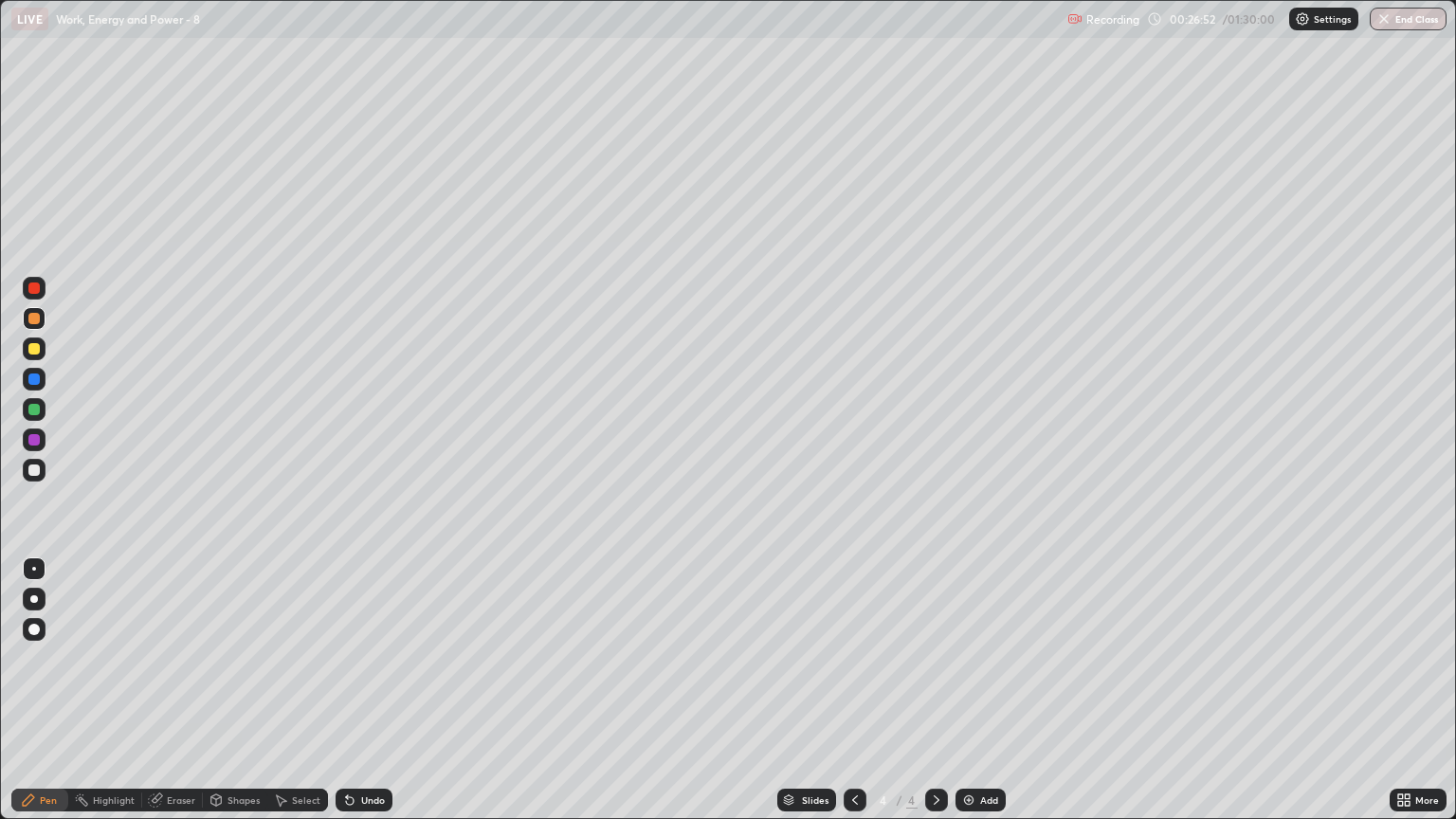 click at bounding box center (34, 470) 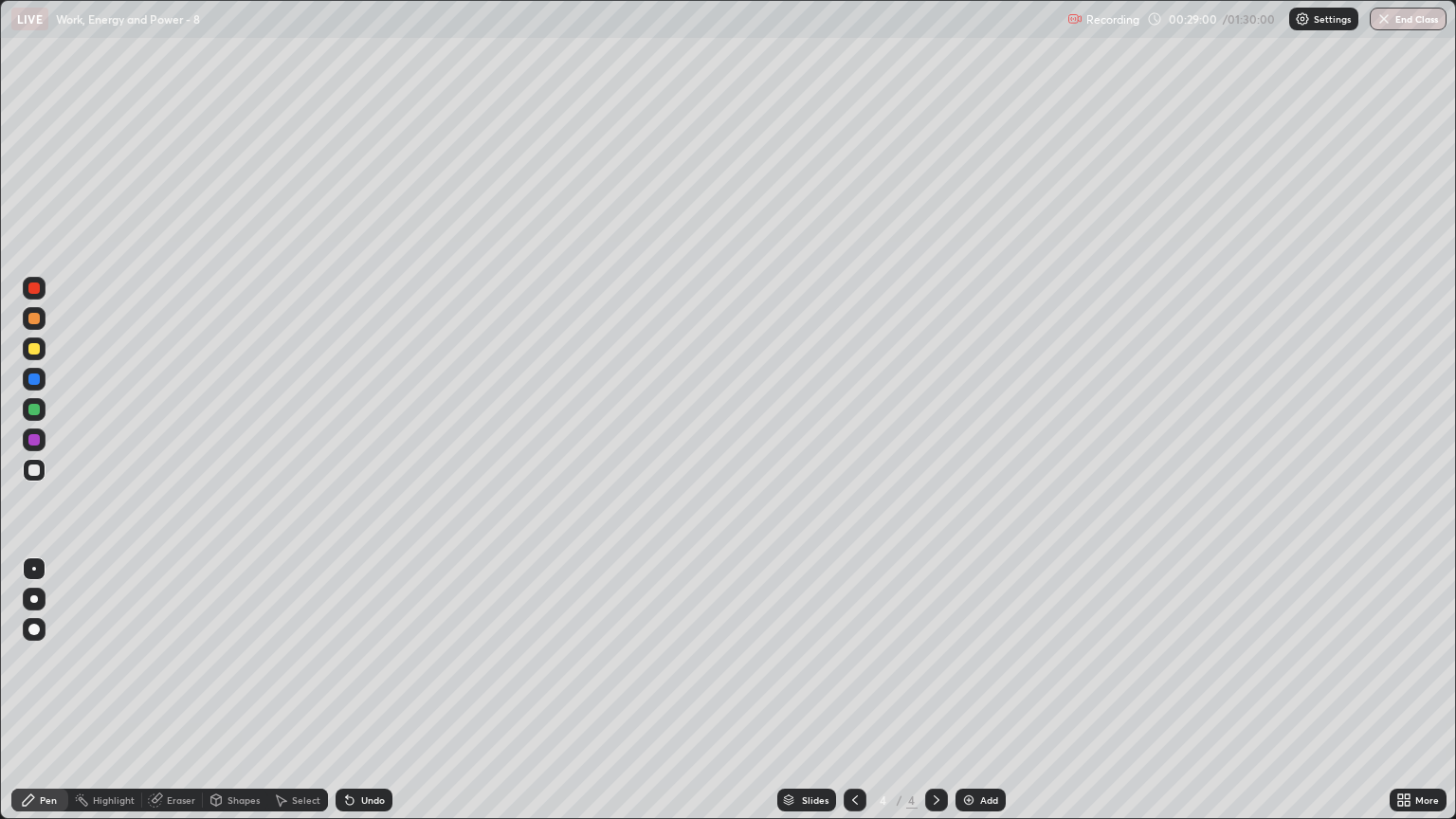click on "Select" at bounding box center (306, 800) 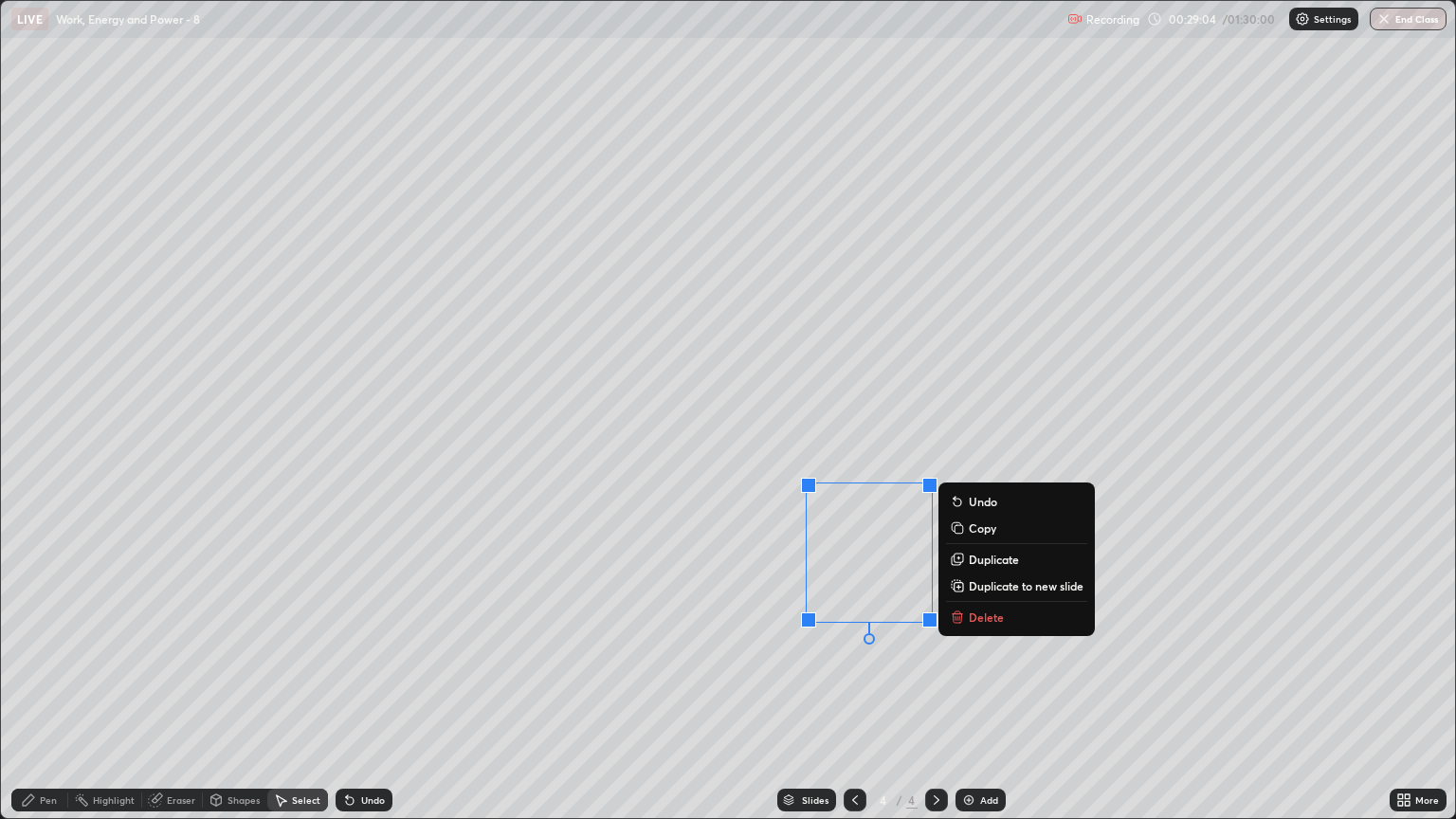 click on "Pen" at bounding box center [48, 800] 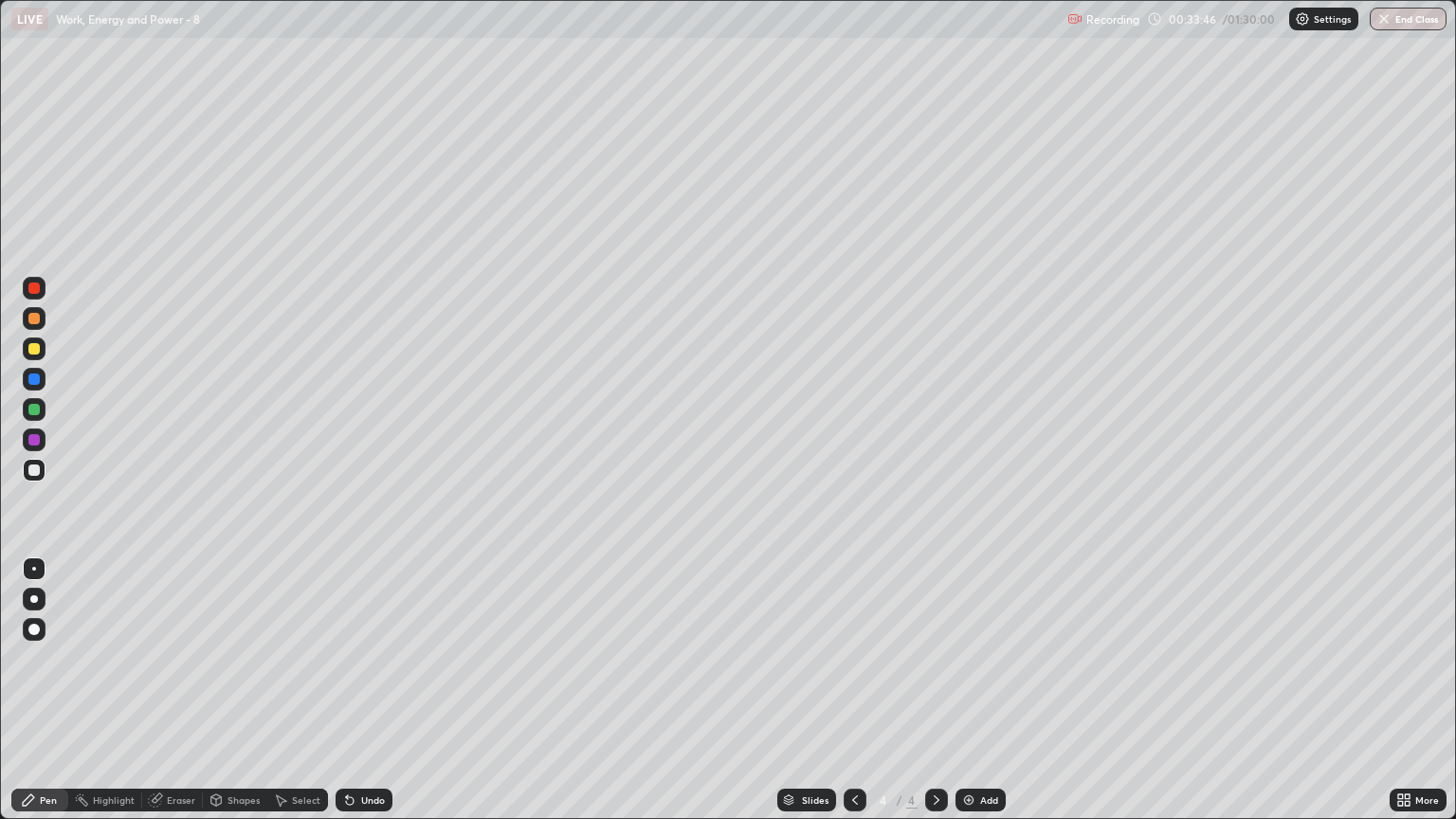 click on "Add" at bounding box center (989, 800) 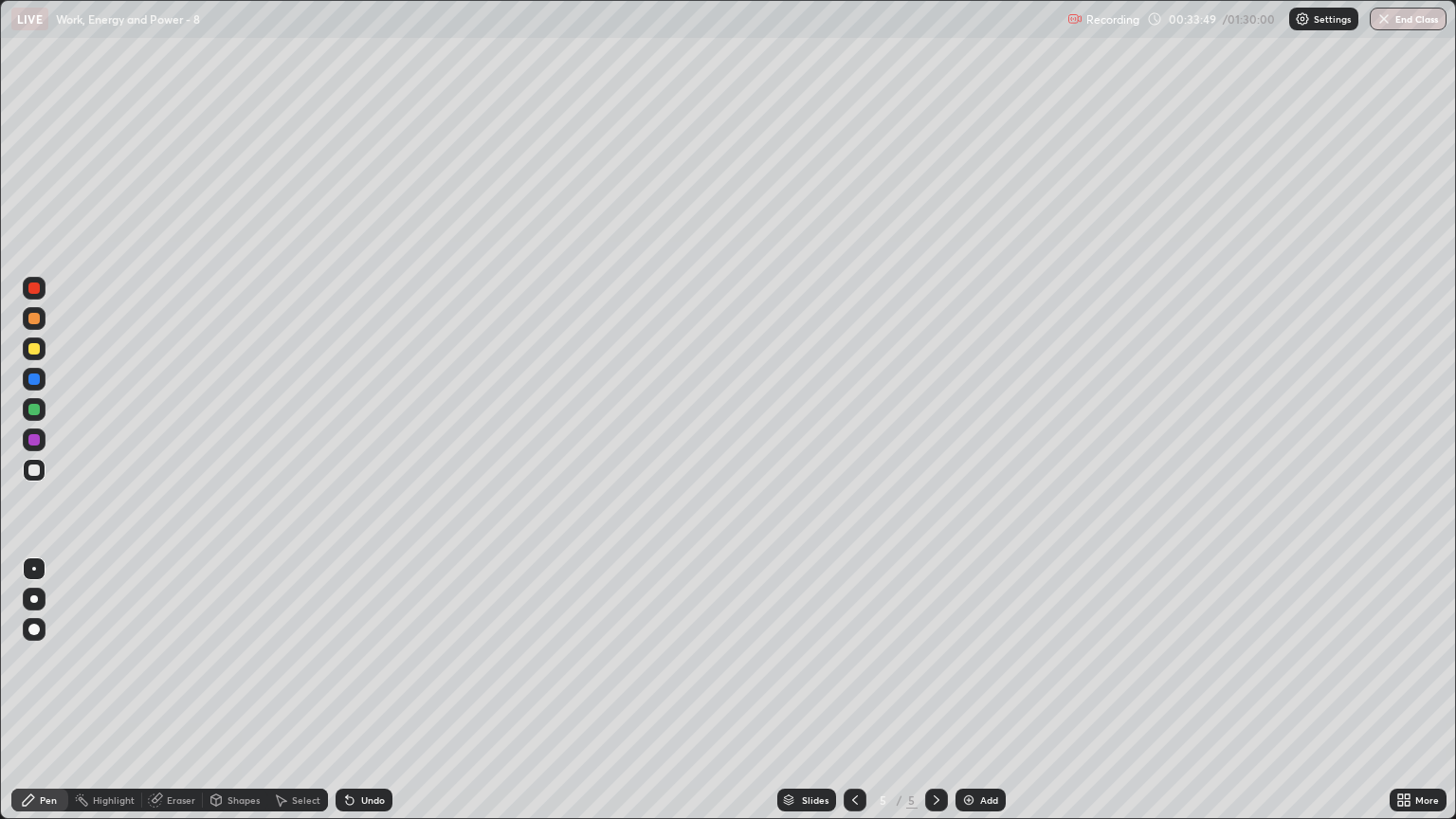 click at bounding box center [34, 349] 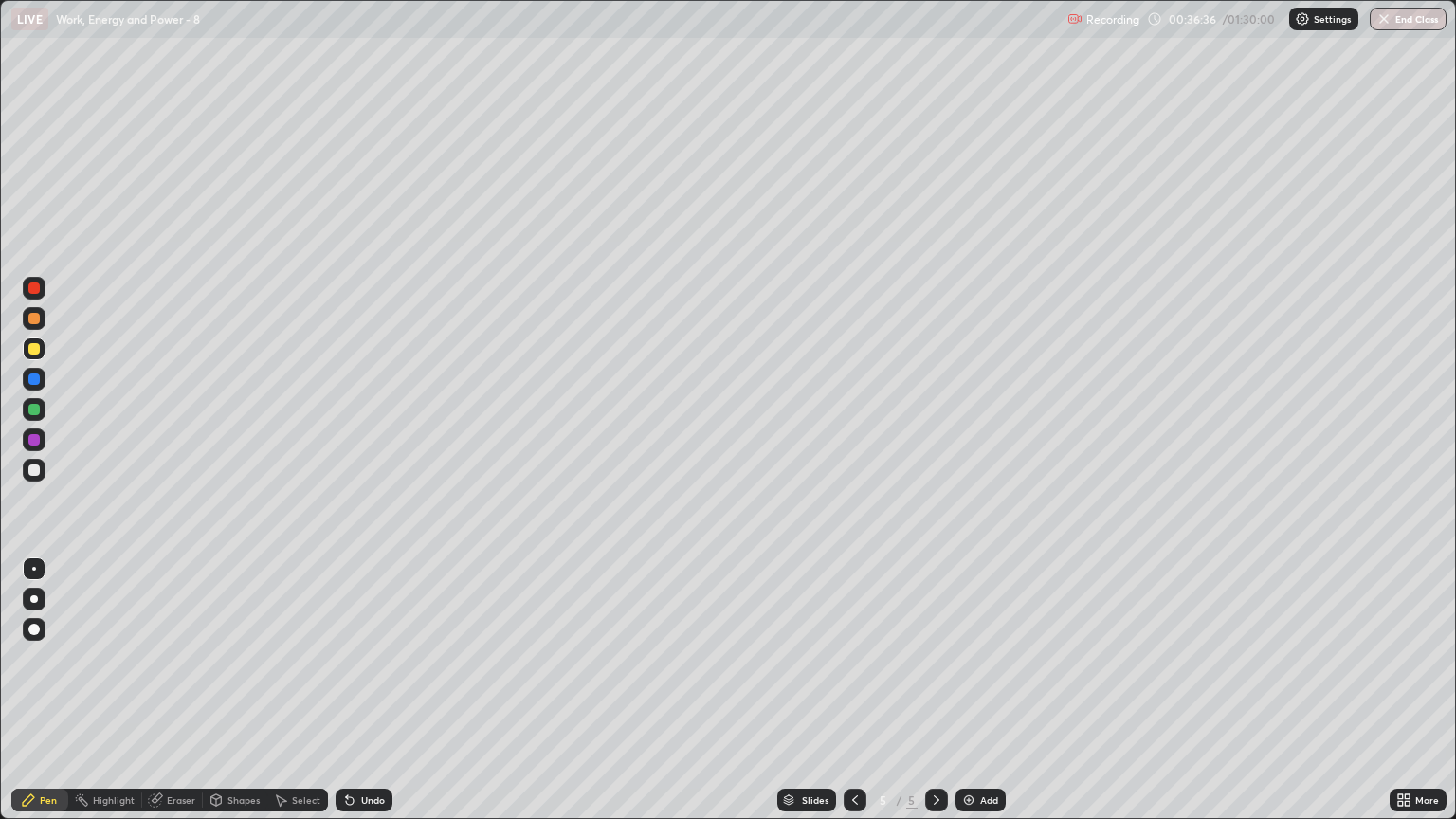 click 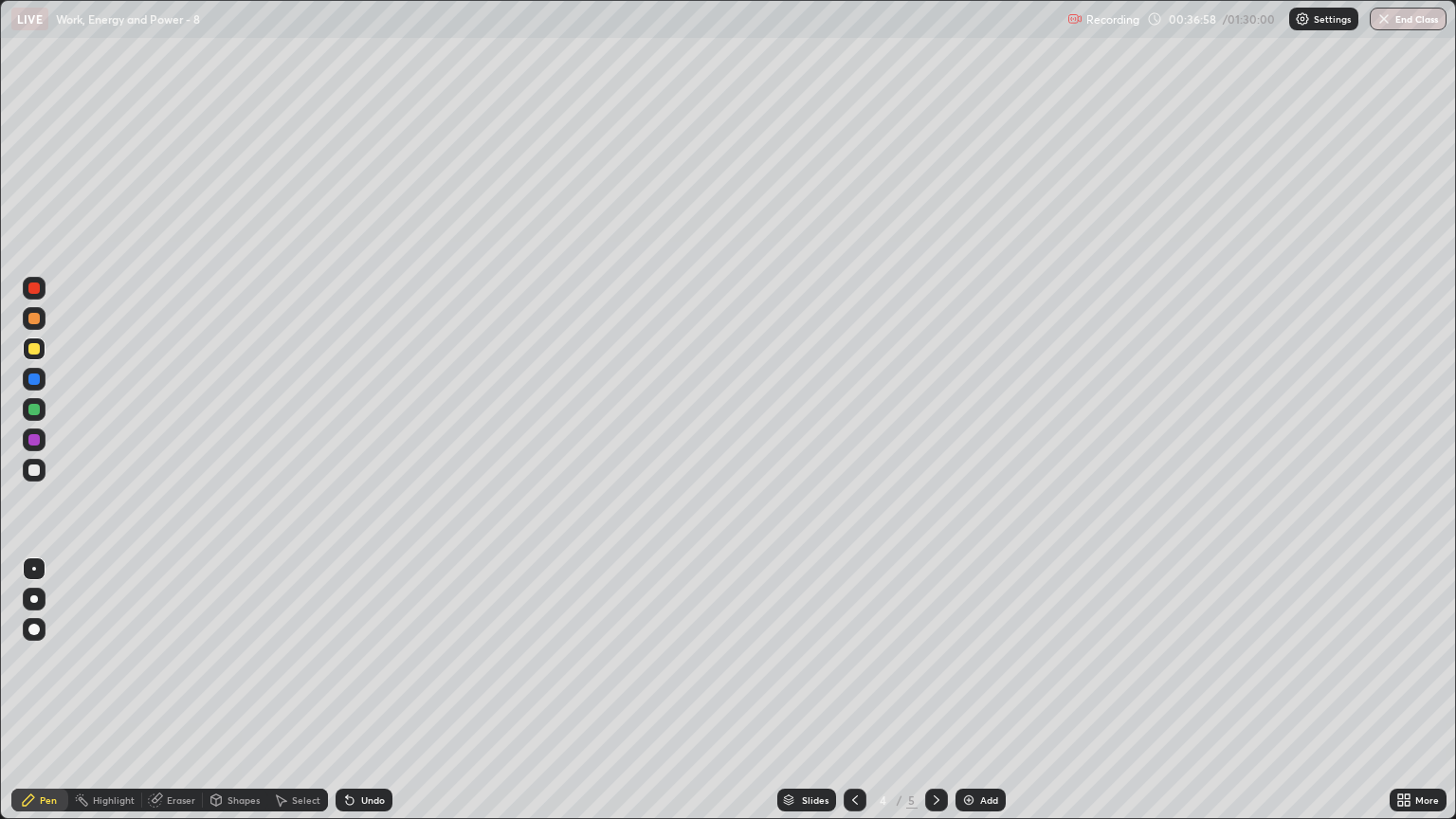 click 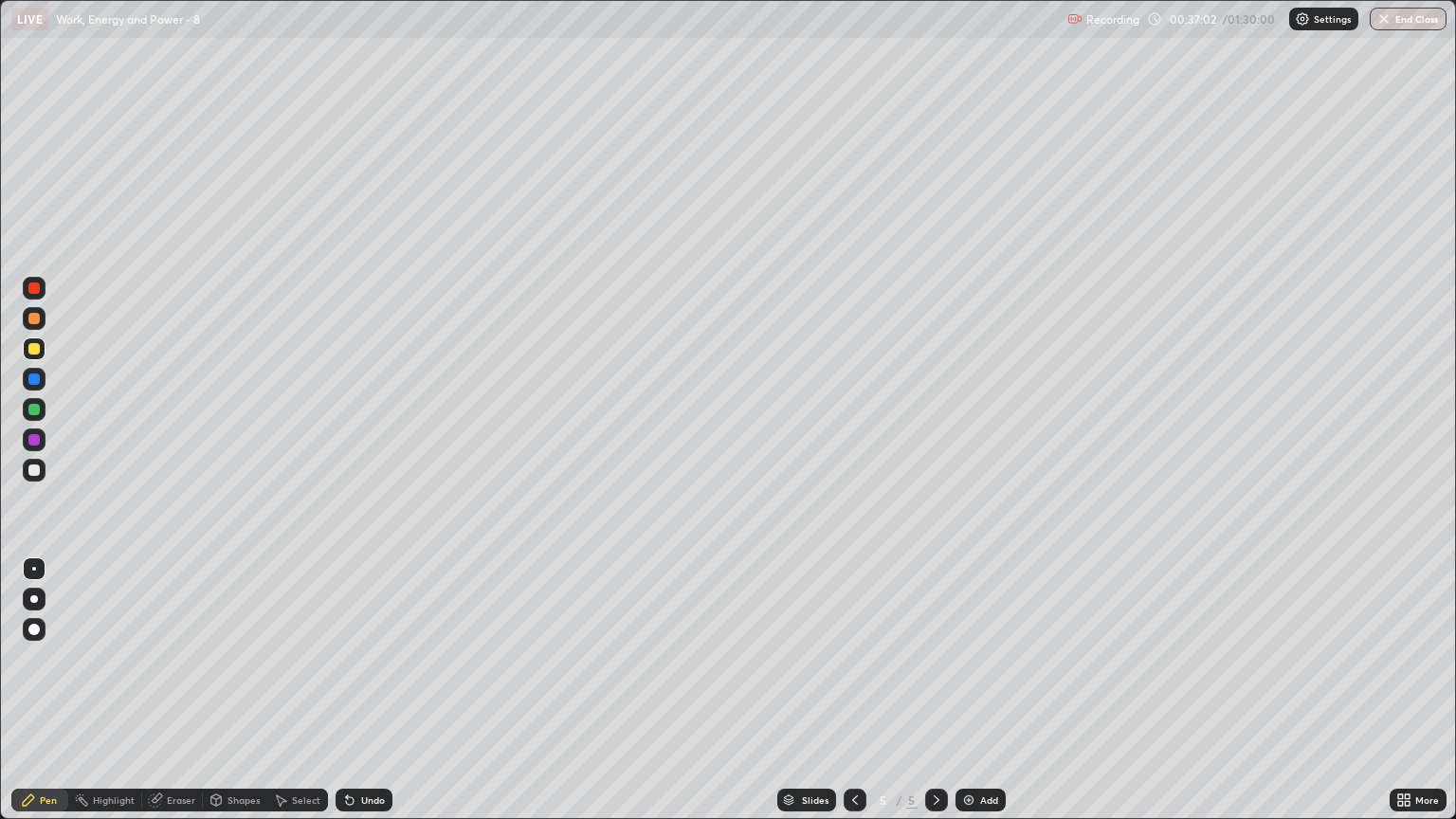 click at bounding box center (34, 470) 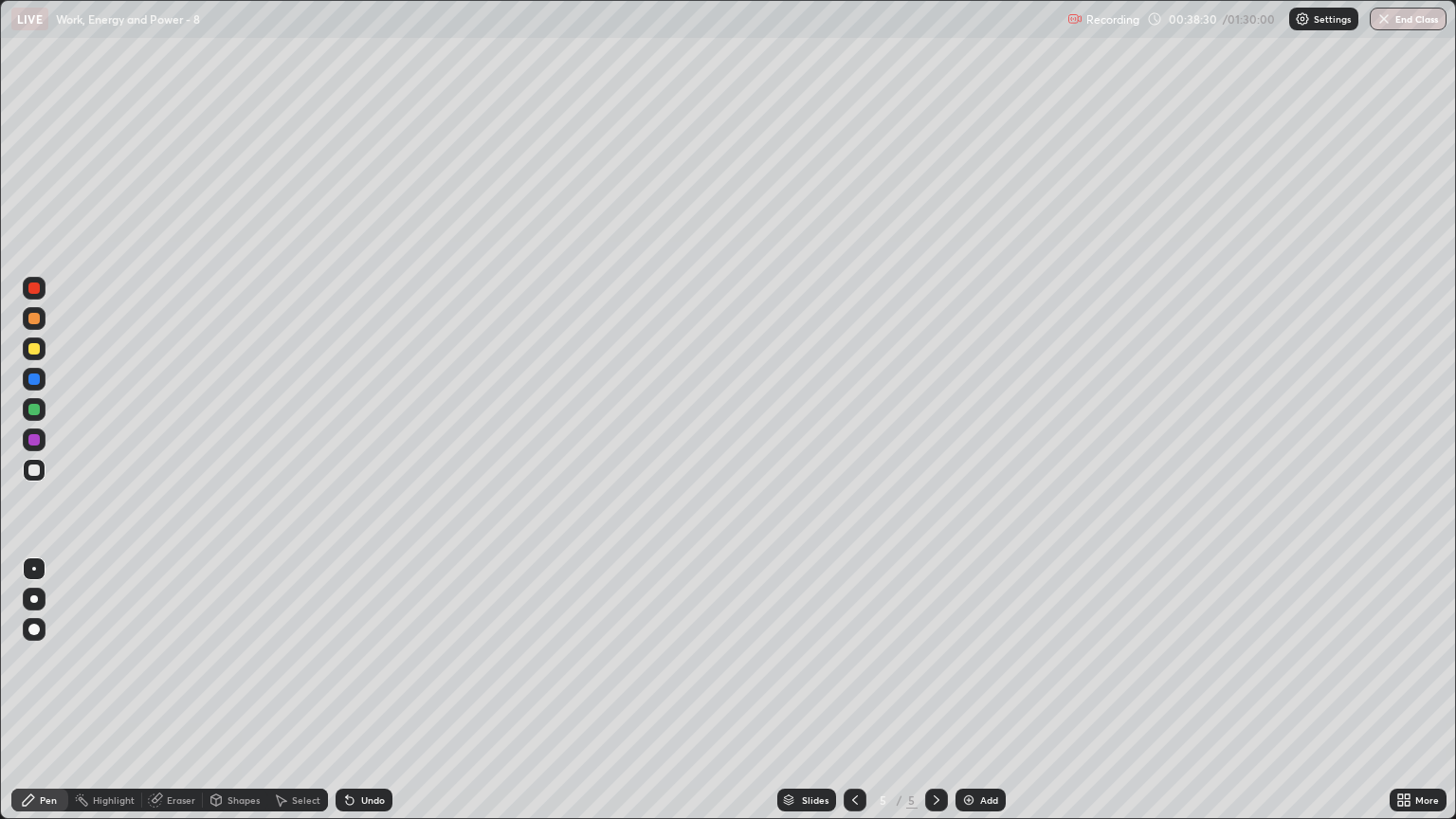 click at bounding box center (34, 349) 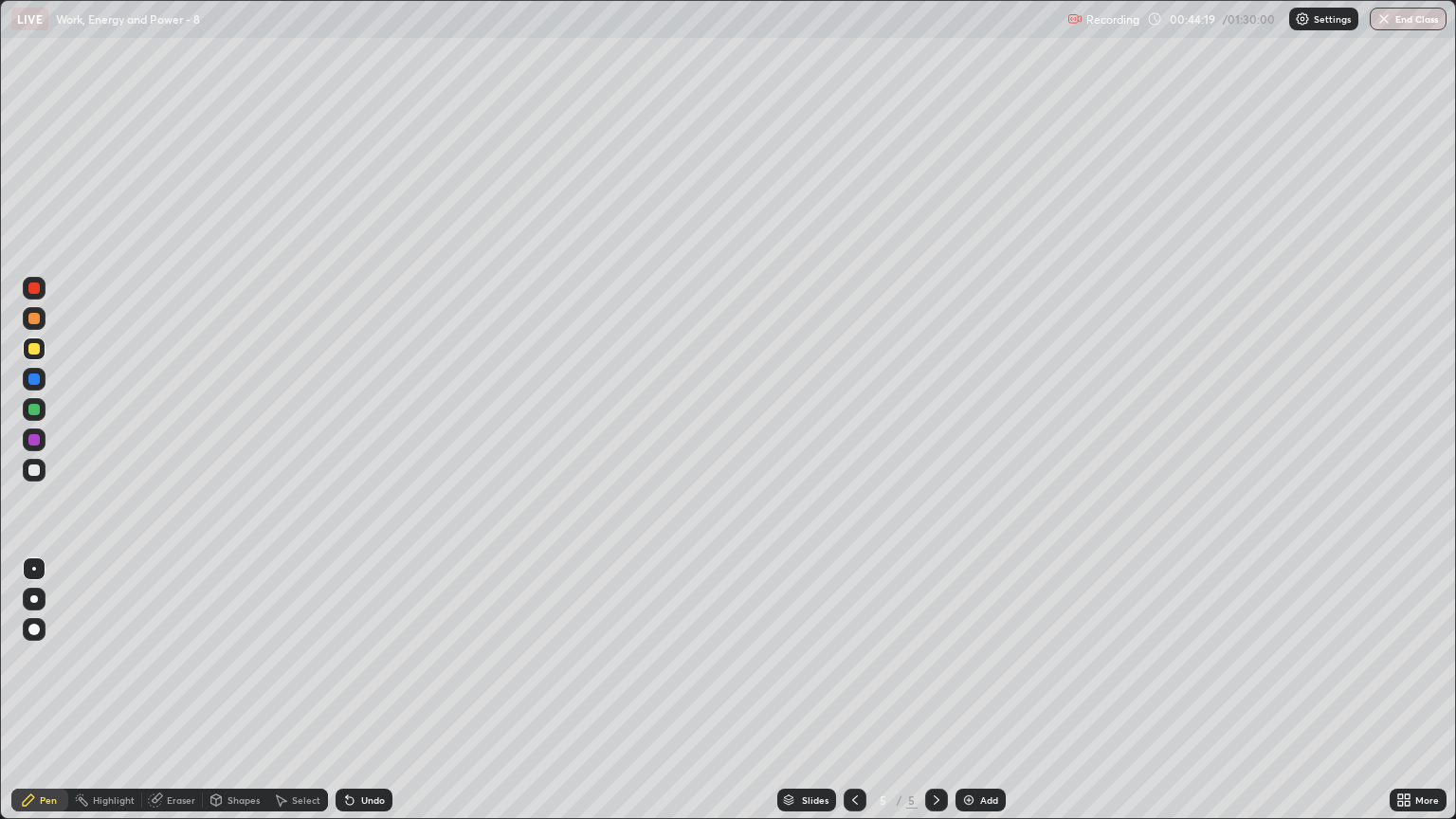 click on "Add" at bounding box center (980, 800) 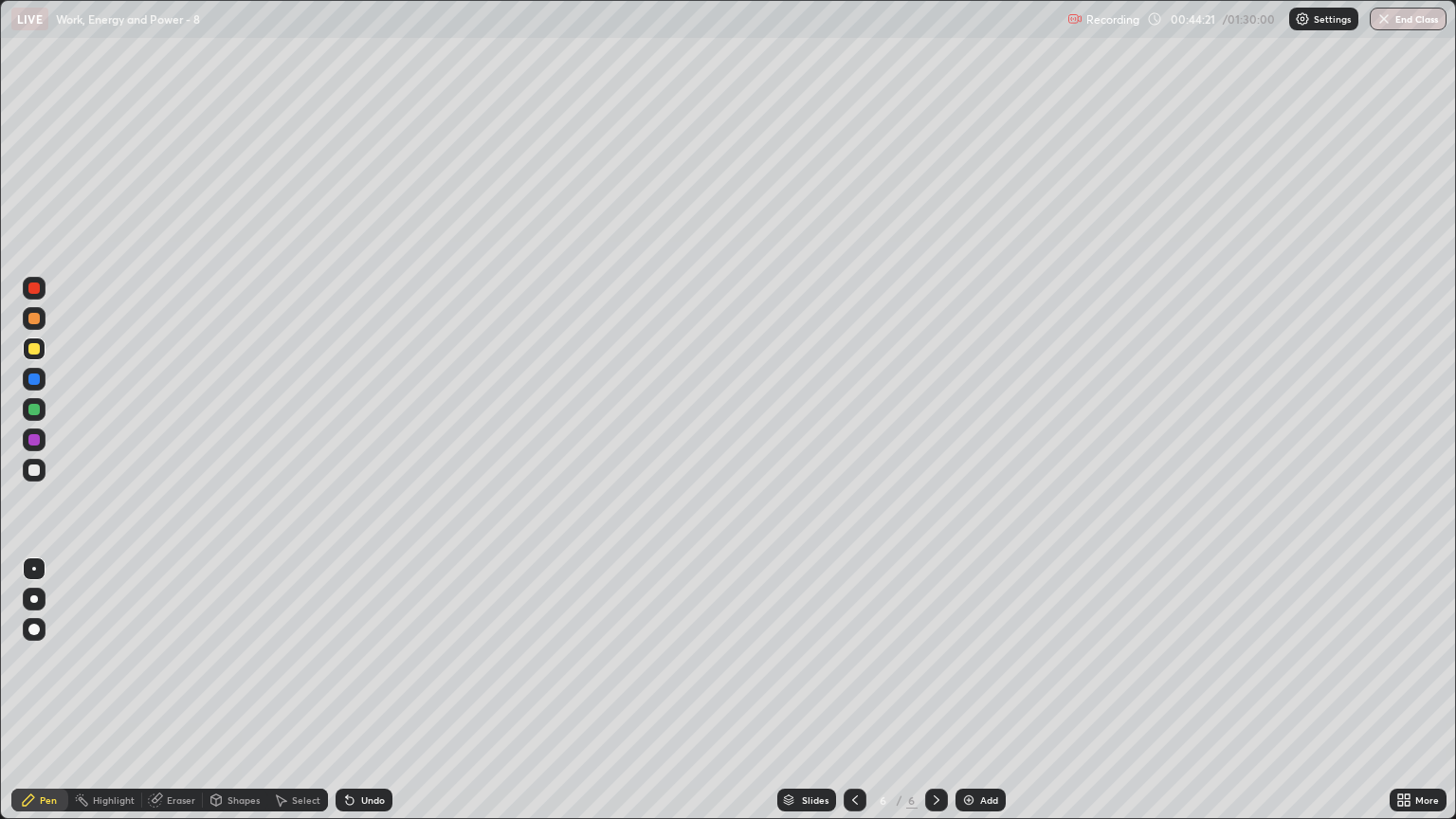 click at bounding box center (34, 470) 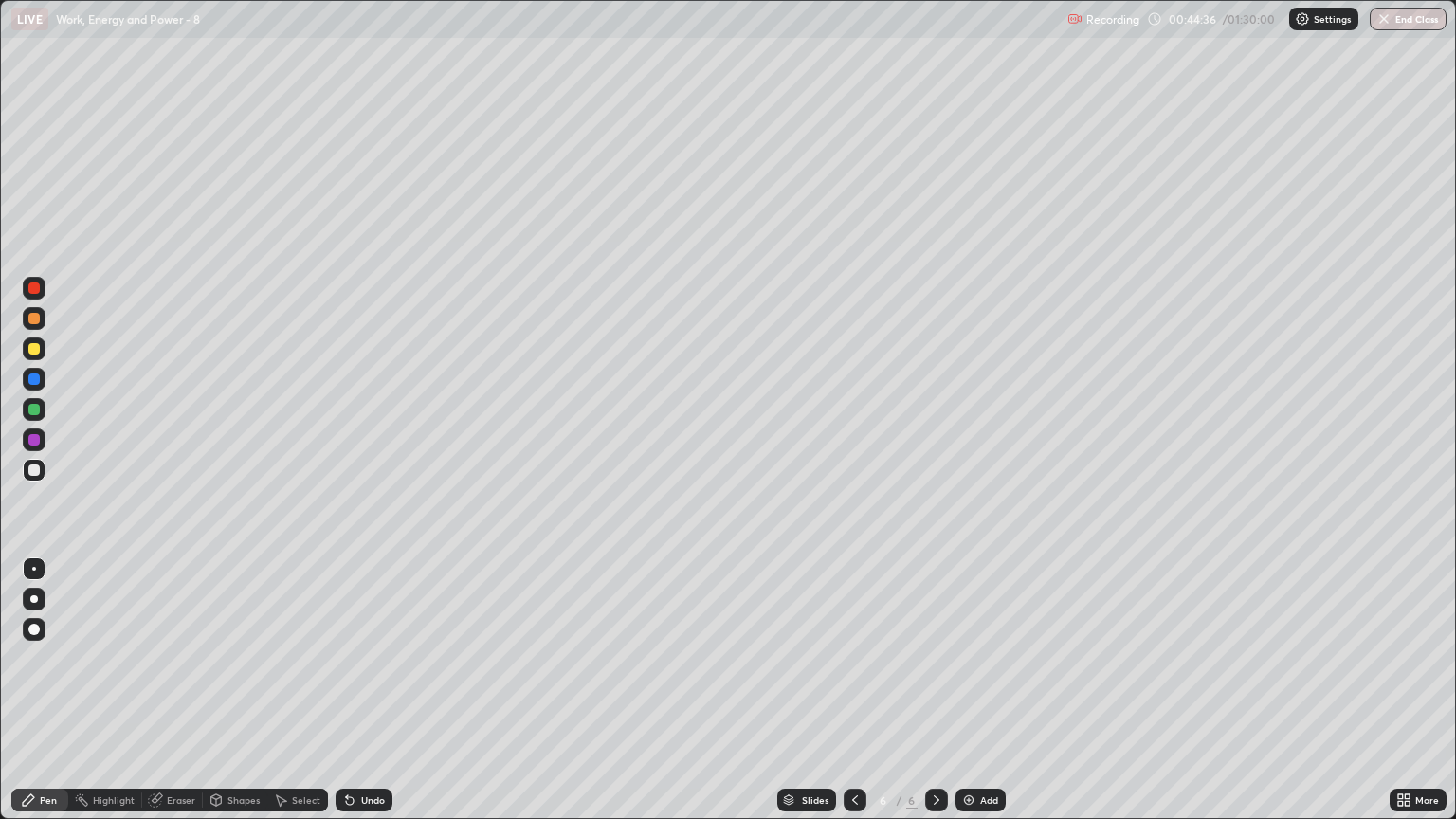 click on "Undo" at bounding box center [373, 800] 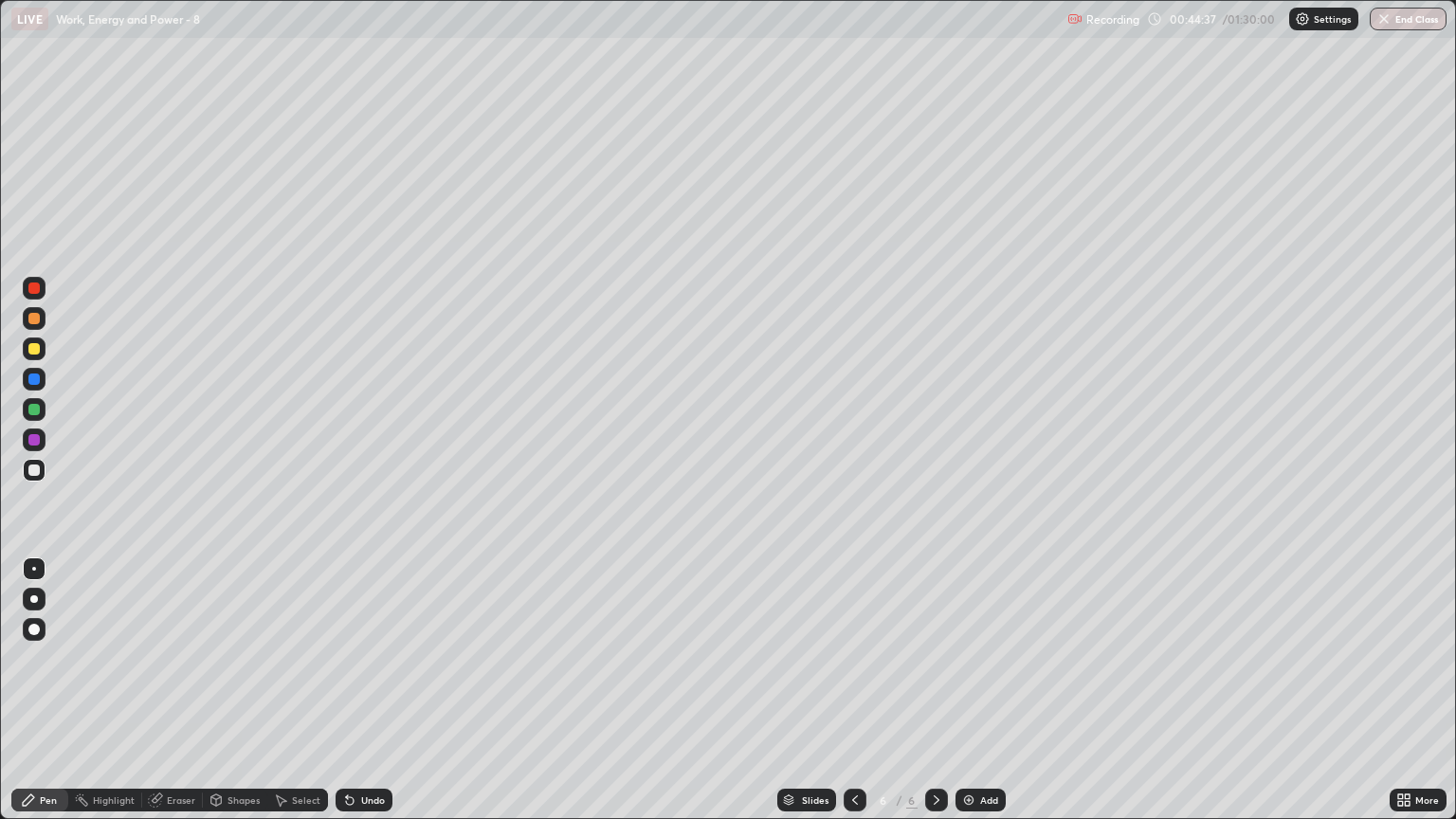 click on "Undo" at bounding box center [373, 800] 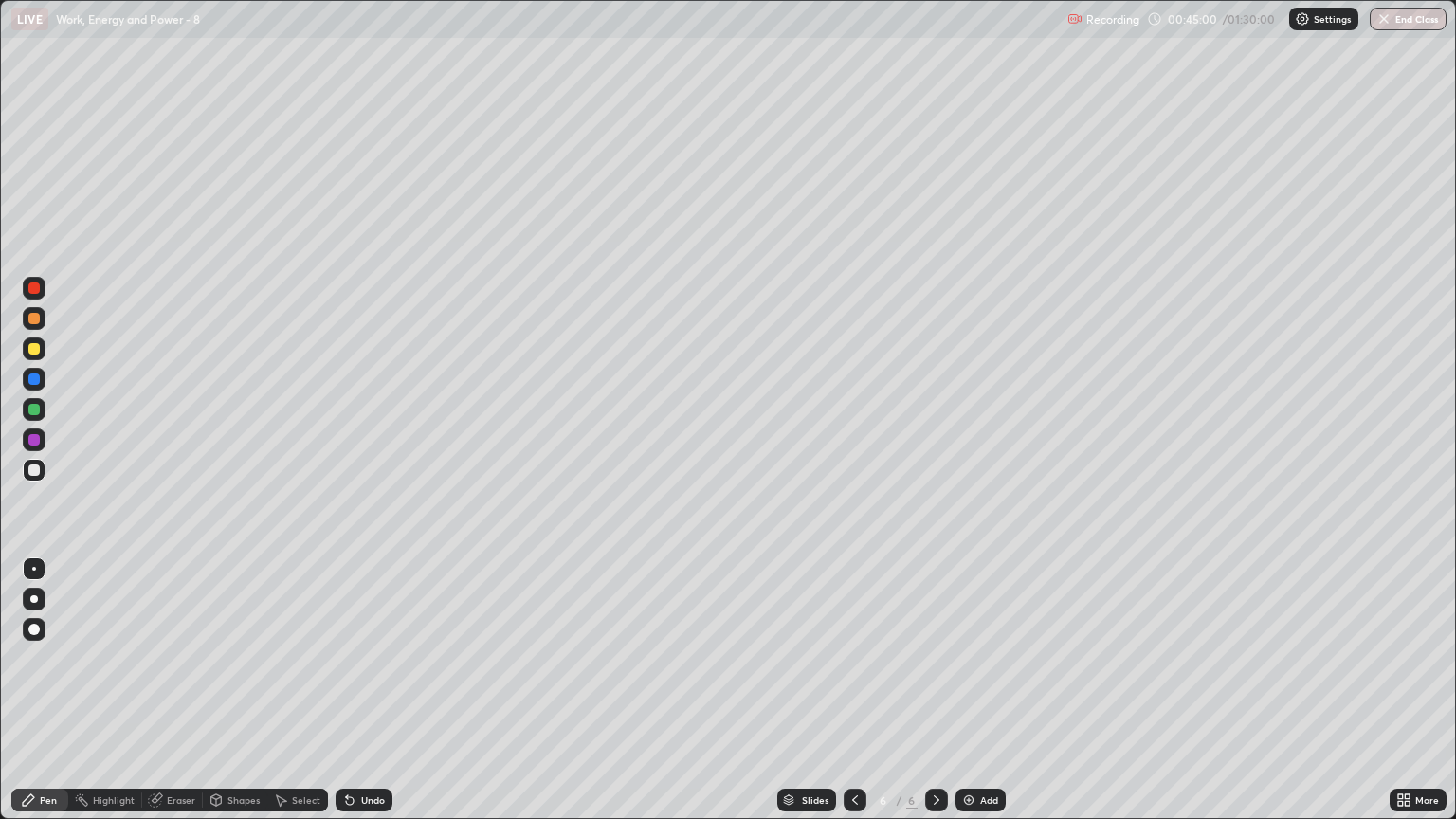 click on "Undo" at bounding box center (373, 800) 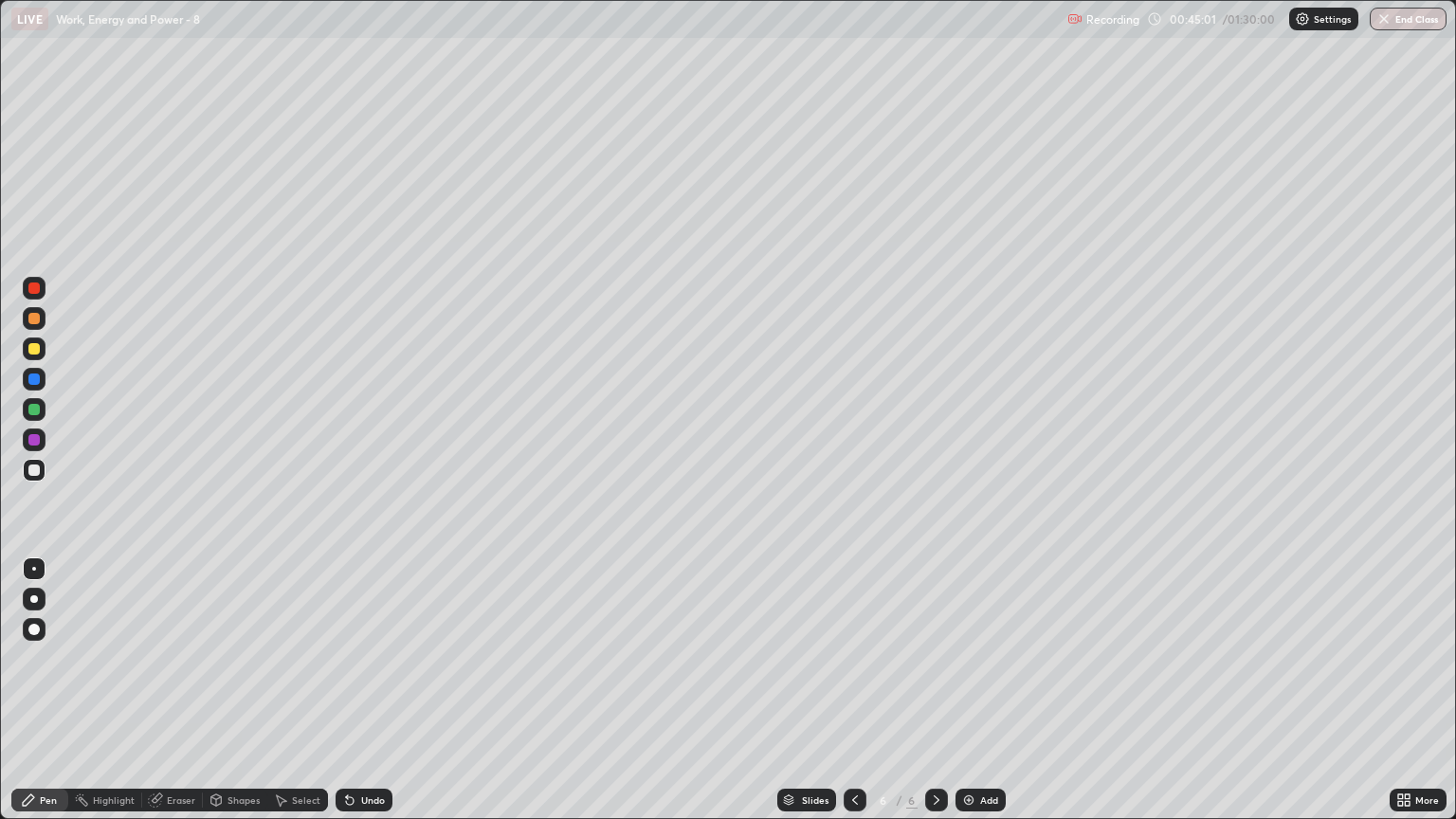 click on "Undo" at bounding box center (373, 800) 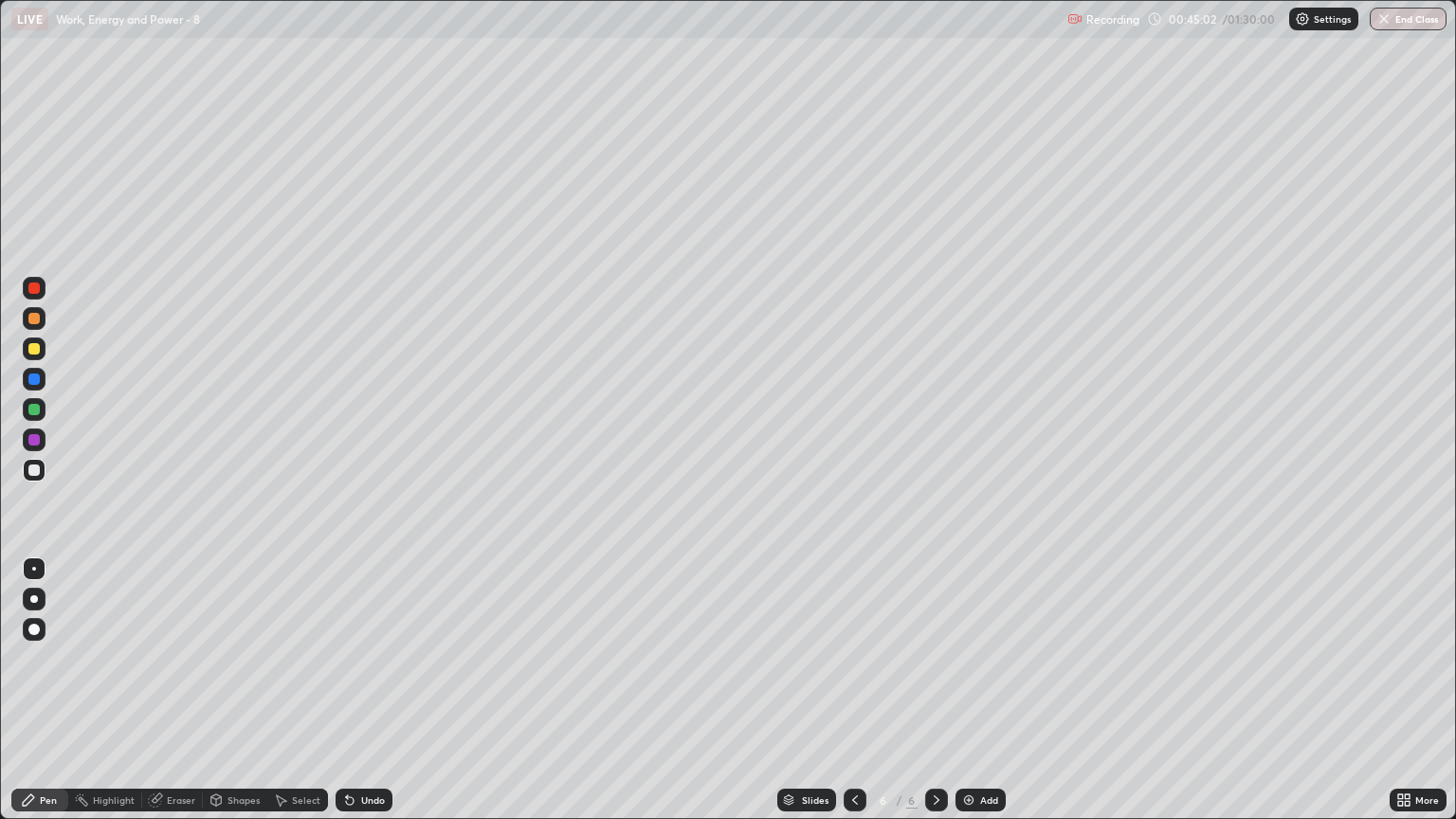 click on "Undo" at bounding box center (373, 800) 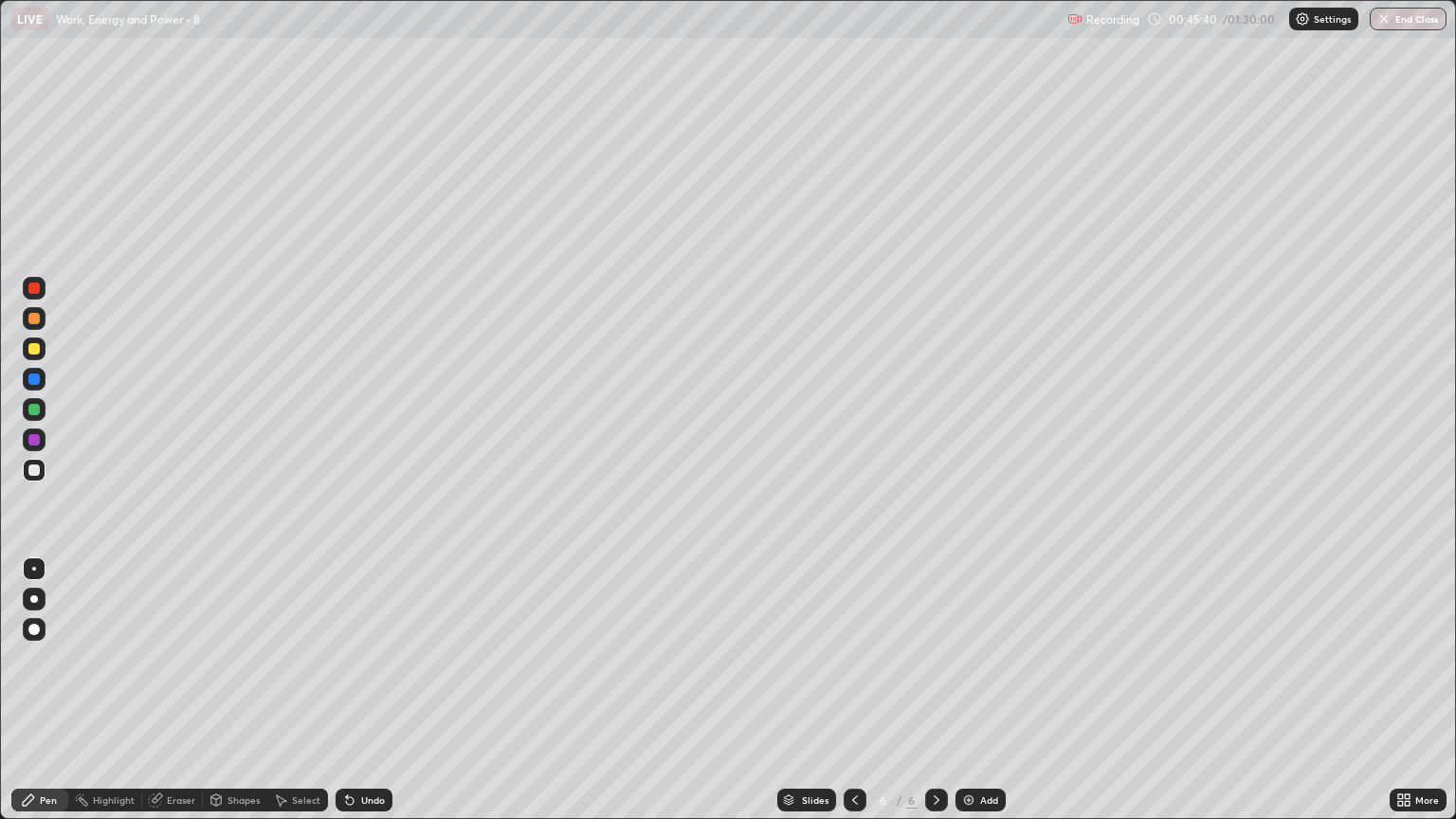 click on "Undo" at bounding box center (373, 800) 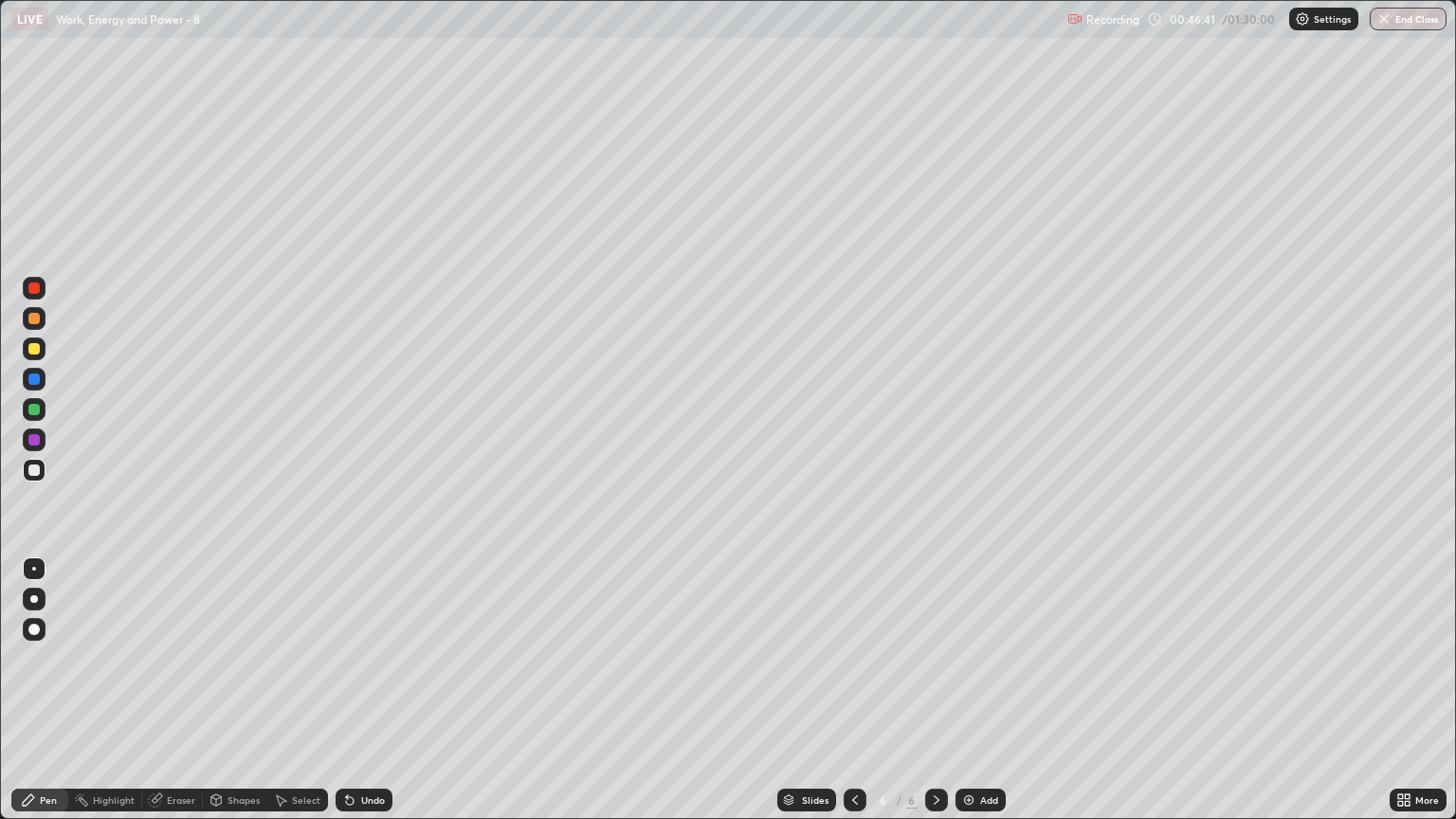click at bounding box center [34, 349] 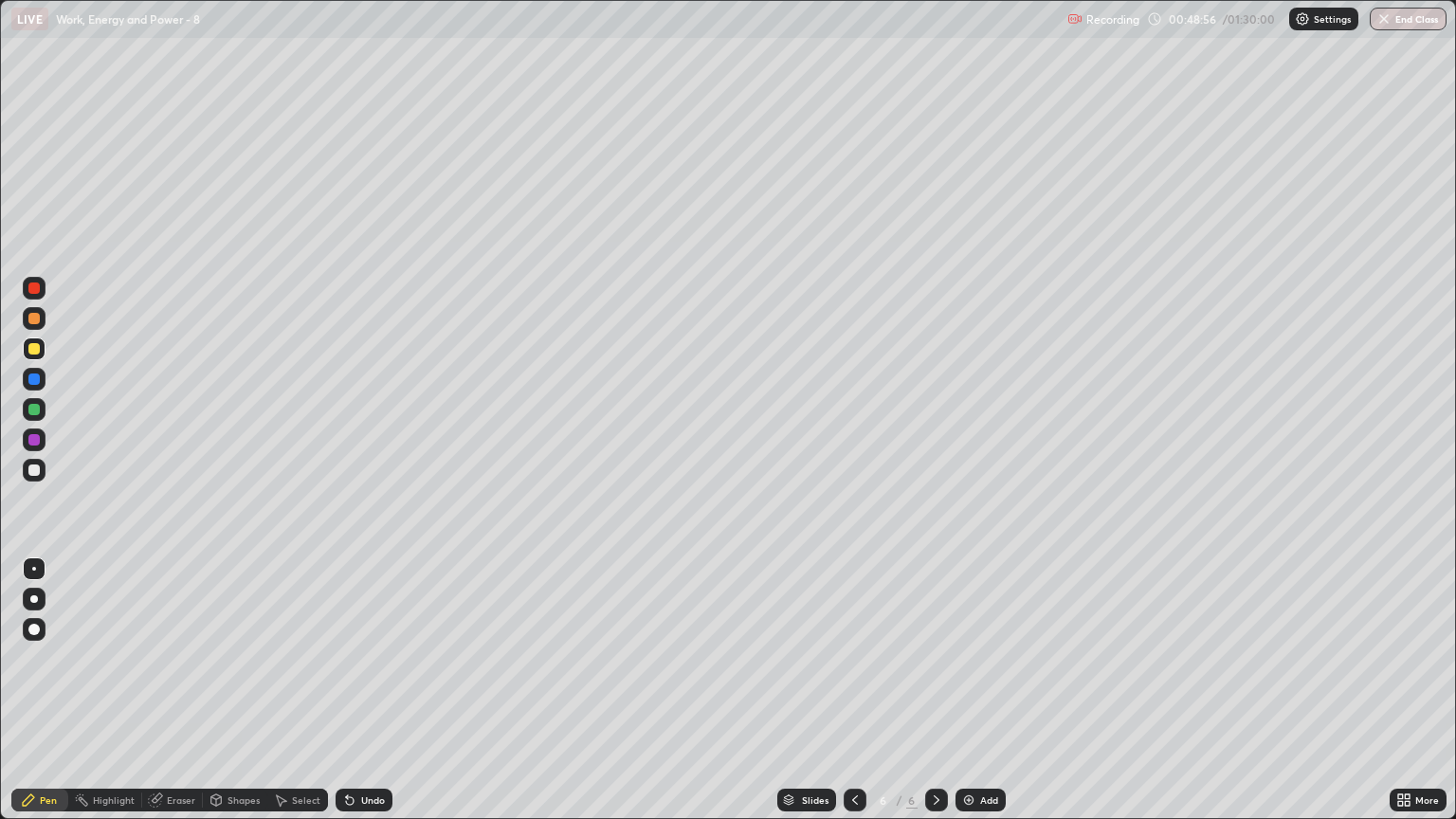 click at bounding box center [969, 800] 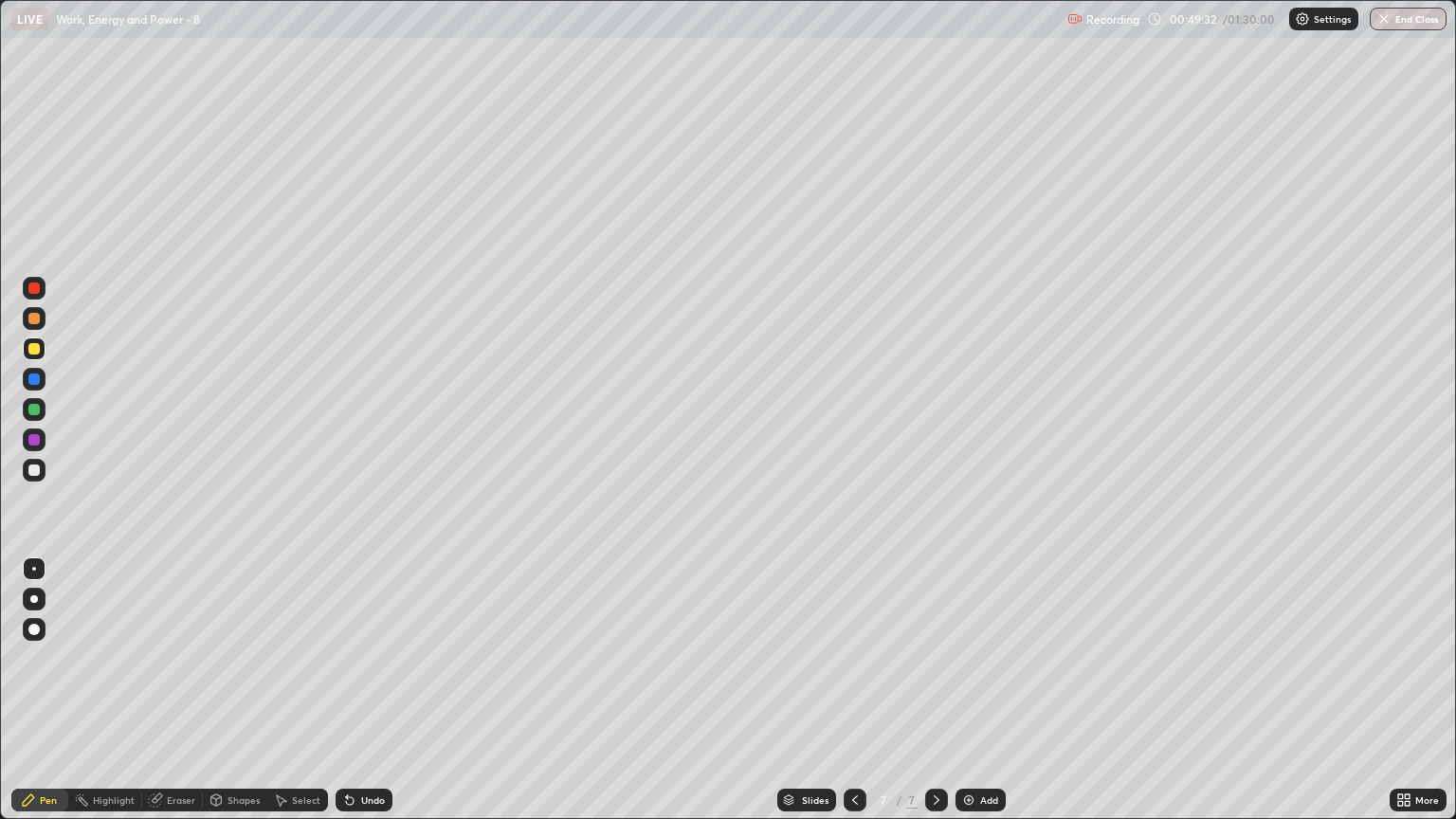 click at bounding box center [34, 470] 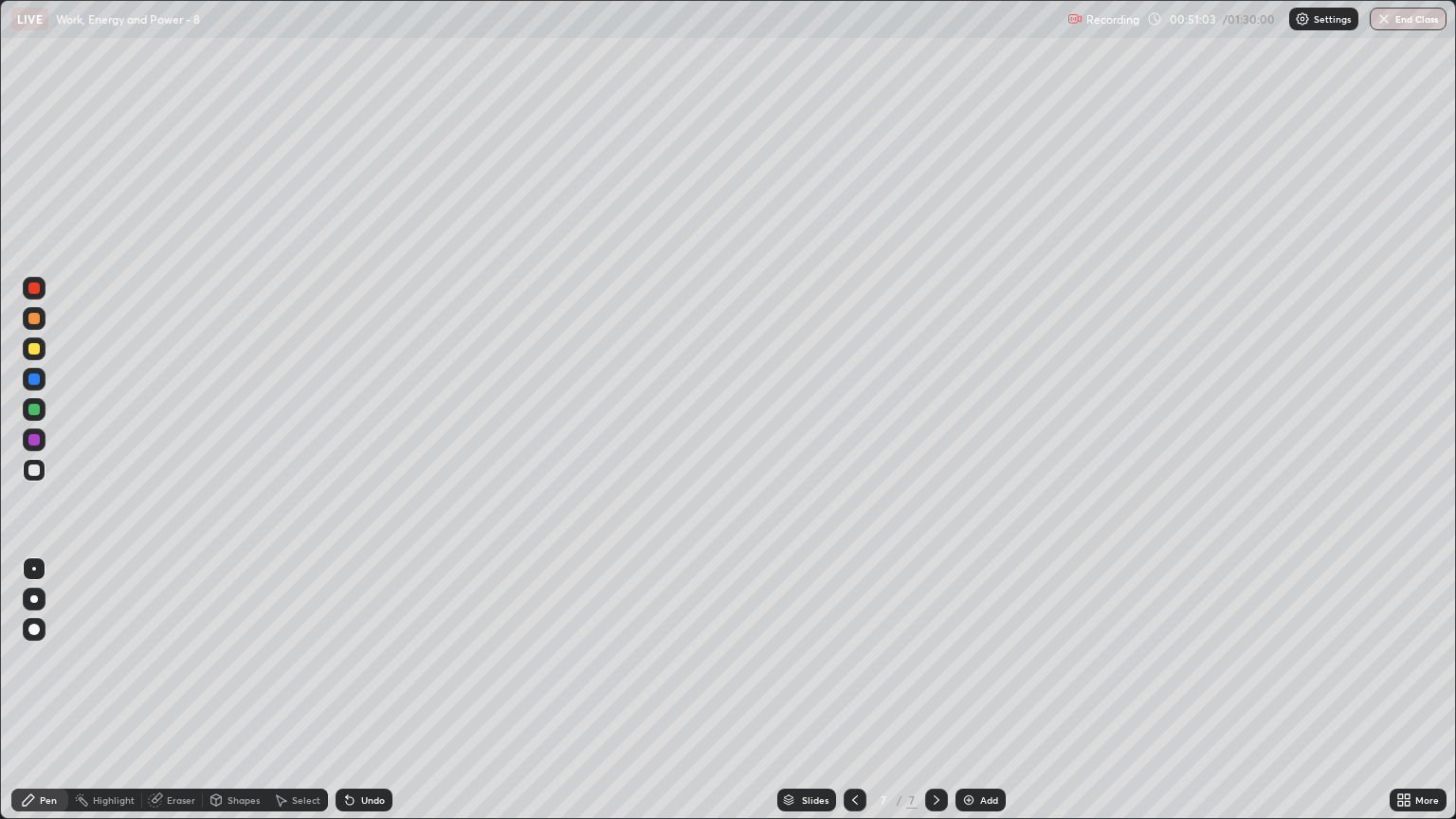 click at bounding box center (34, 470) 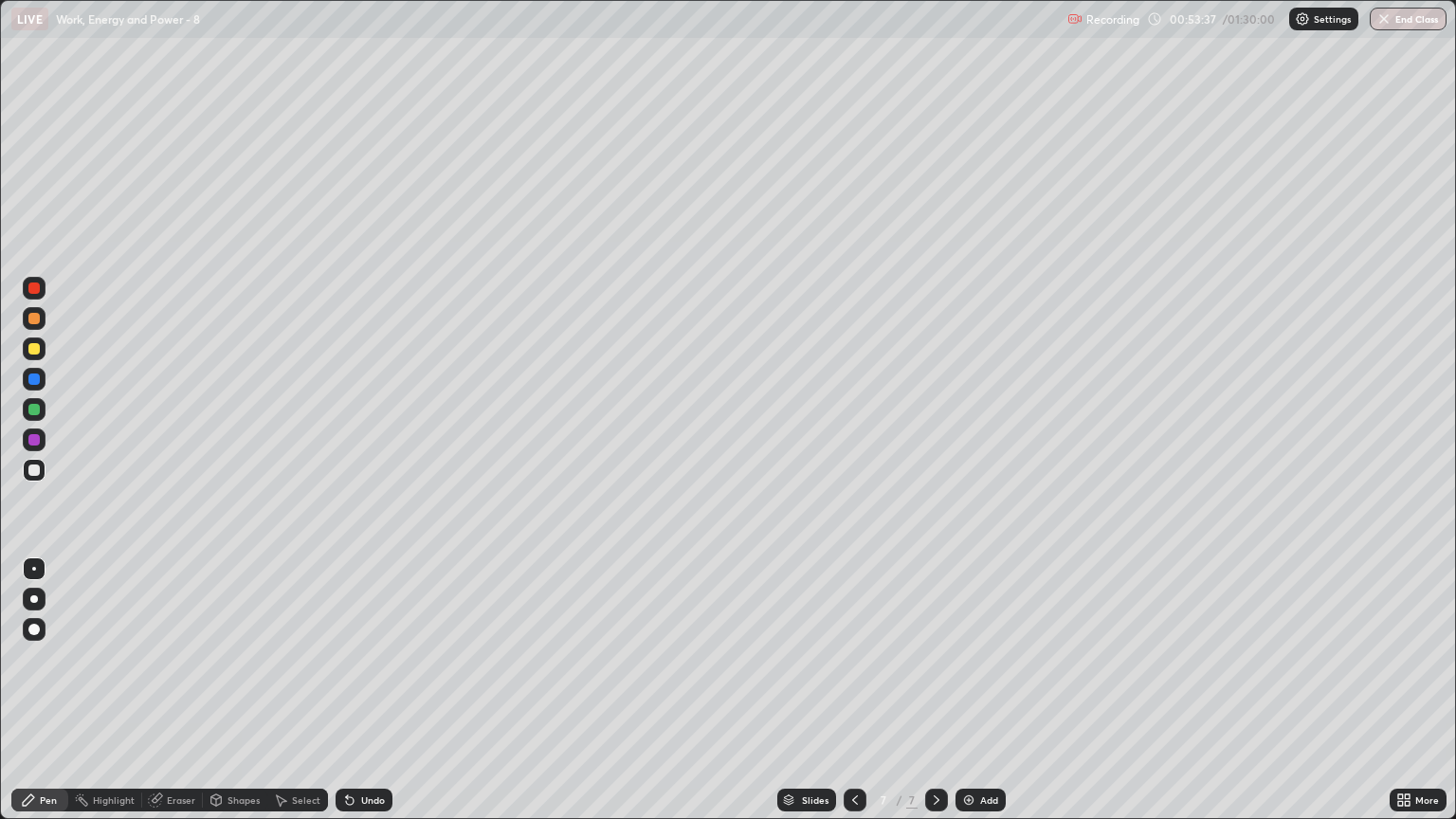 click on "Add" at bounding box center [989, 800] 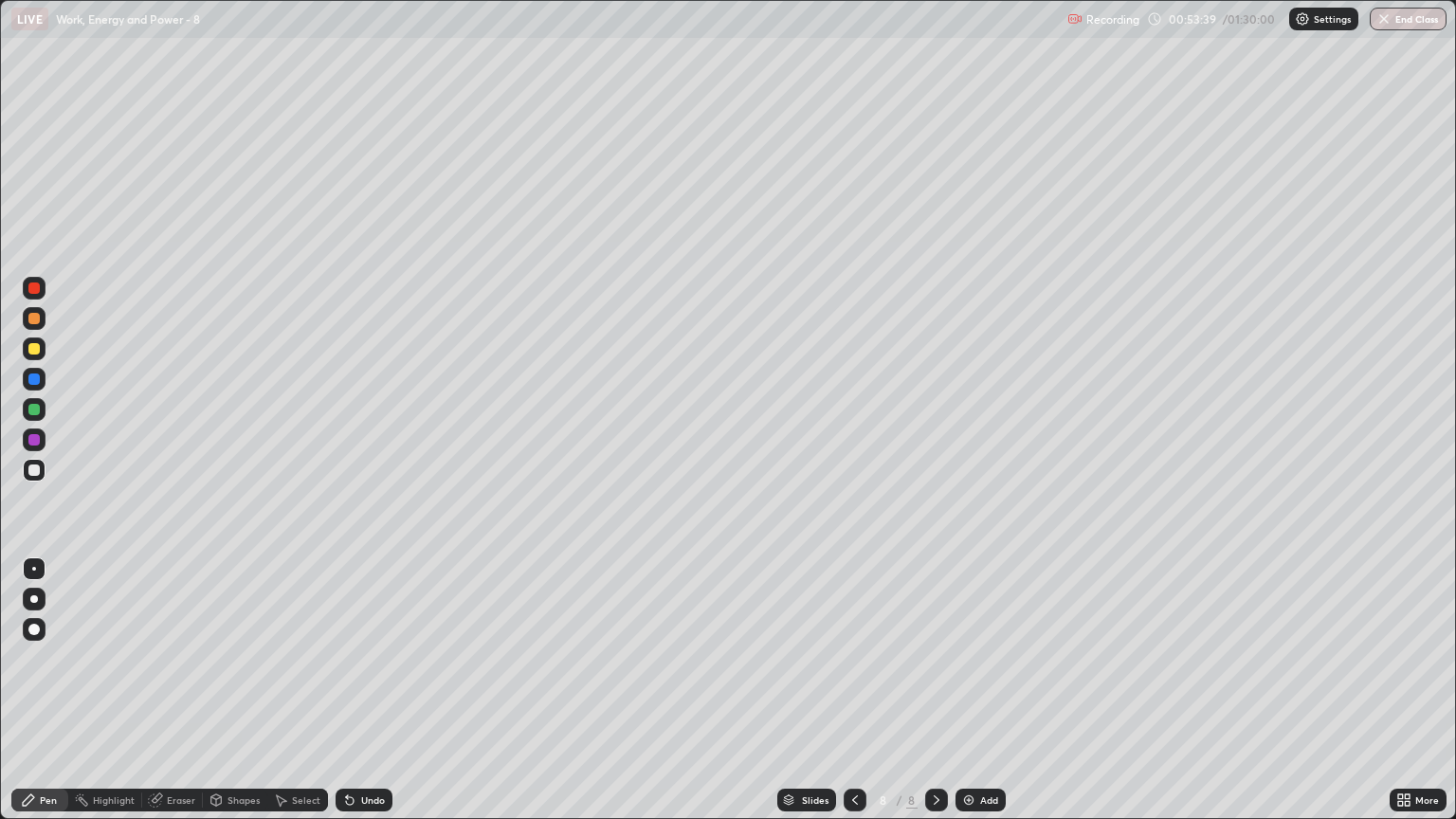 click at bounding box center [34, 349] 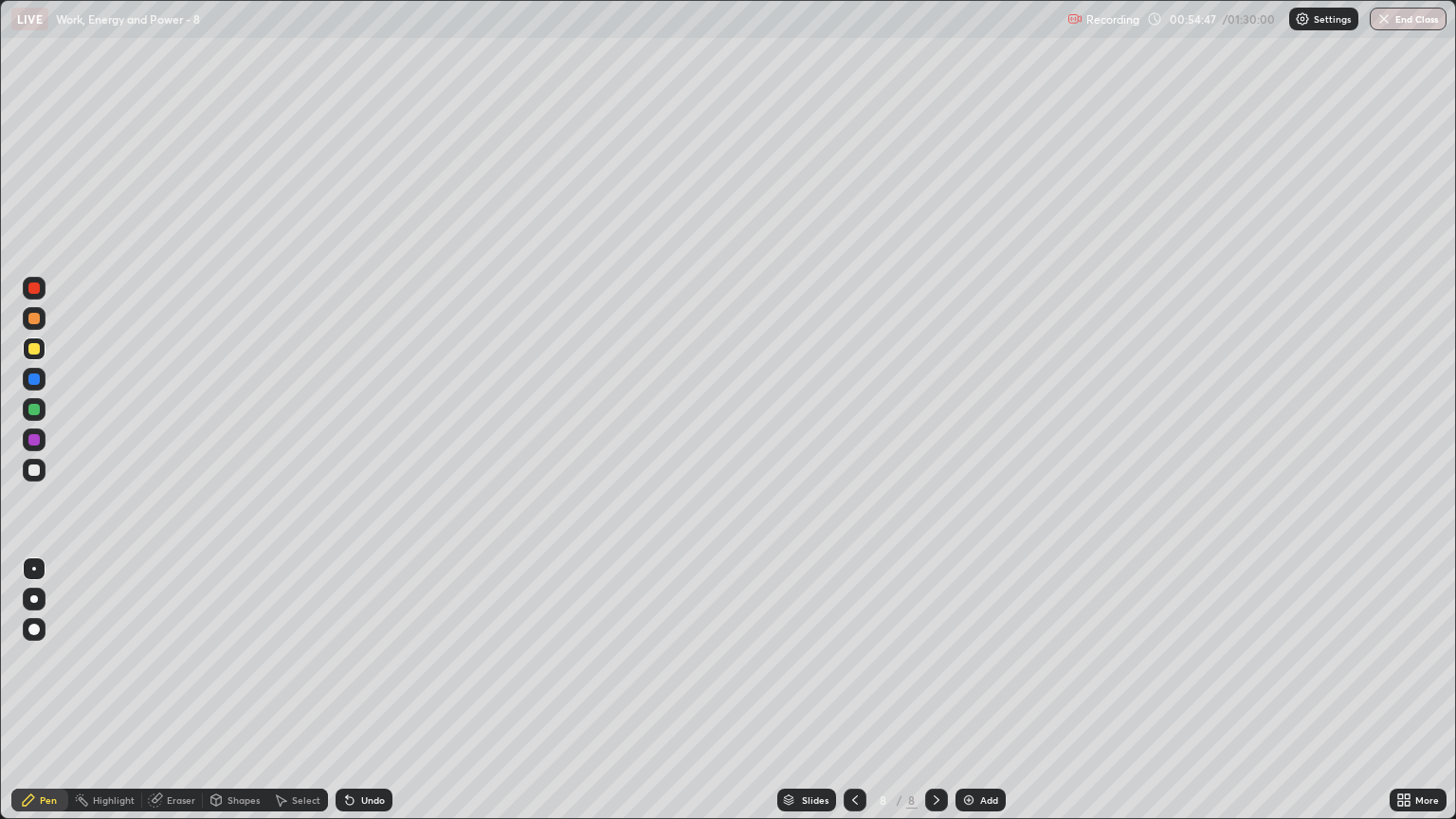 click at bounding box center [34, 470] 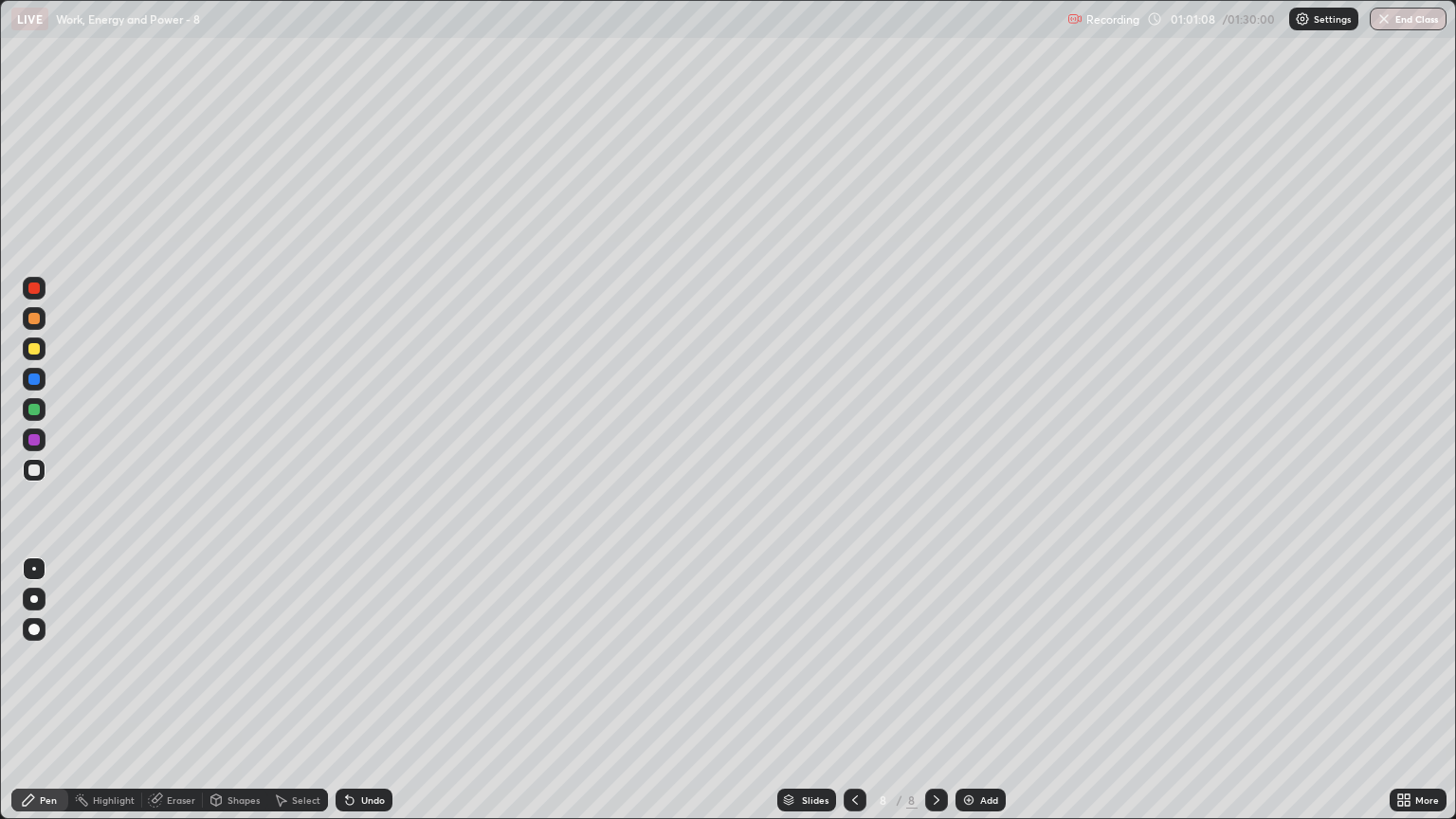 click at bounding box center [969, 800] 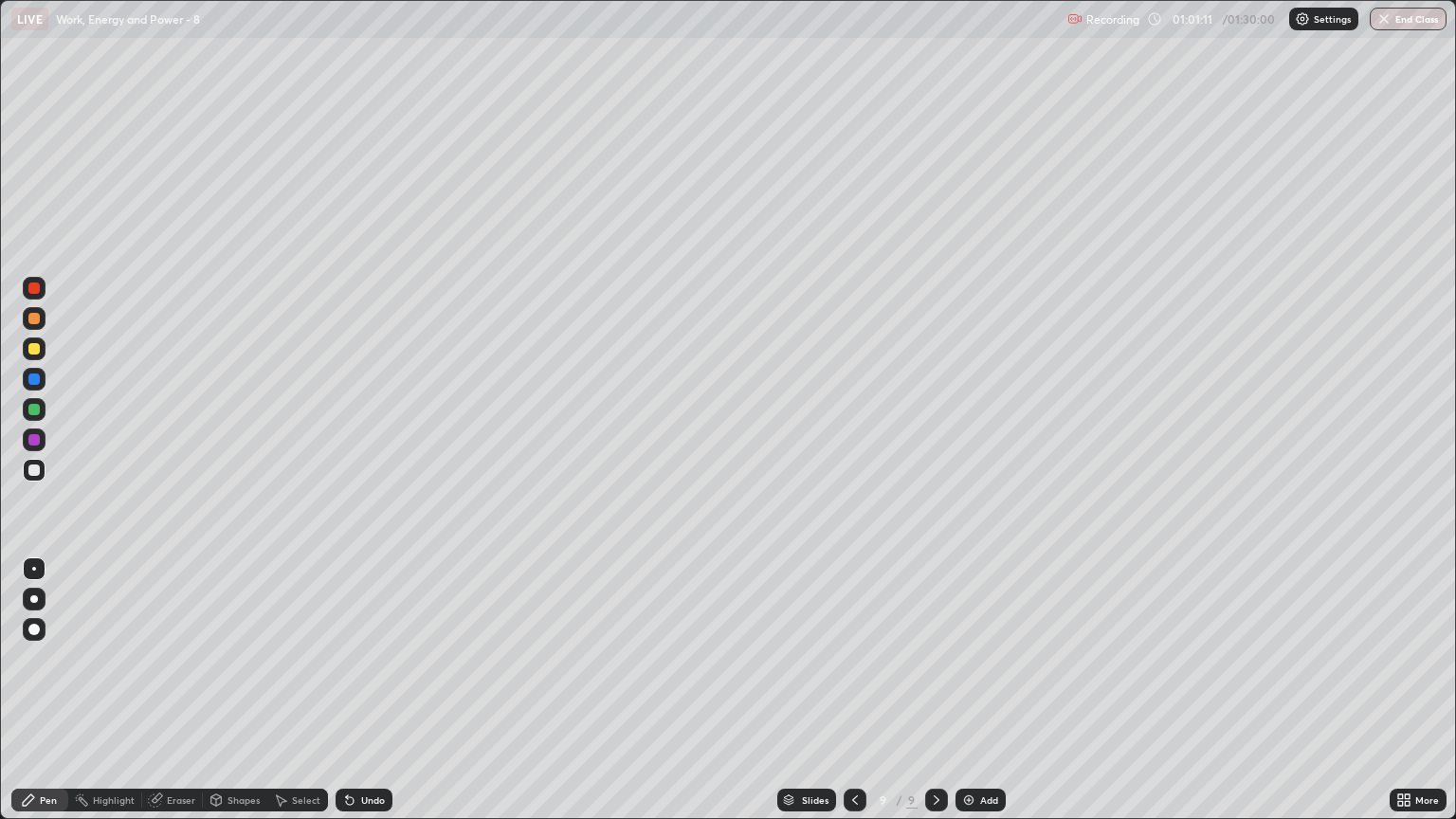 click at bounding box center [34, 470] 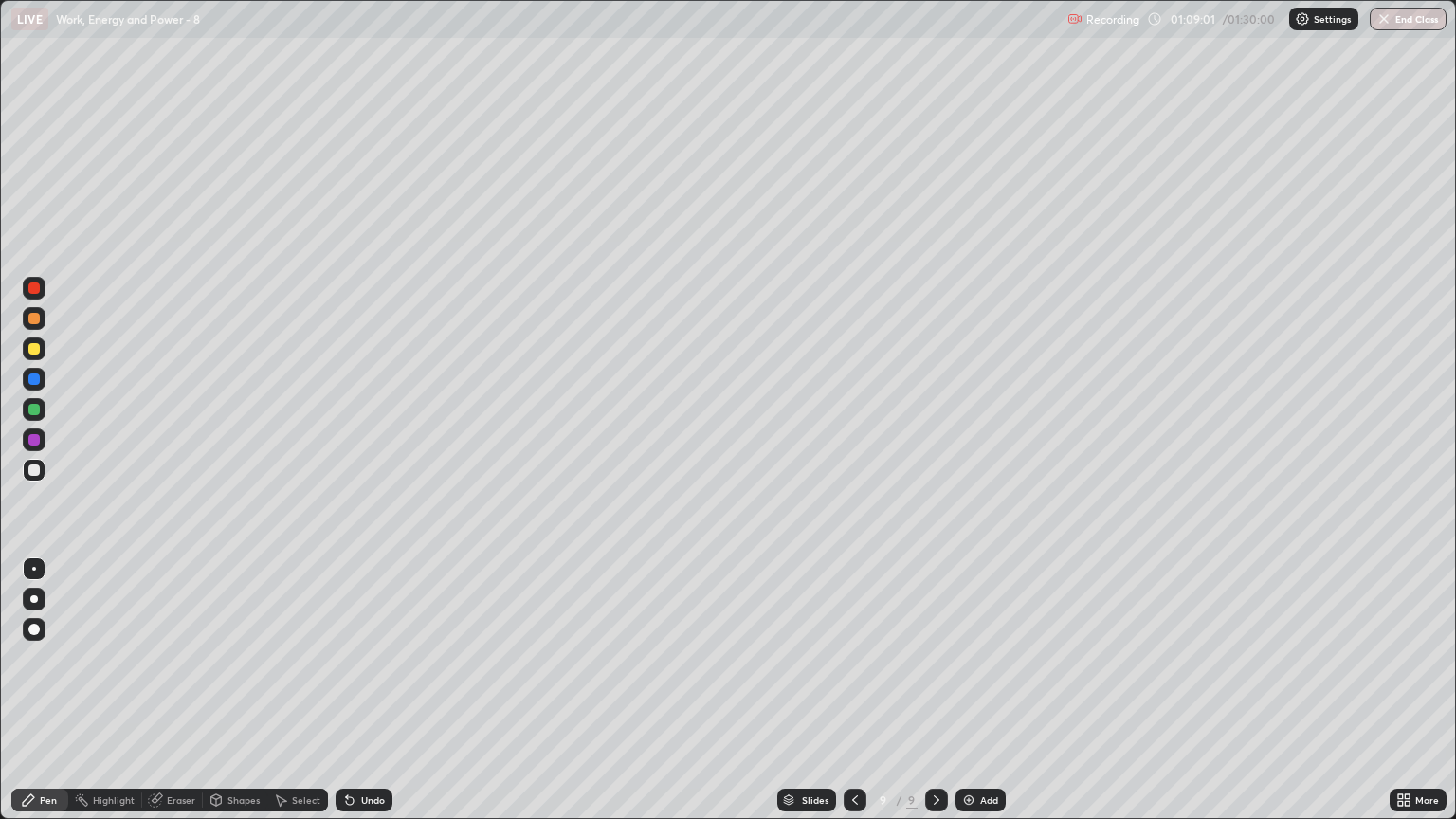 click on "Add" at bounding box center [989, 800] 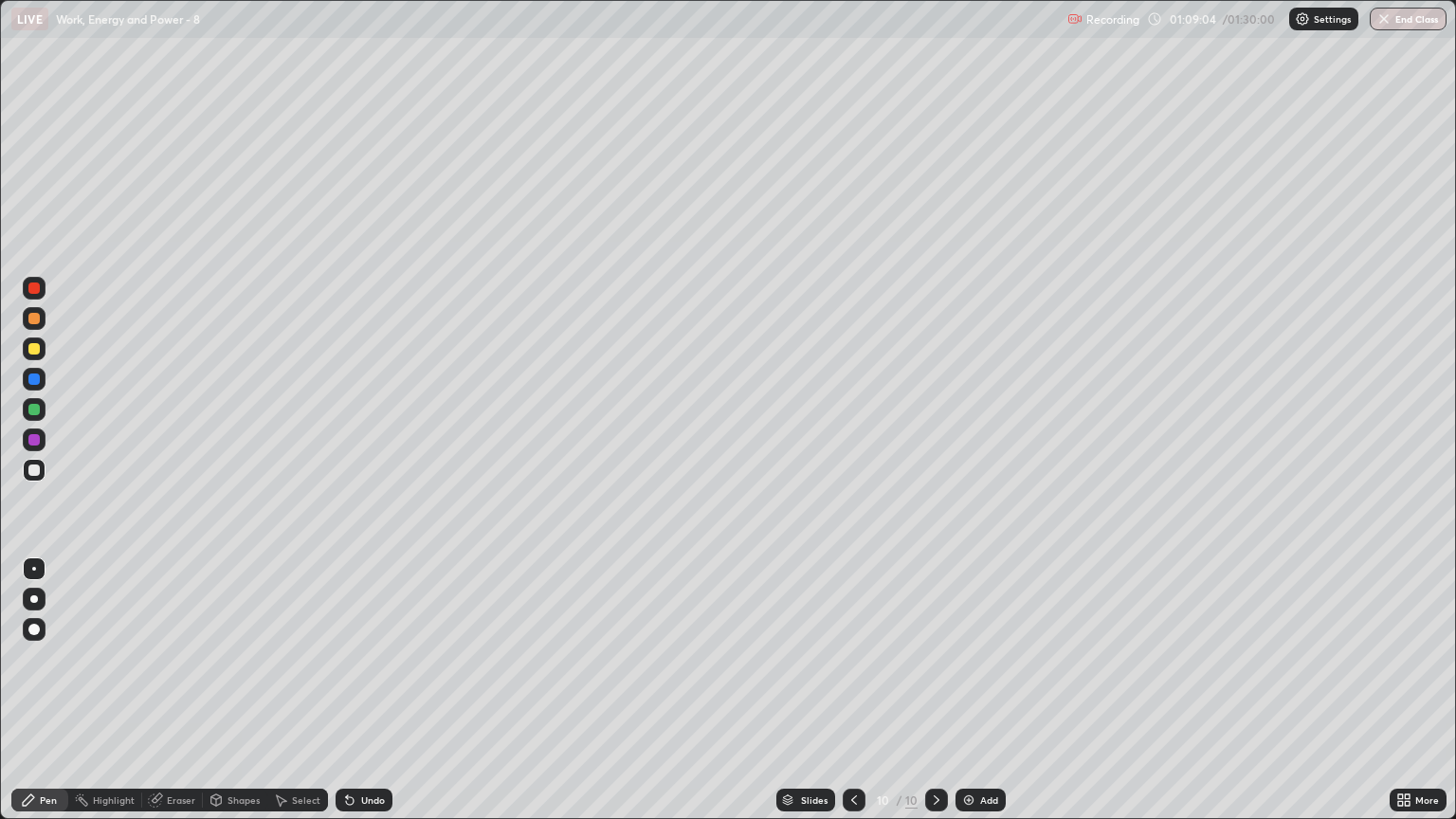 click at bounding box center [34, 470] 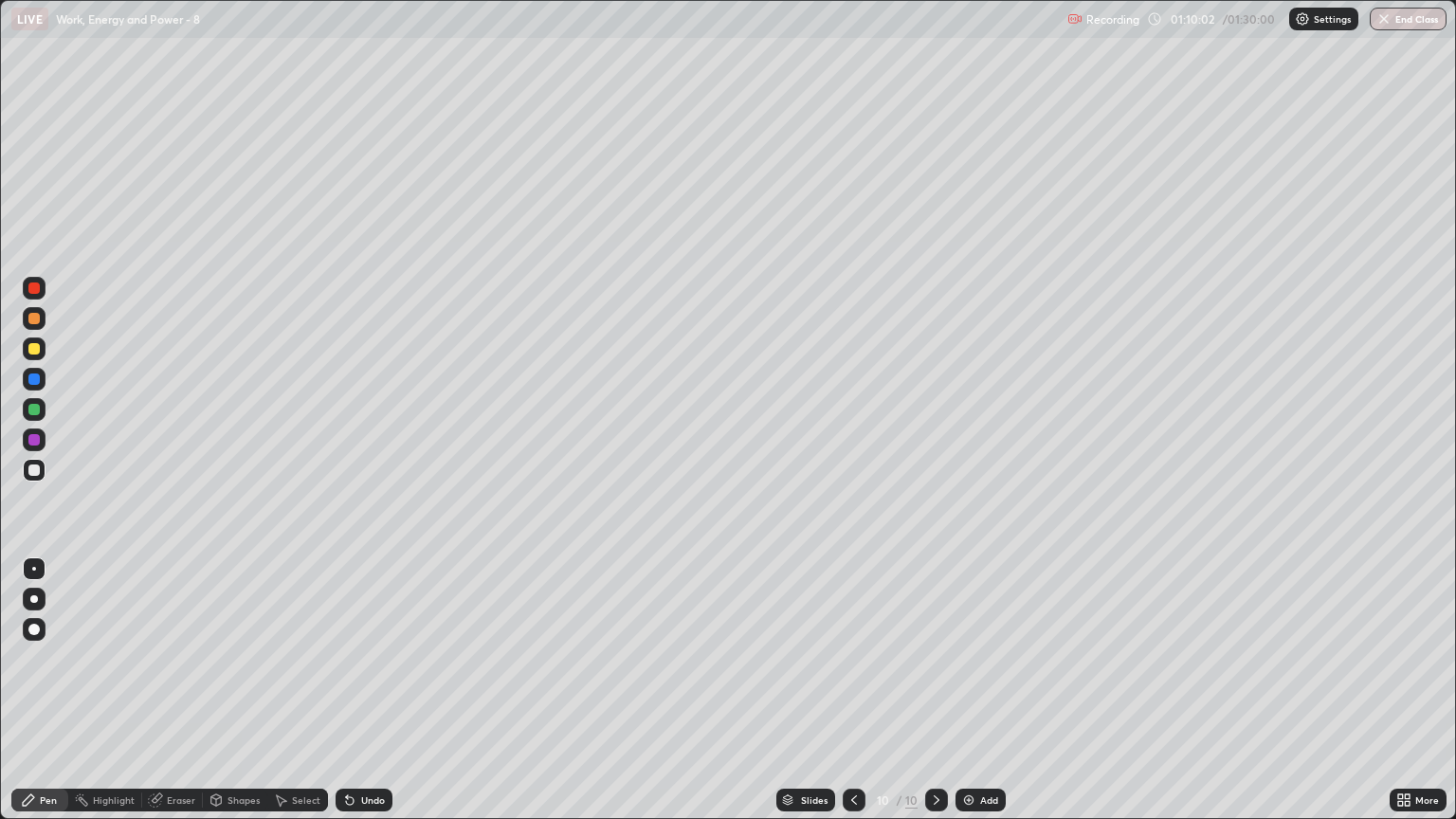 click at bounding box center [34, 349] 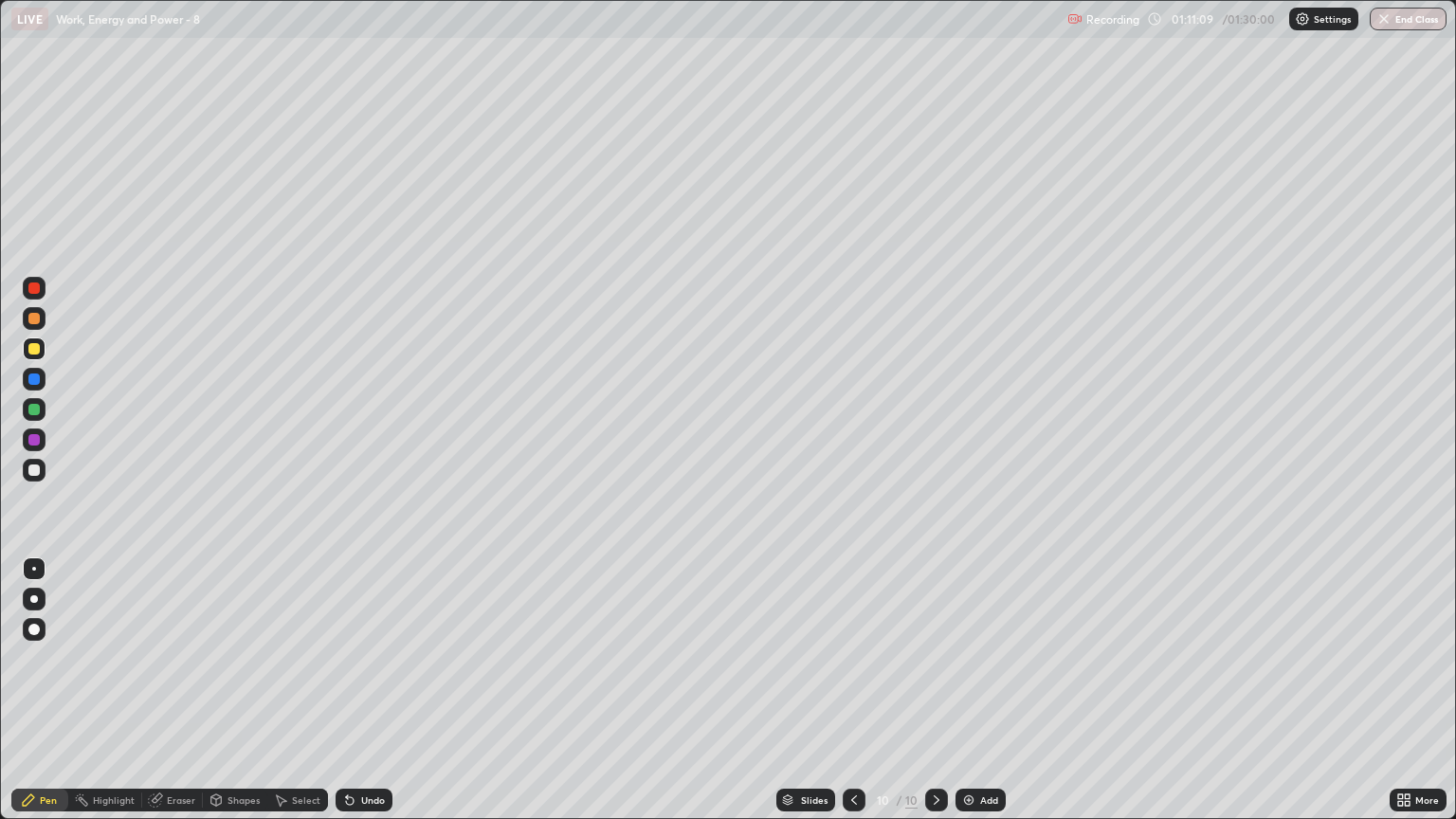 click at bounding box center (34, 410) 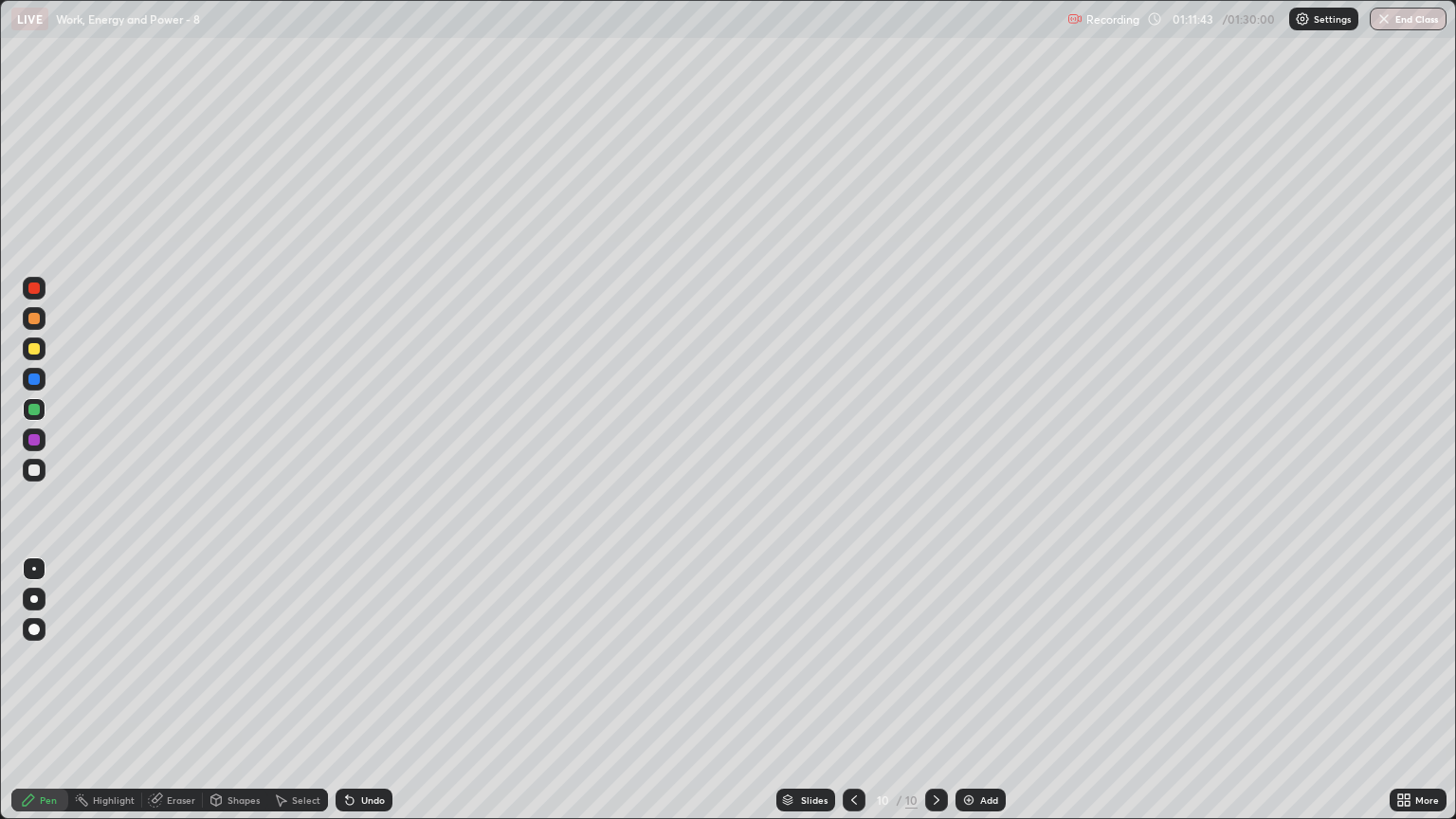 click on "Undo" at bounding box center [364, 800] 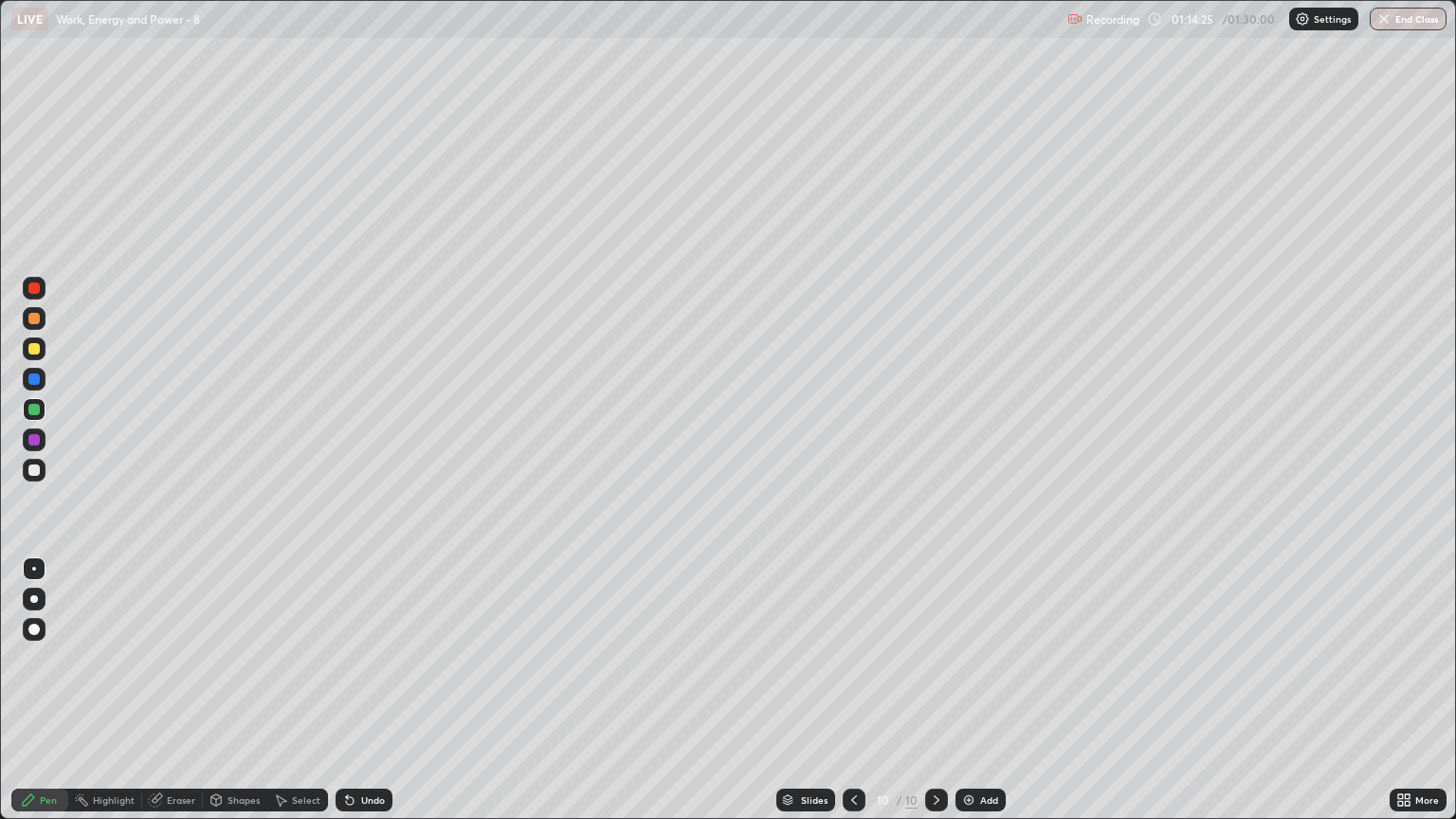click at bounding box center [969, 800] 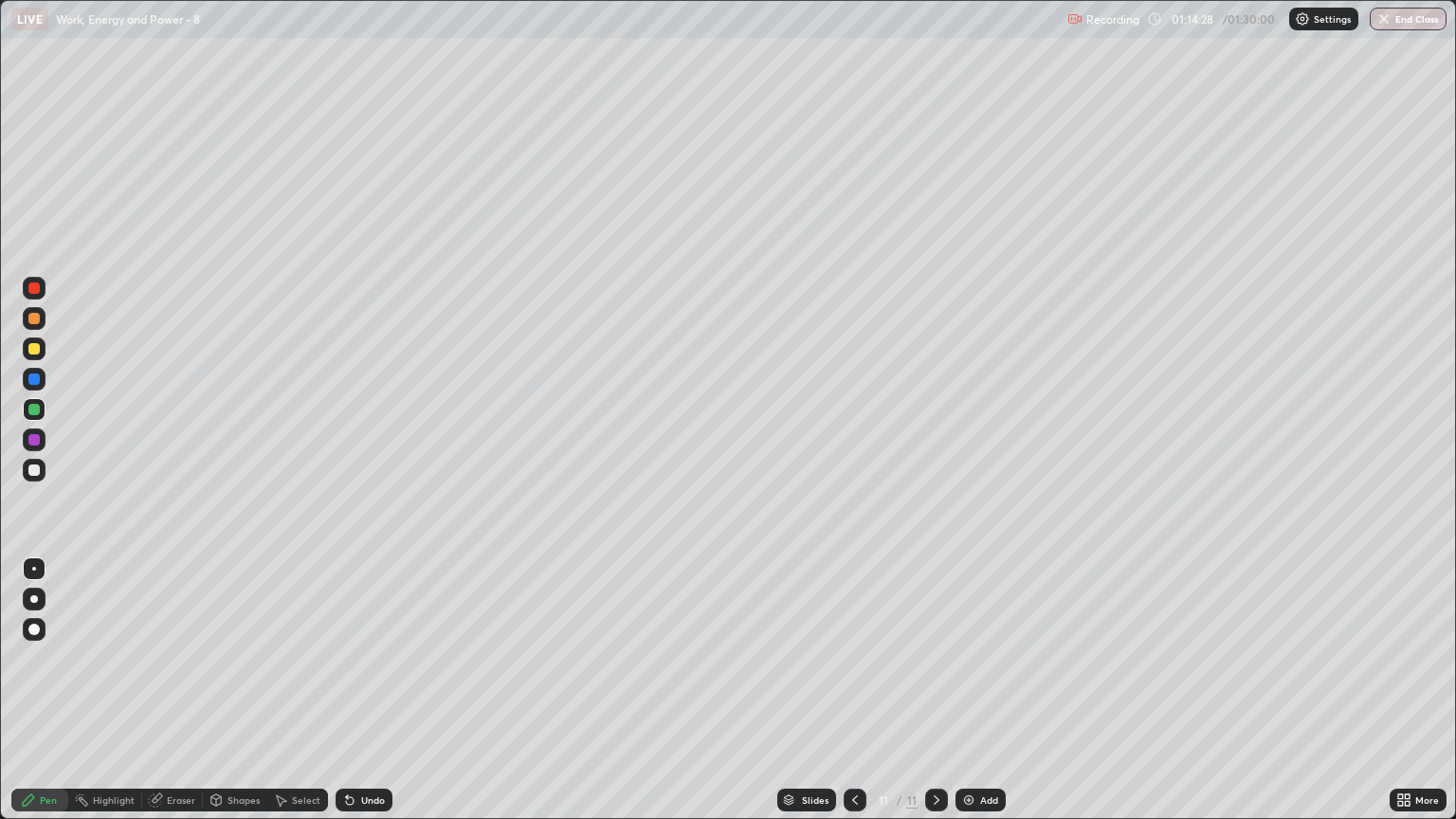 click at bounding box center [34, 470] 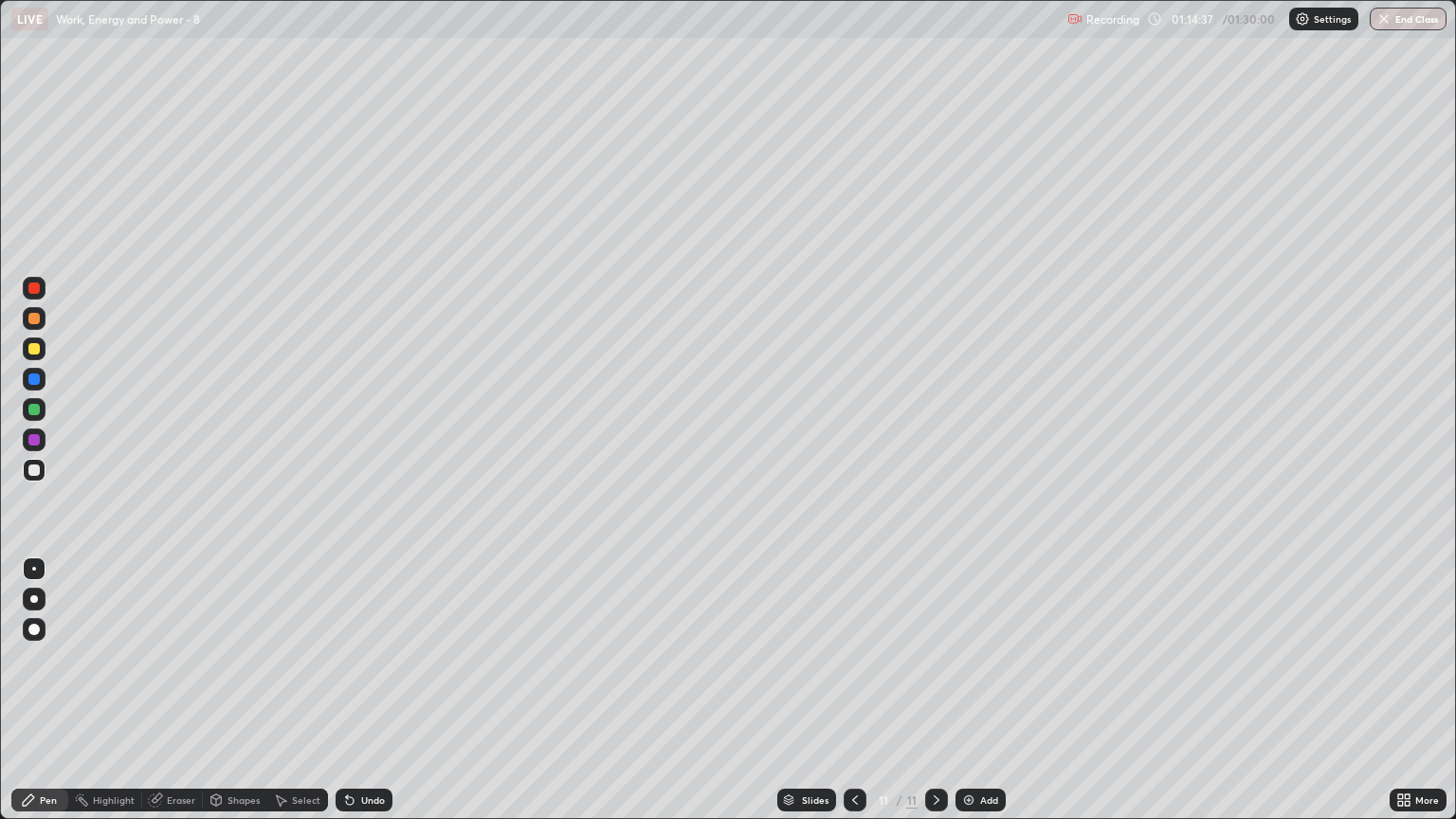 click at bounding box center [855, 800] 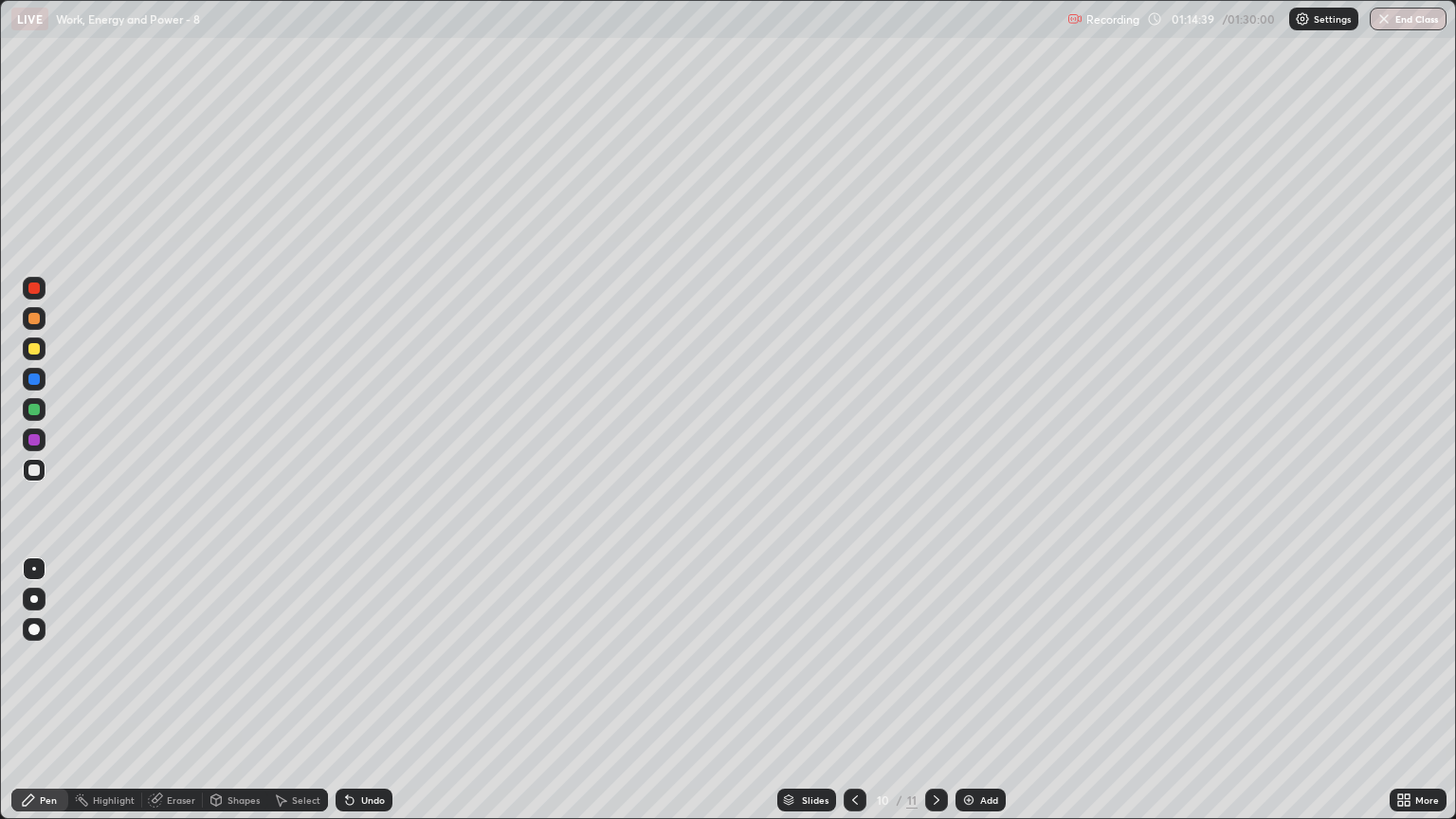 click 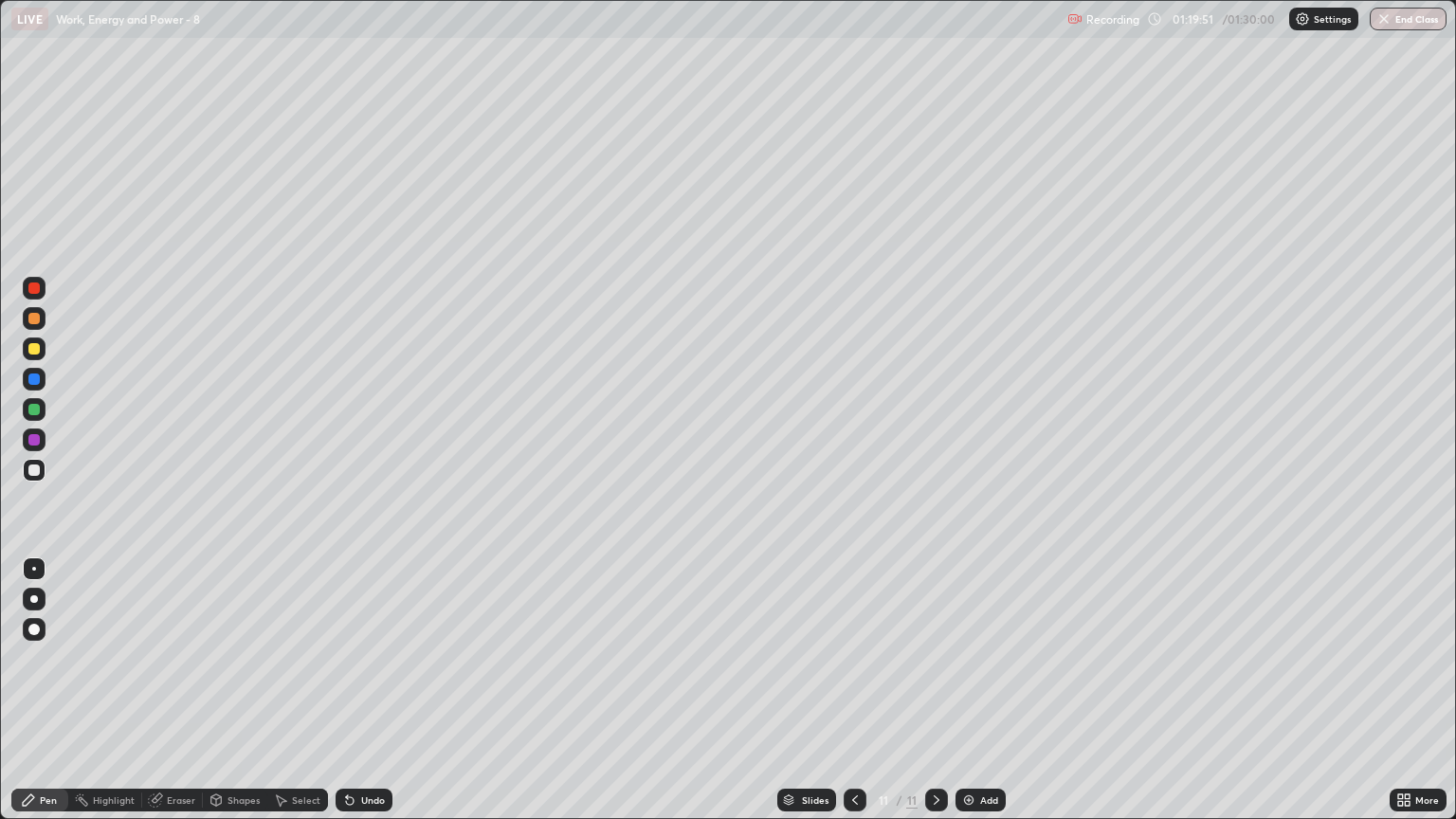 click on "End Class" at bounding box center (1408, 19) 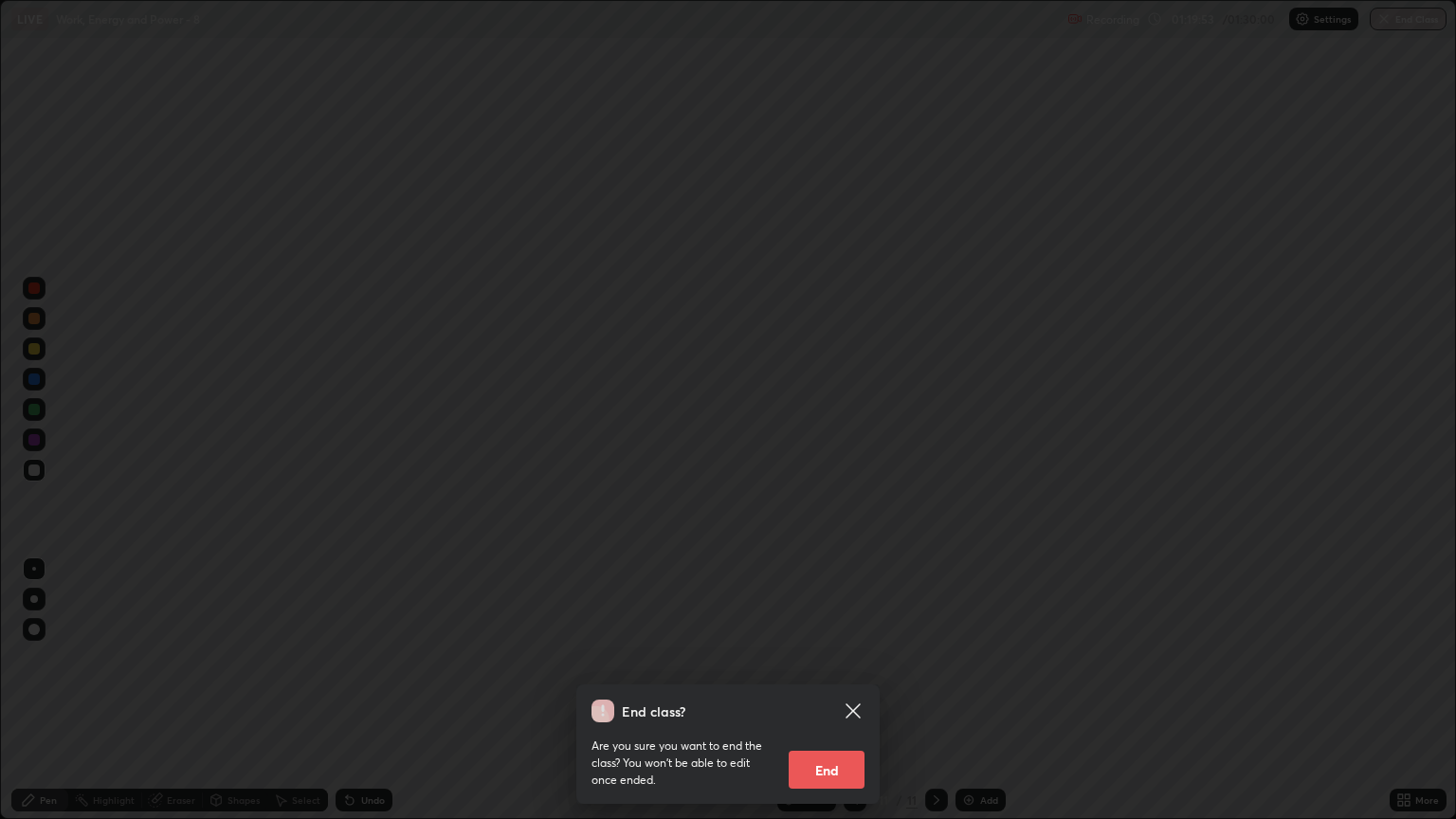 click on "End" at bounding box center (827, 770) 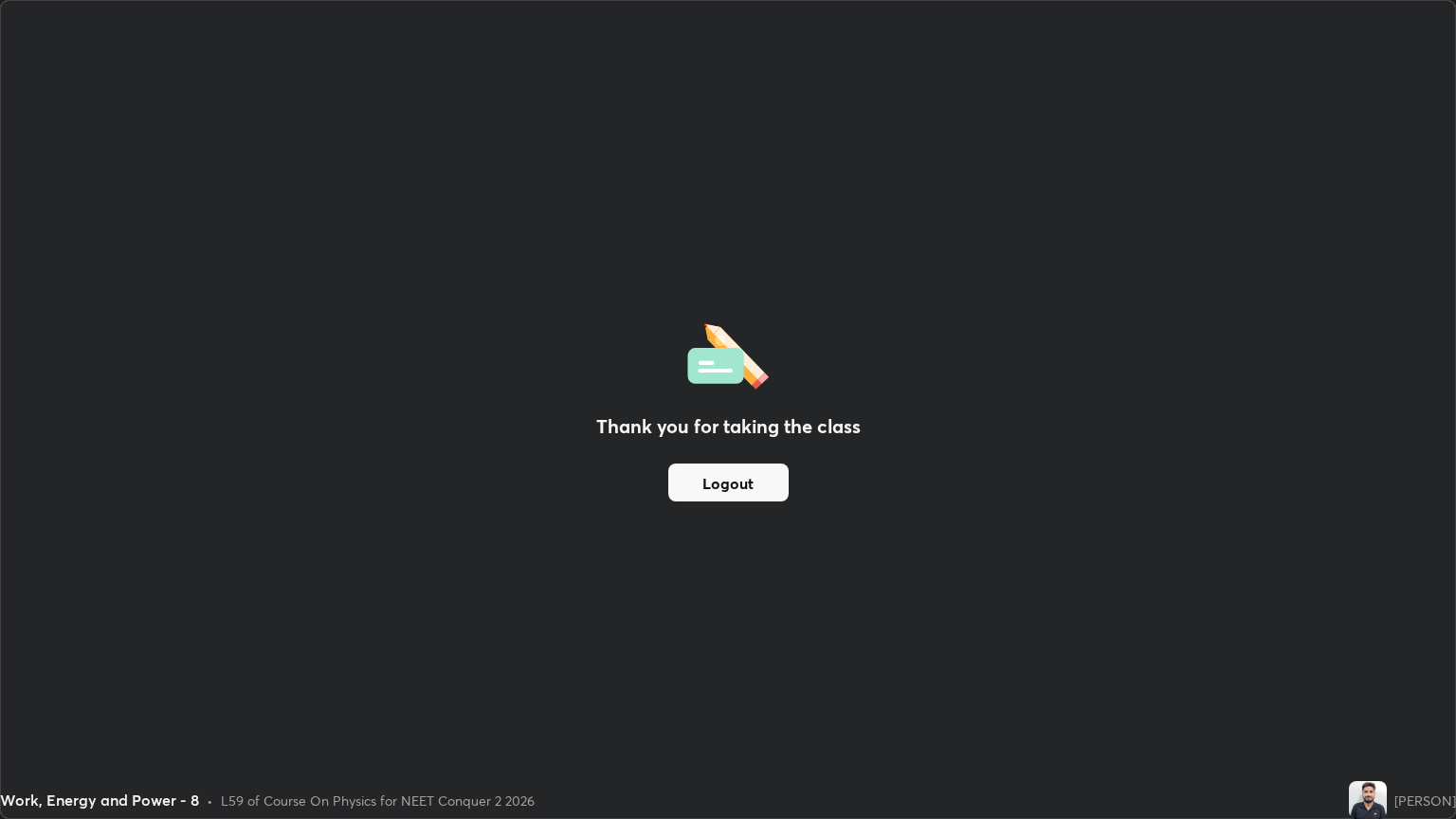 click on "Logout" at bounding box center [728, 482] 